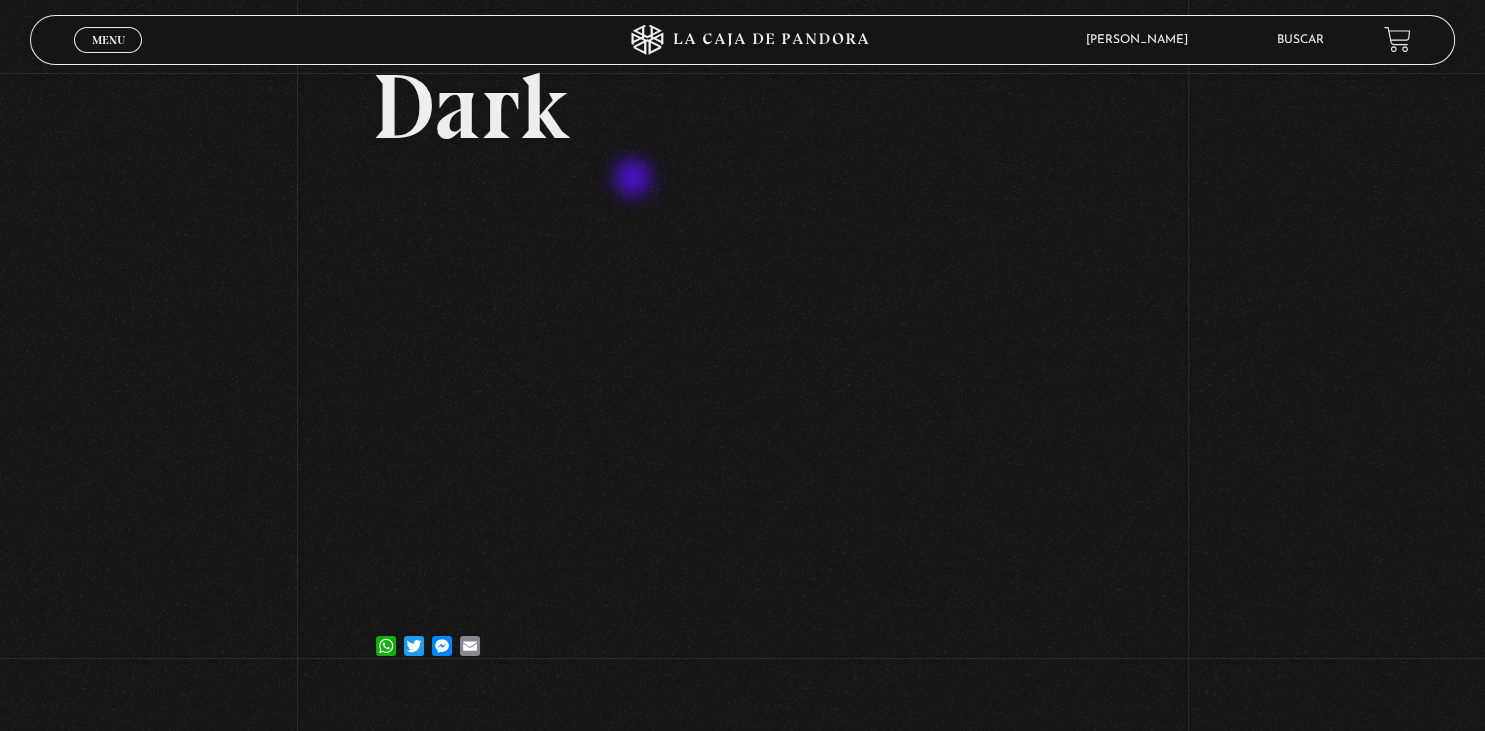 scroll, scrollTop: 0, scrollLeft: 0, axis: both 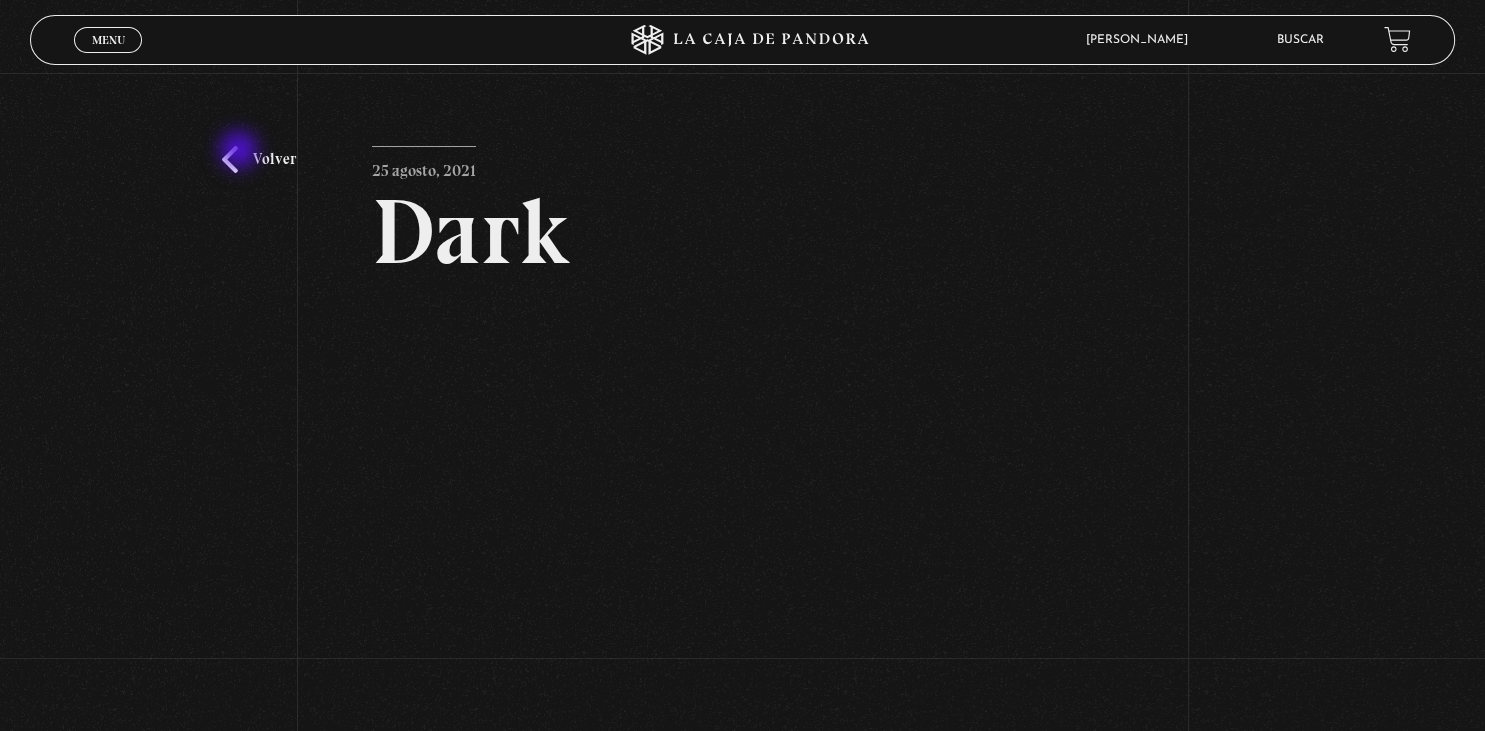 click on "Volver" at bounding box center [259, 159] 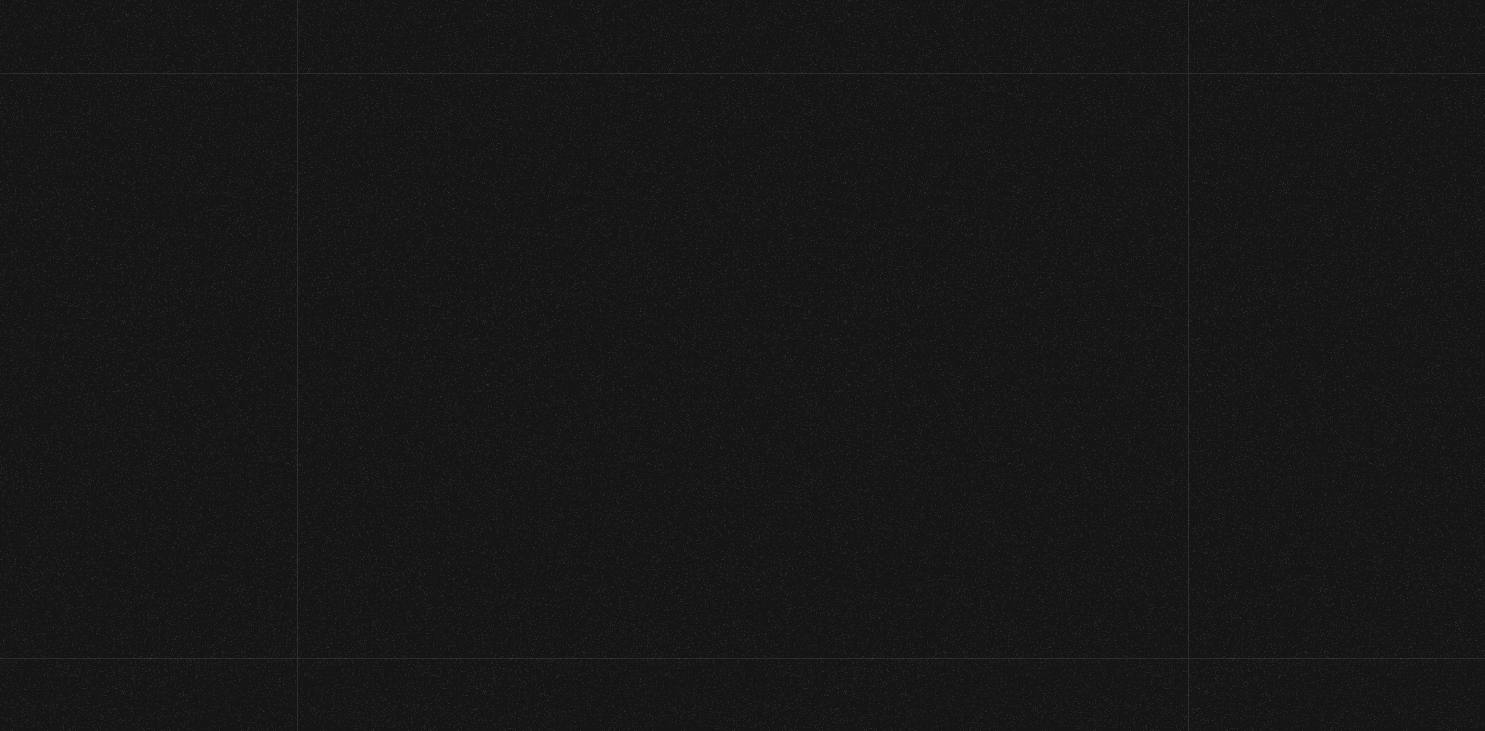 scroll, scrollTop: 3581, scrollLeft: 0, axis: vertical 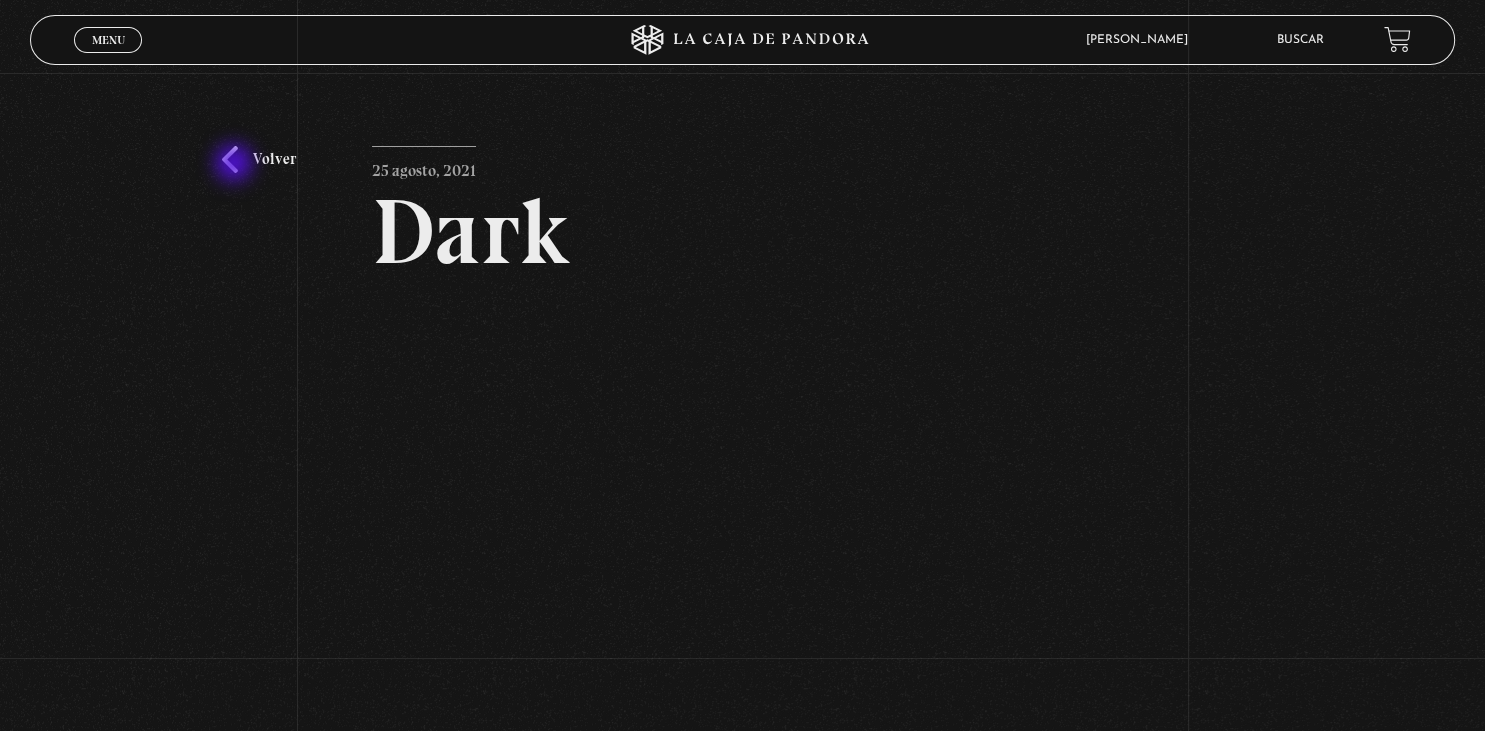 click on "Volver" at bounding box center (259, 159) 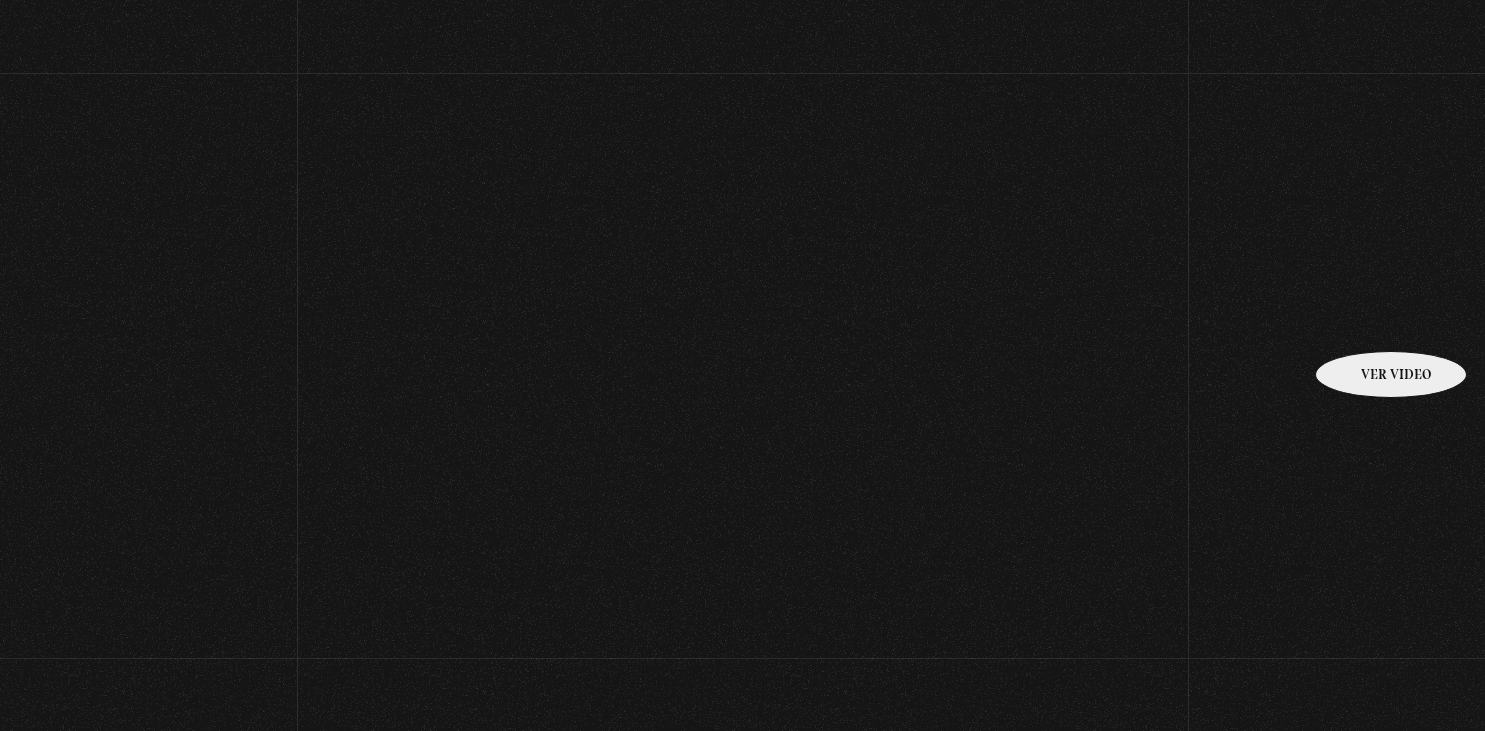 scroll, scrollTop: 3581, scrollLeft: 0, axis: vertical 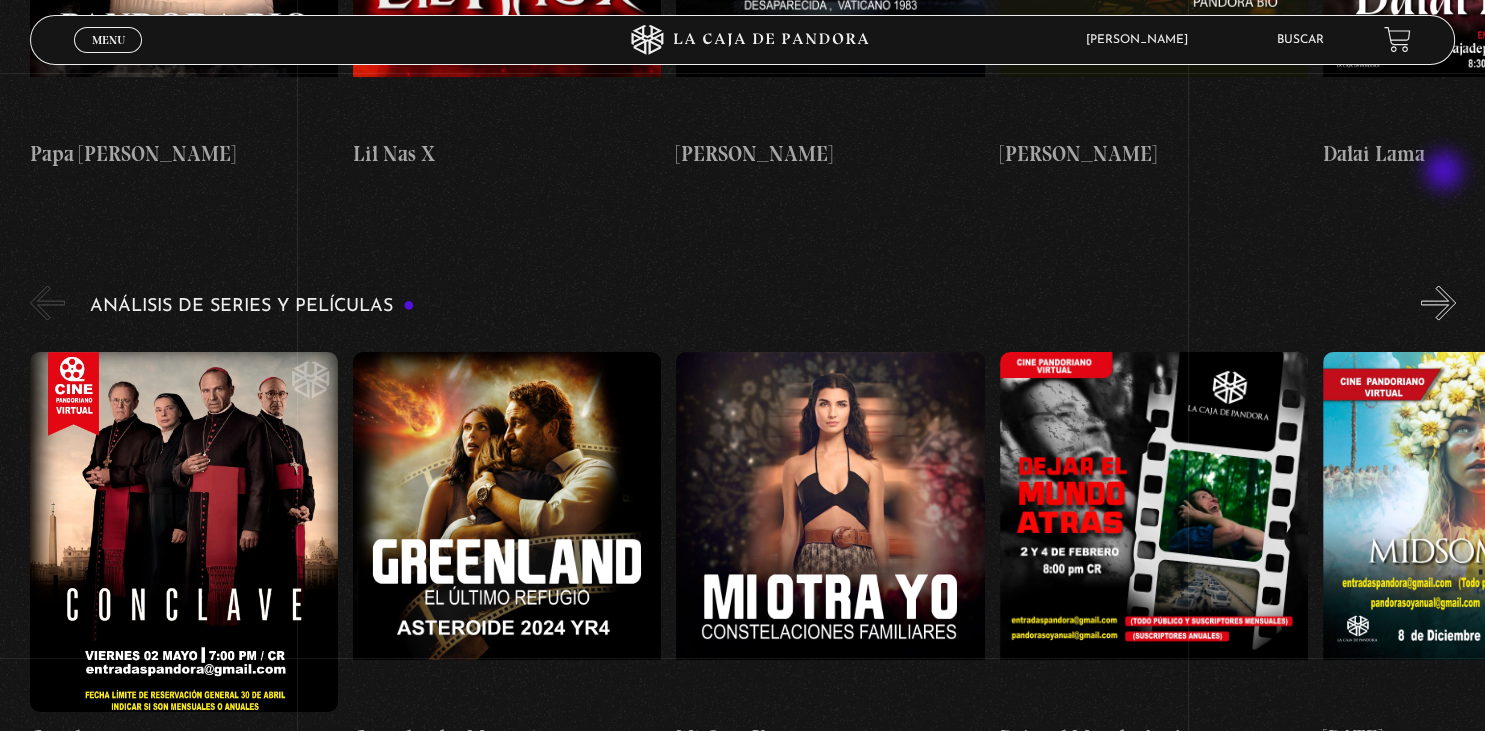 click on "»" at bounding box center [1438, 302] 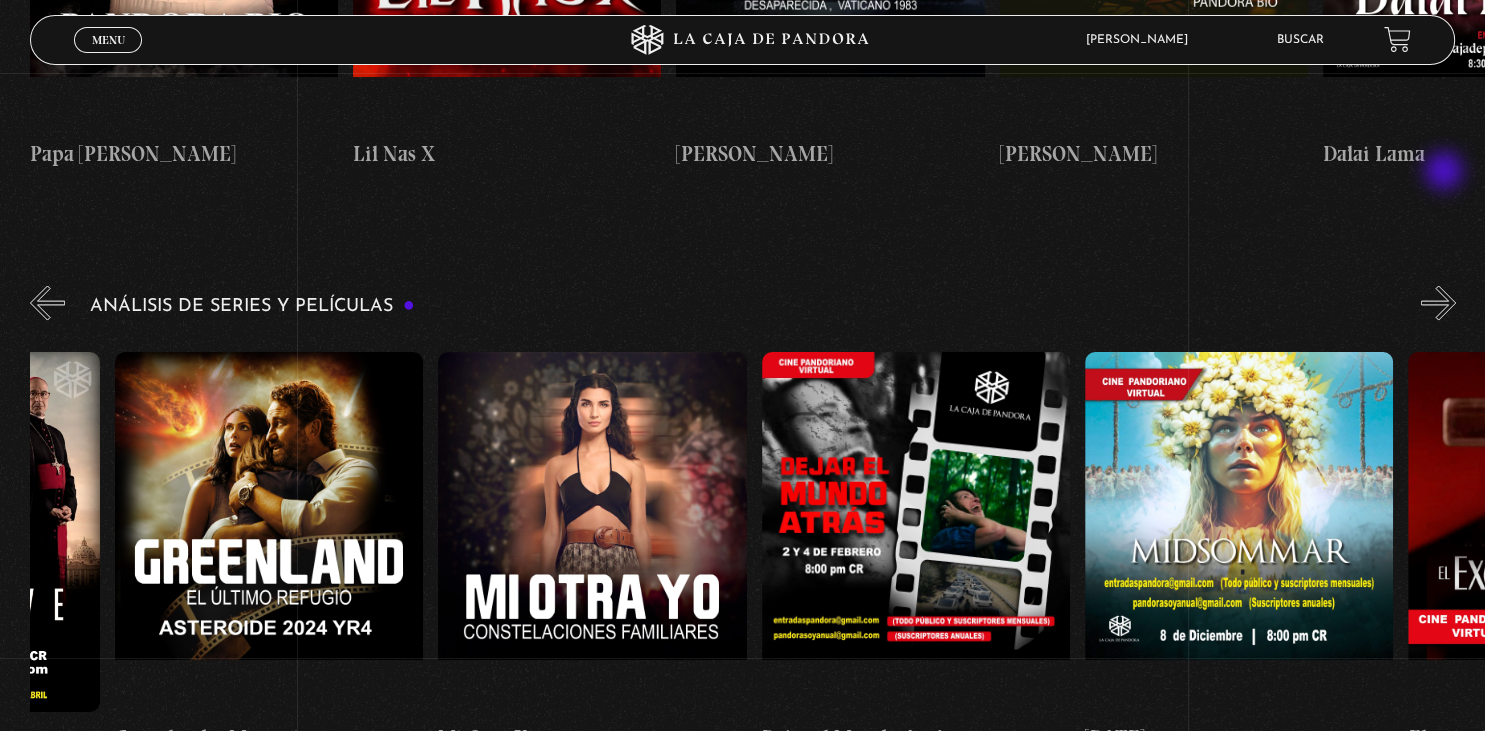 click on "»" at bounding box center [1438, 302] 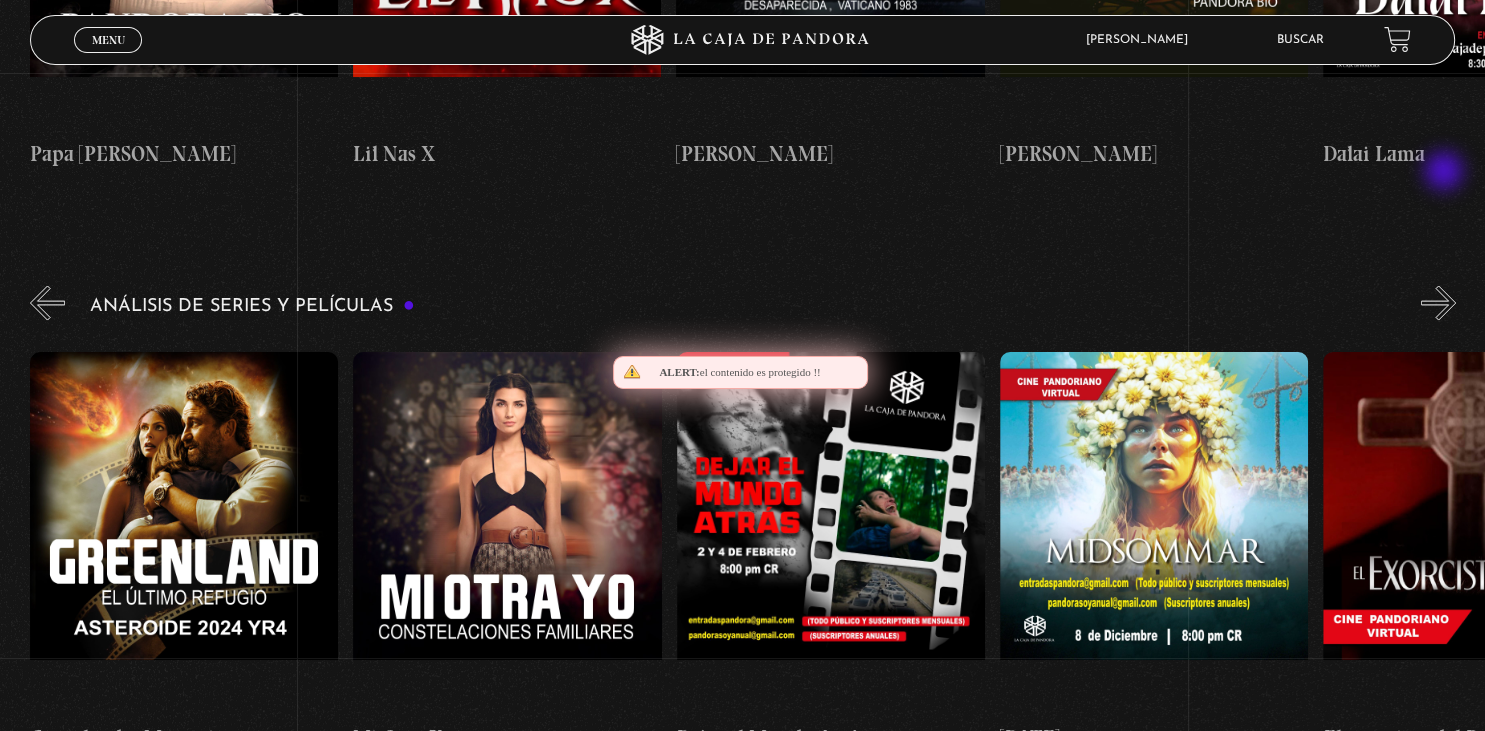 click on "»" at bounding box center [1438, 302] 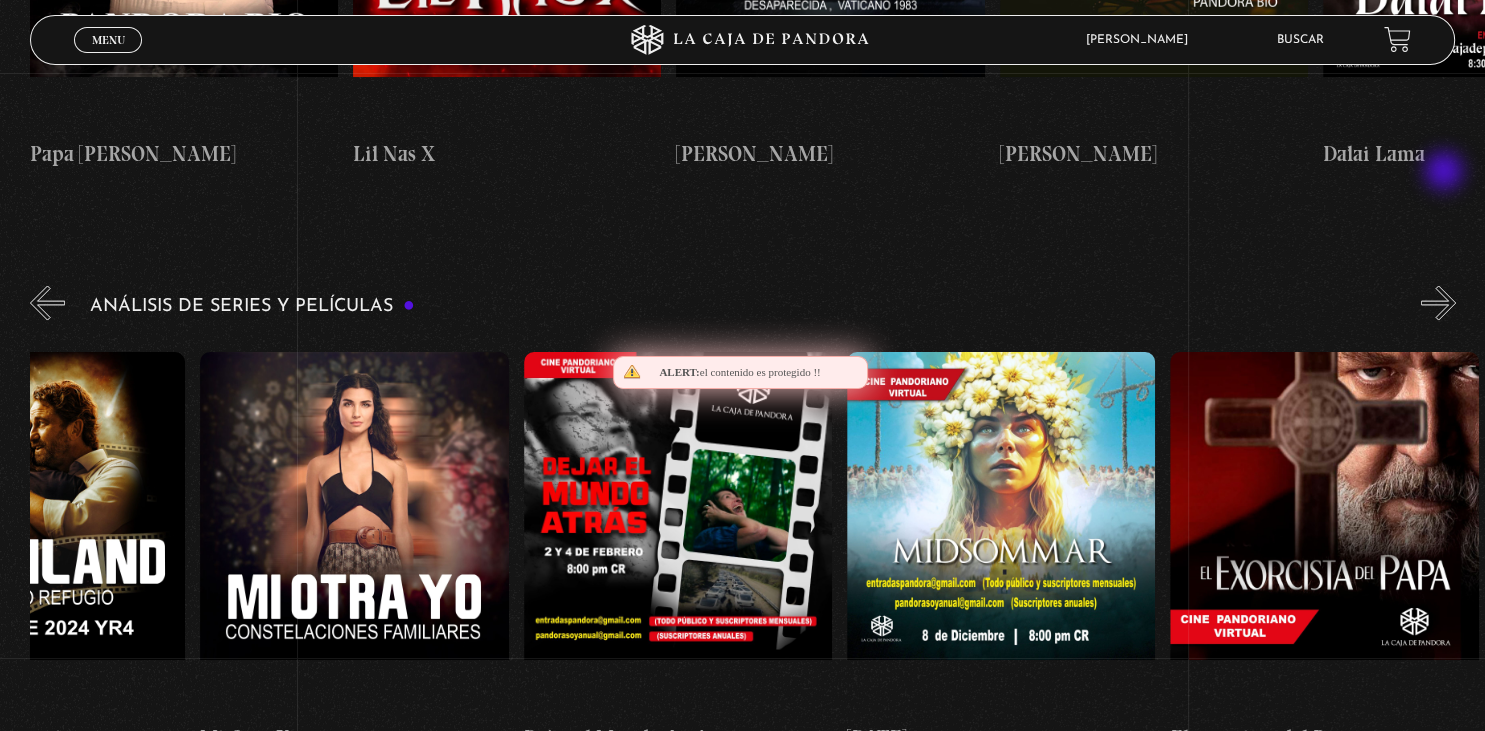 click on "»" at bounding box center [1438, 302] 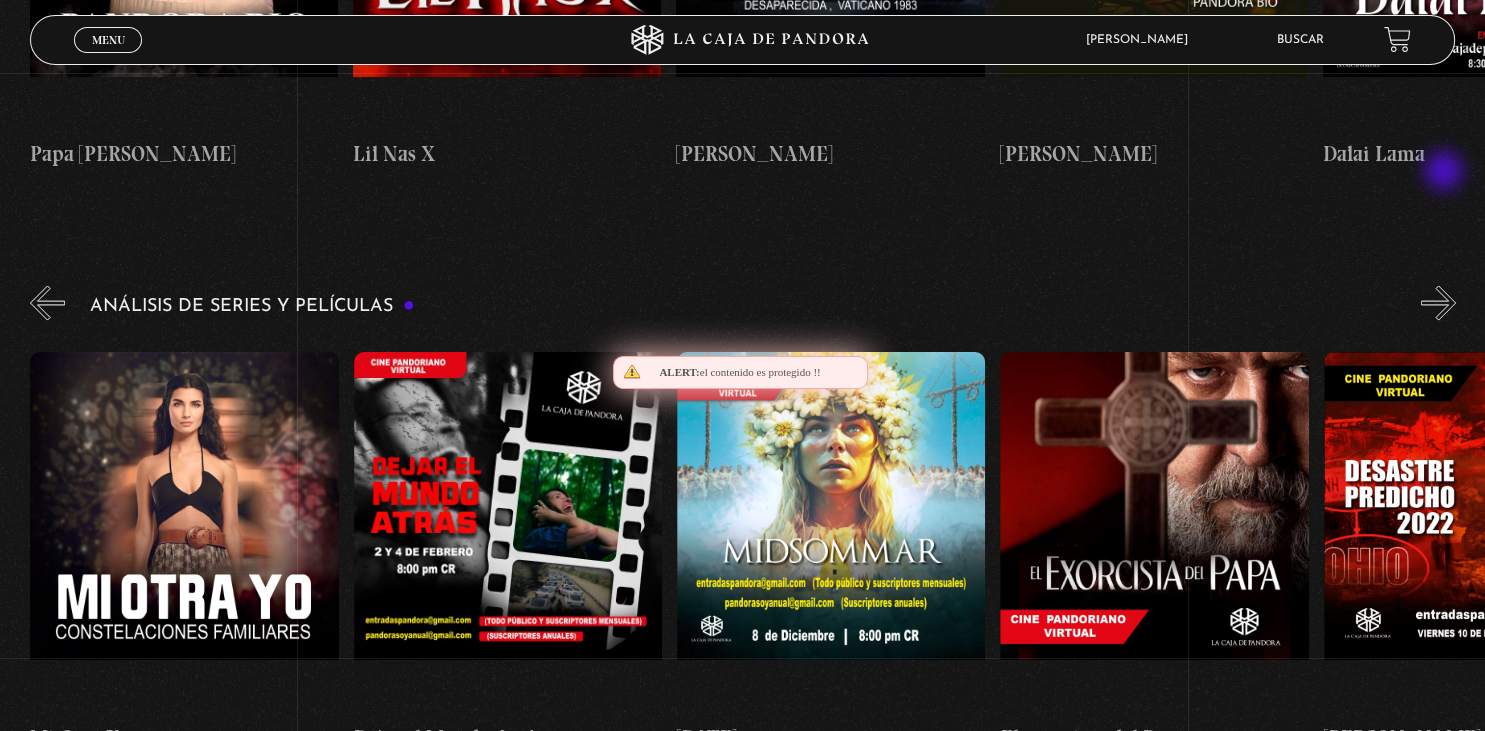 click on "»" at bounding box center (1438, 302) 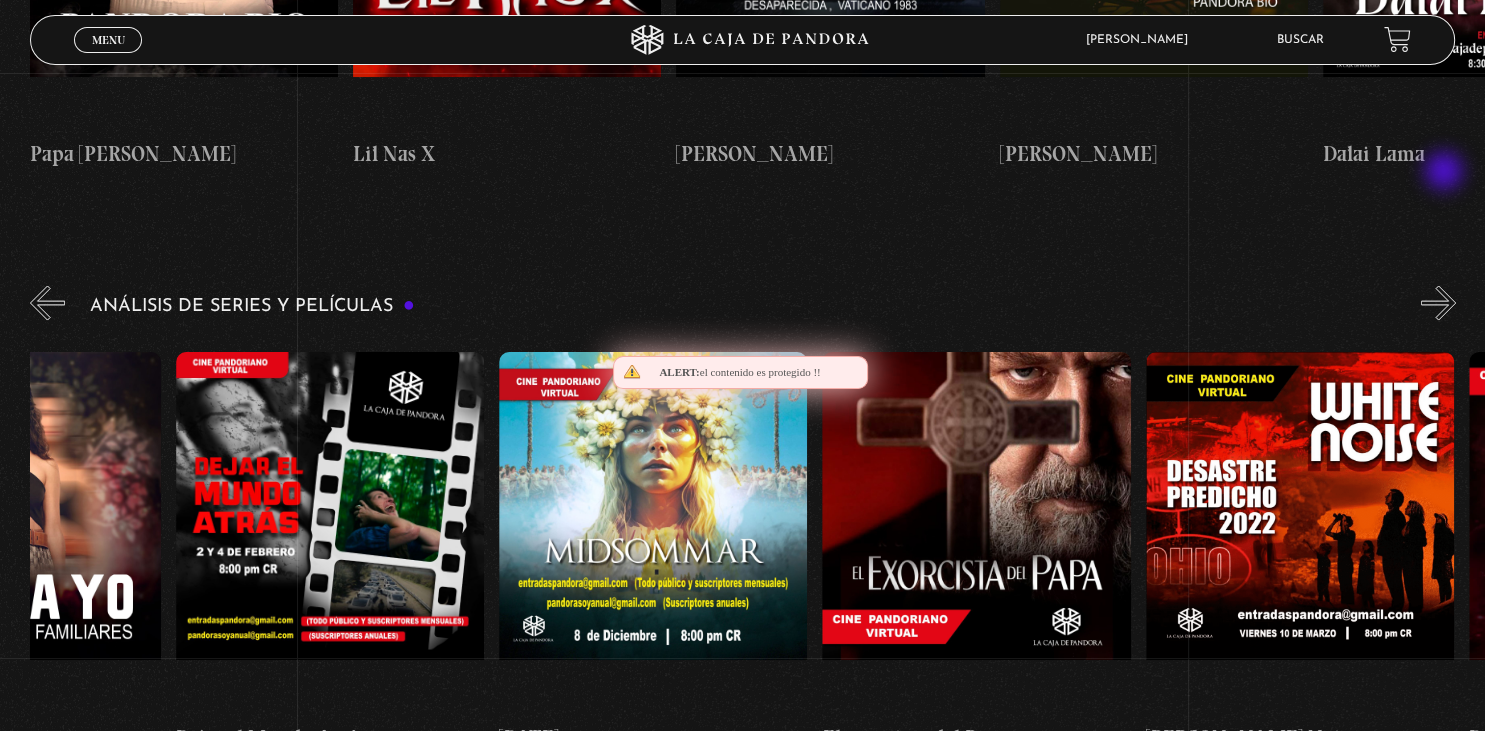 click on "»" at bounding box center [1438, 302] 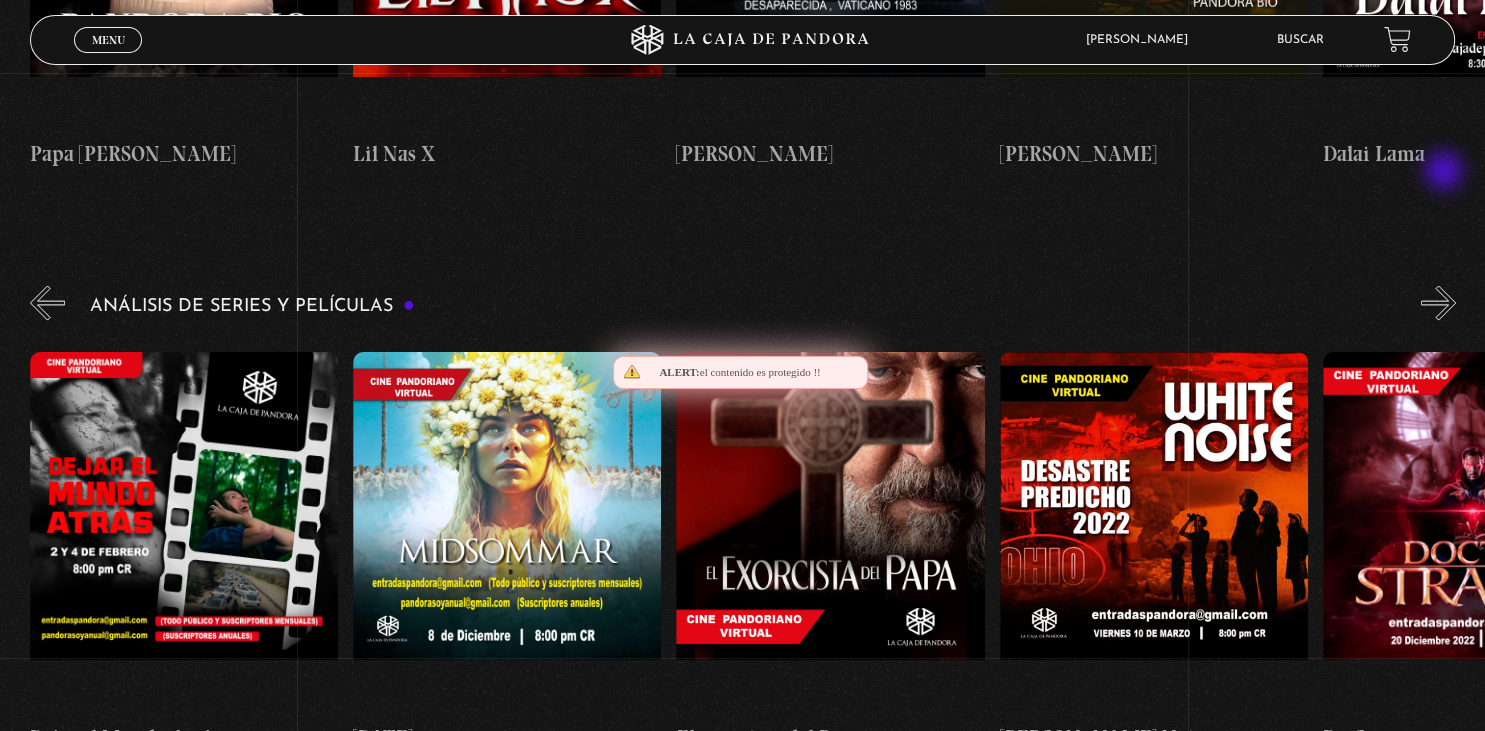 click on "»" at bounding box center (1438, 302) 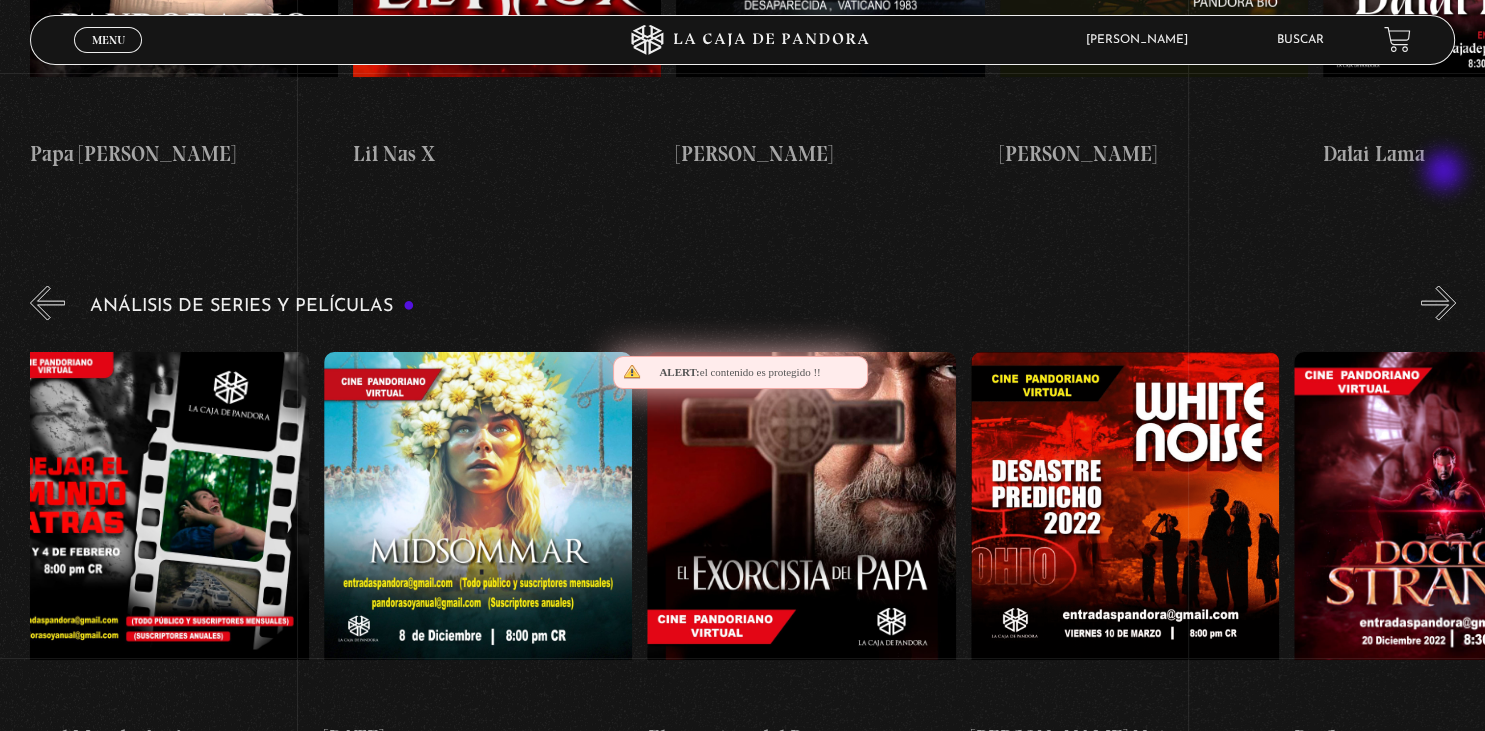 click on "»" at bounding box center (1438, 302) 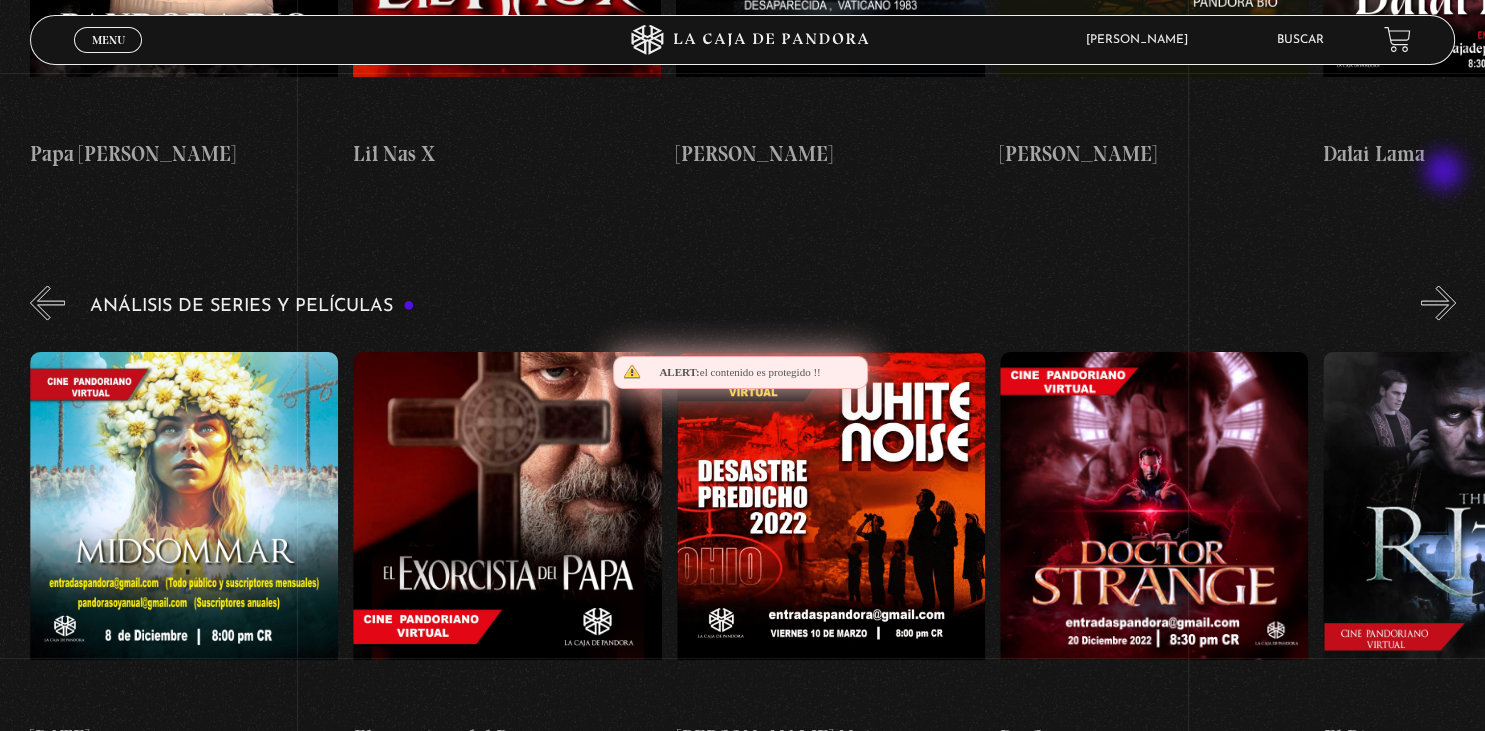 click on "»" at bounding box center (1438, 302) 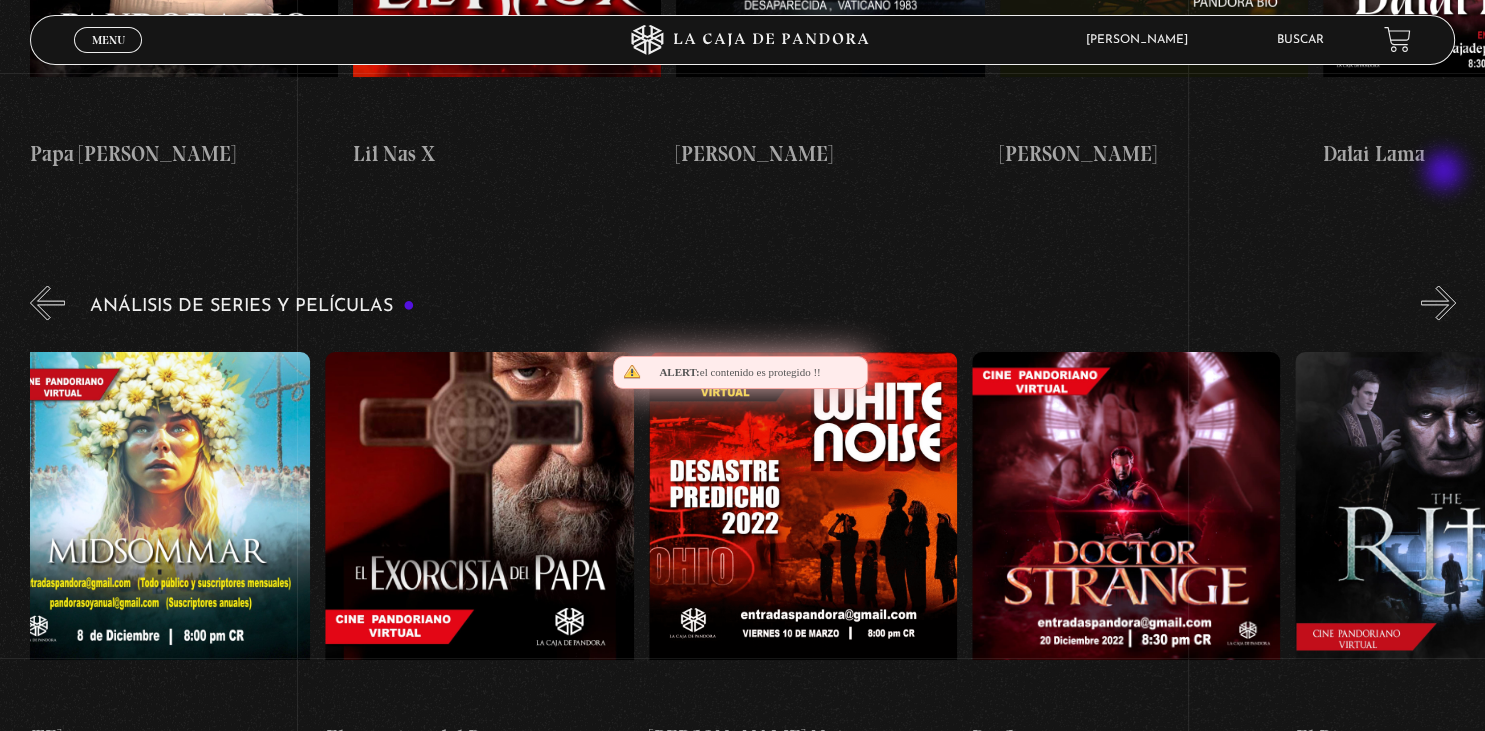 click on "»" at bounding box center (1438, 302) 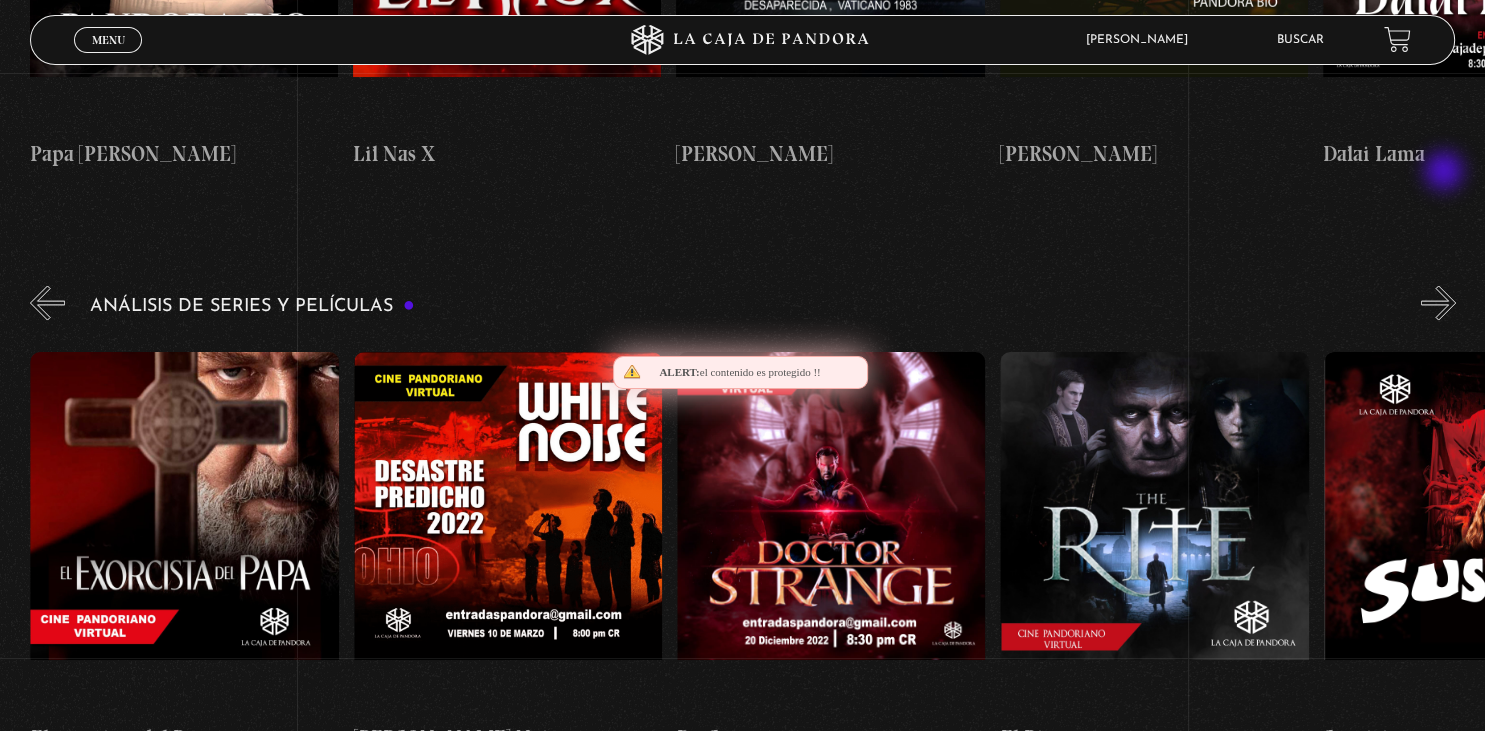 click on "»" at bounding box center [1438, 302] 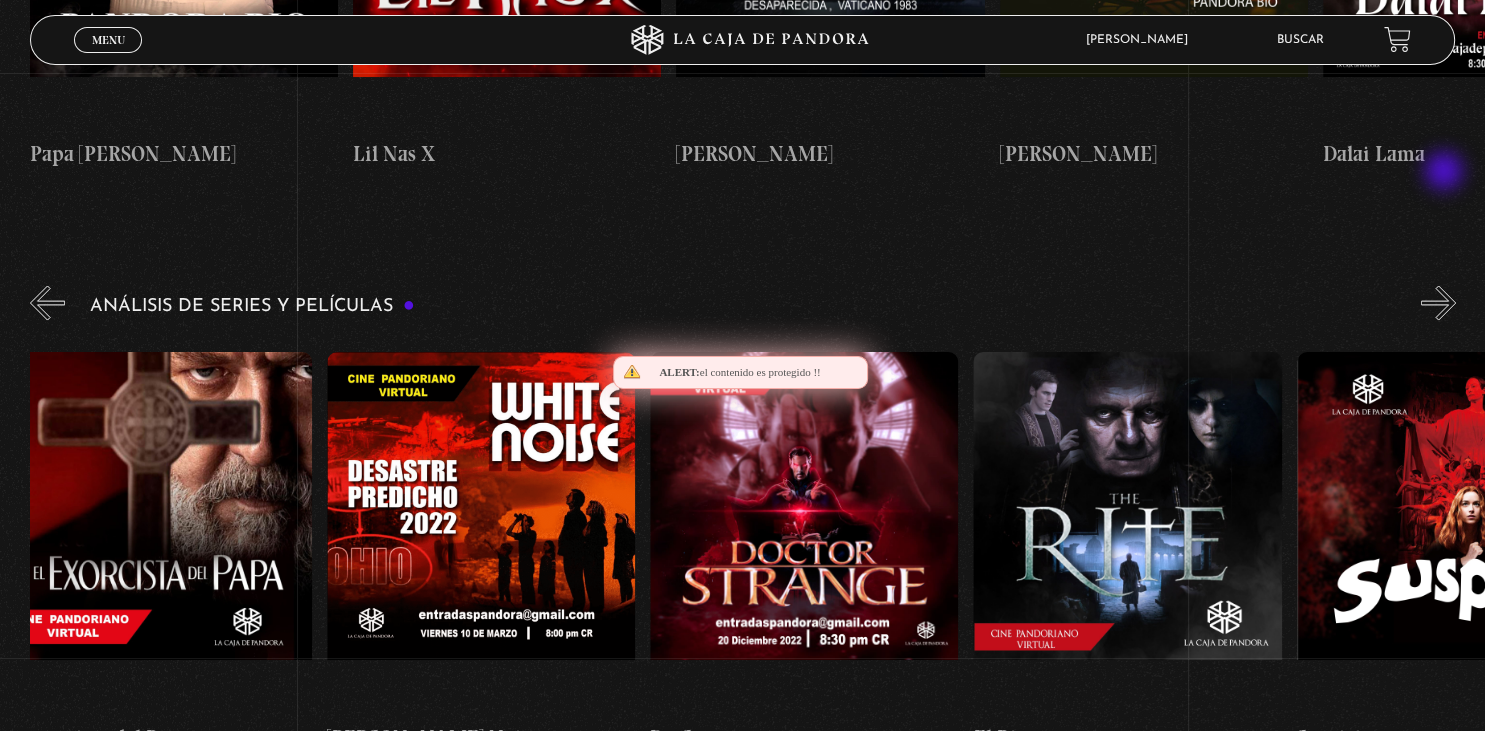 click on "»" at bounding box center [1438, 302] 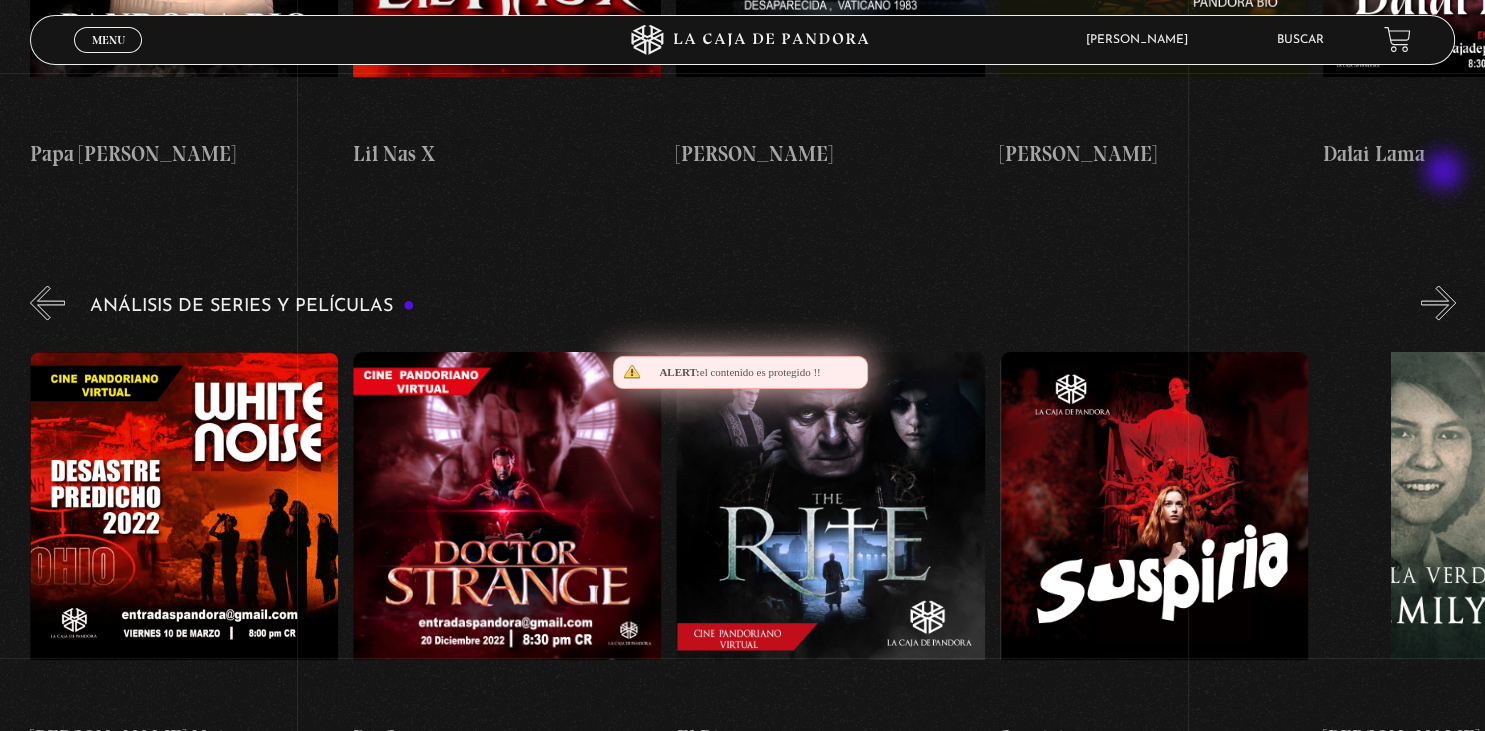 click on "»" at bounding box center [1438, 302] 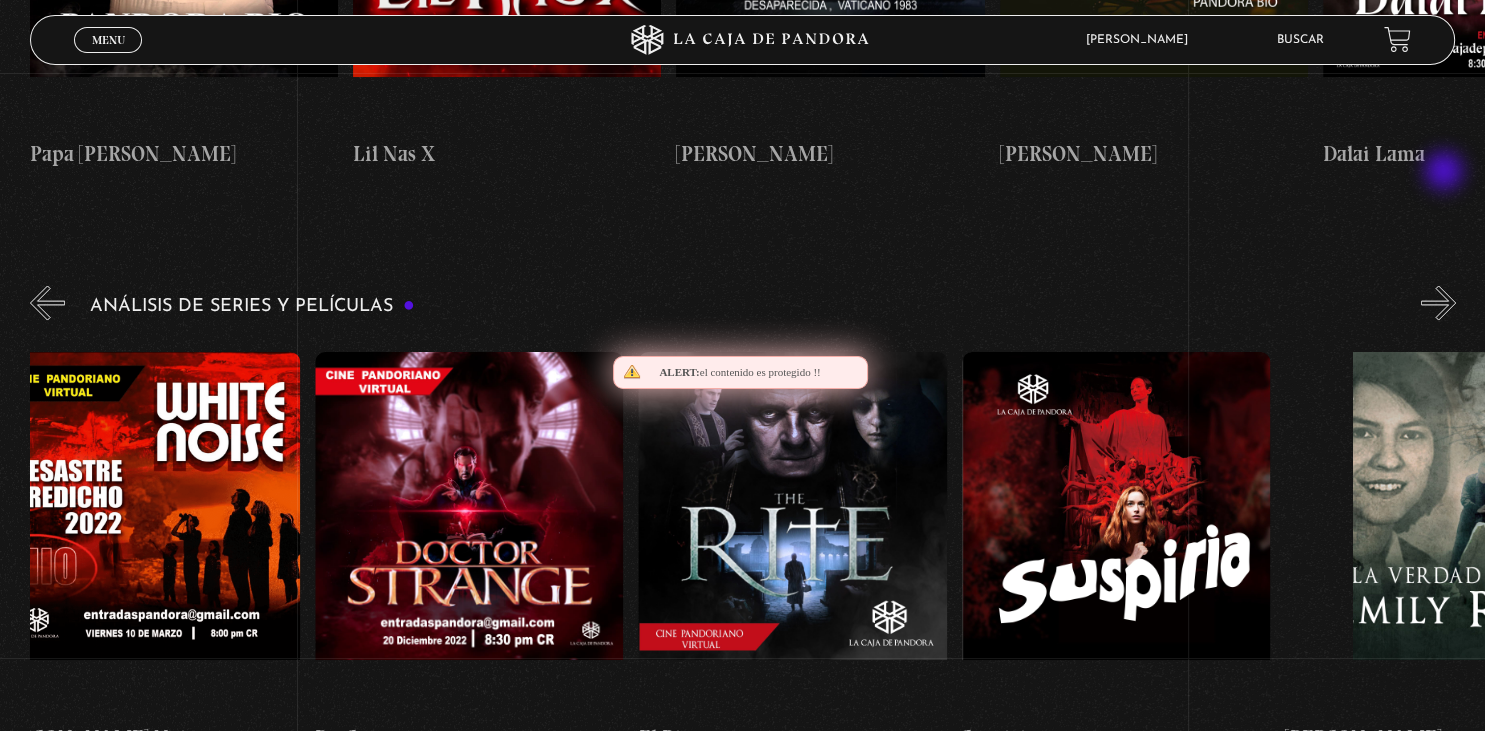 click on "»" at bounding box center [1438, 302] 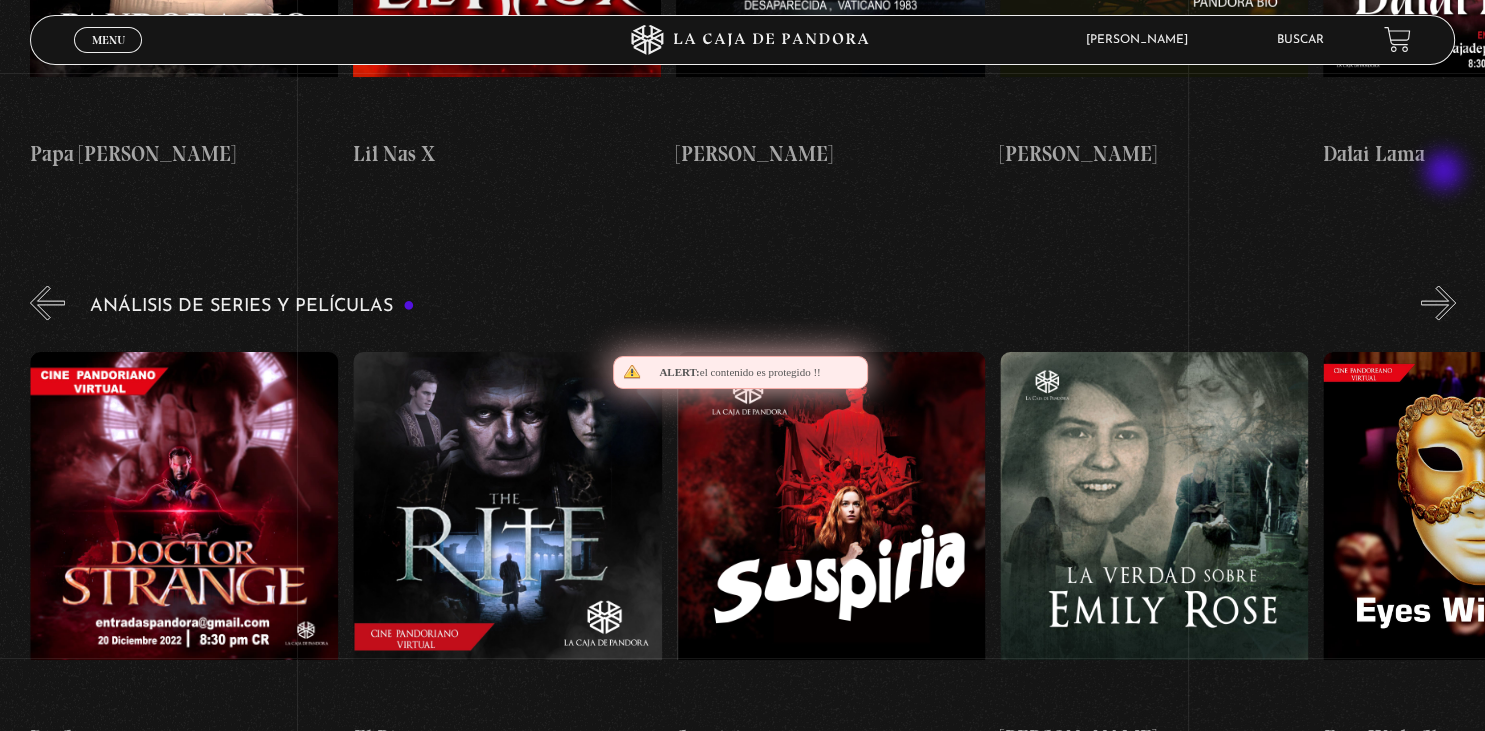 click on "»" at bounding box center [1438, 302] 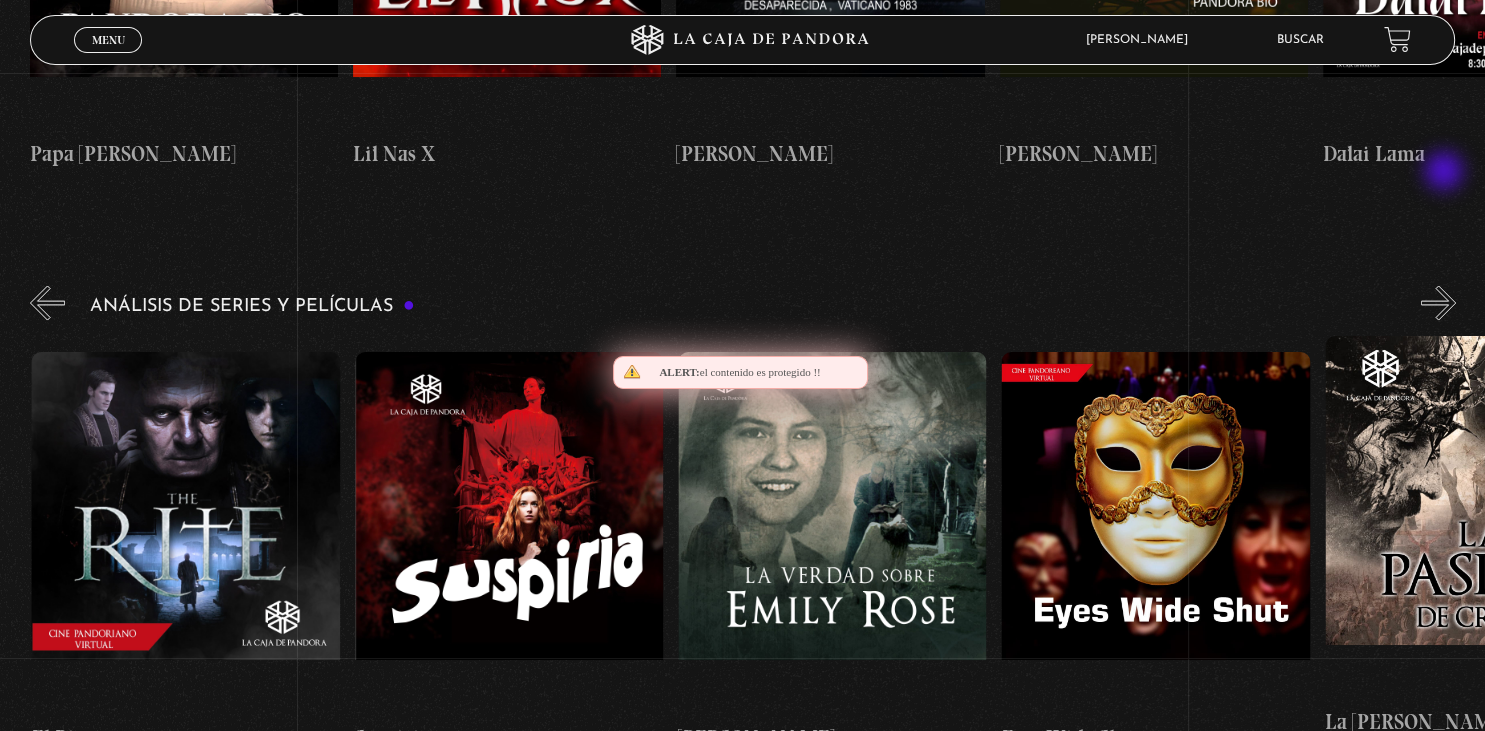 click on "»" at bounding box center (1438, 302) 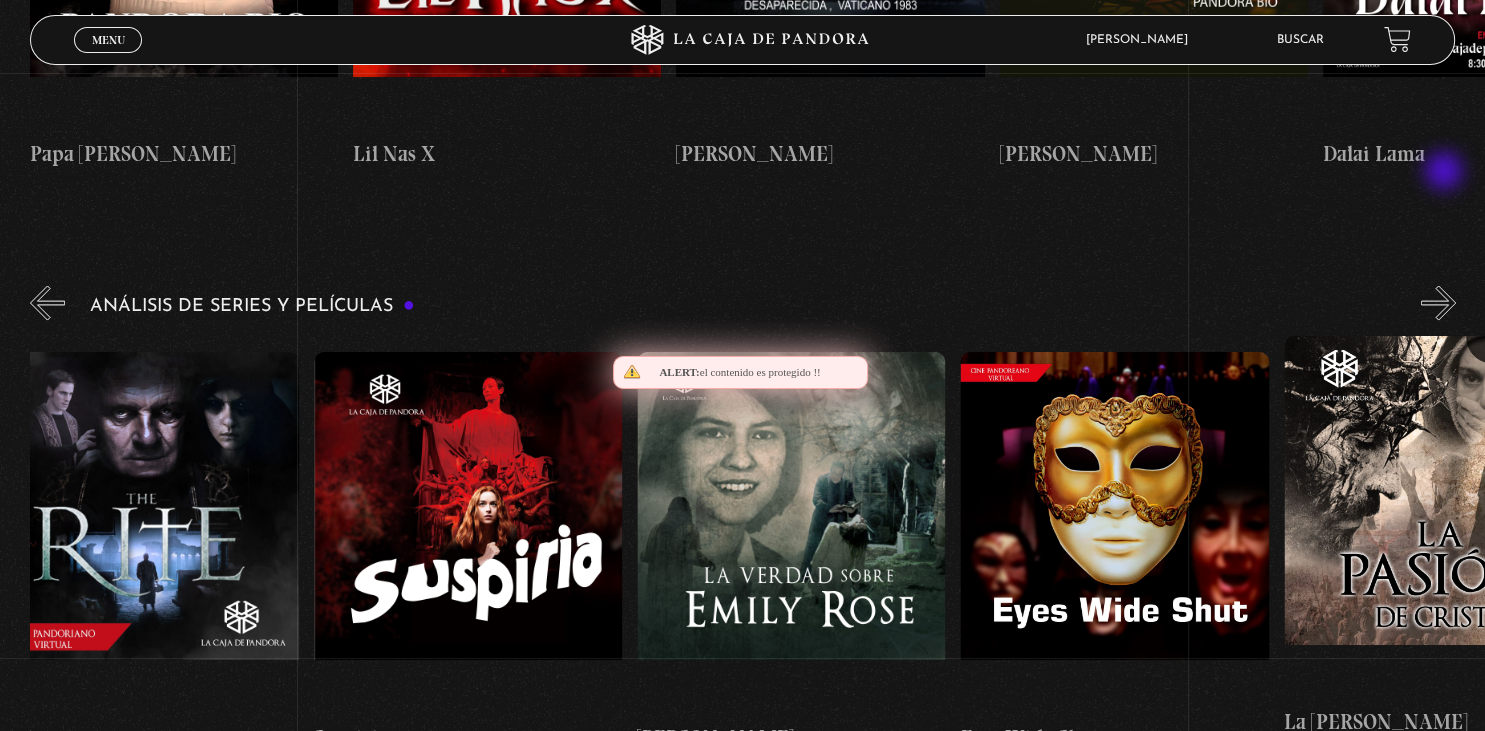 click on "»" at bounding box center [1438, 302] 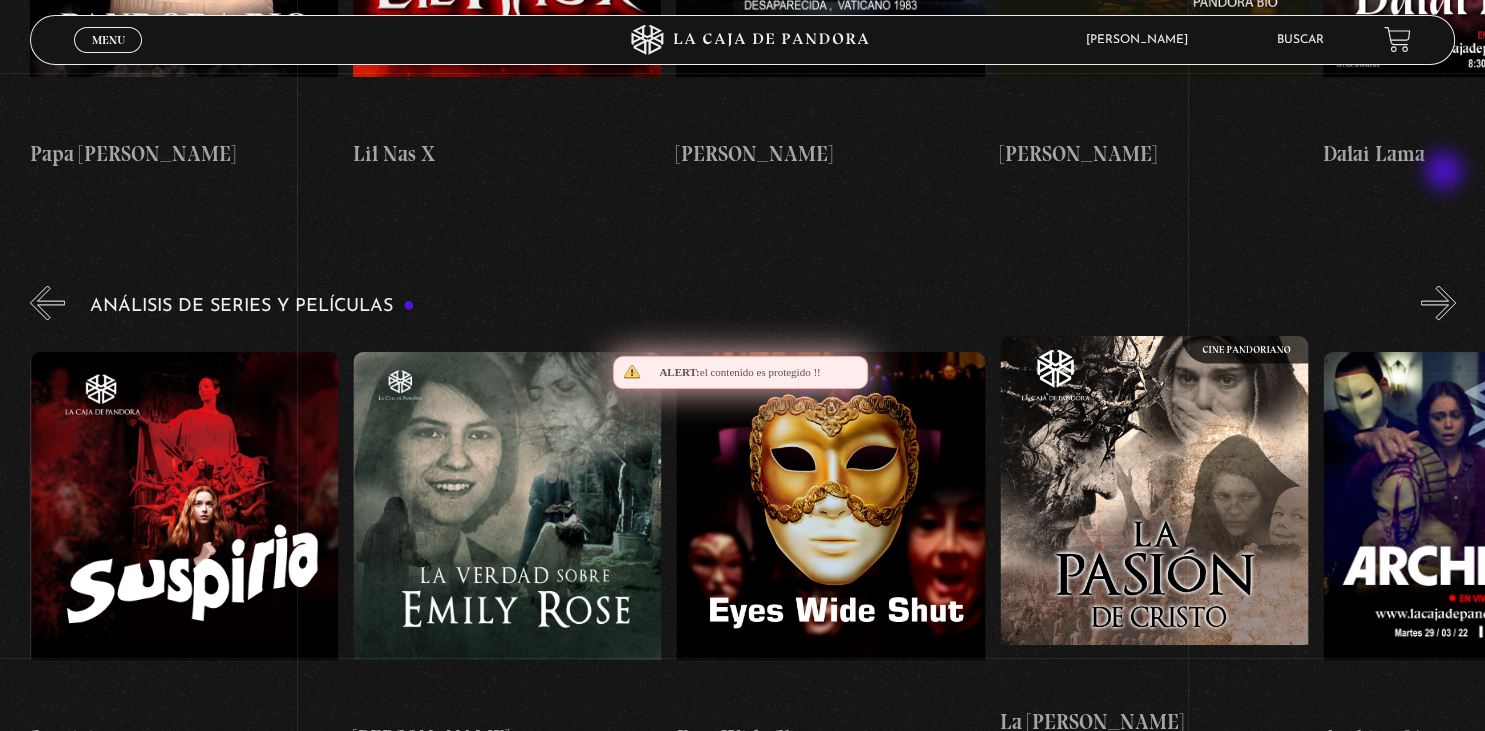 click on "»" at bounding box center [1438, 302] 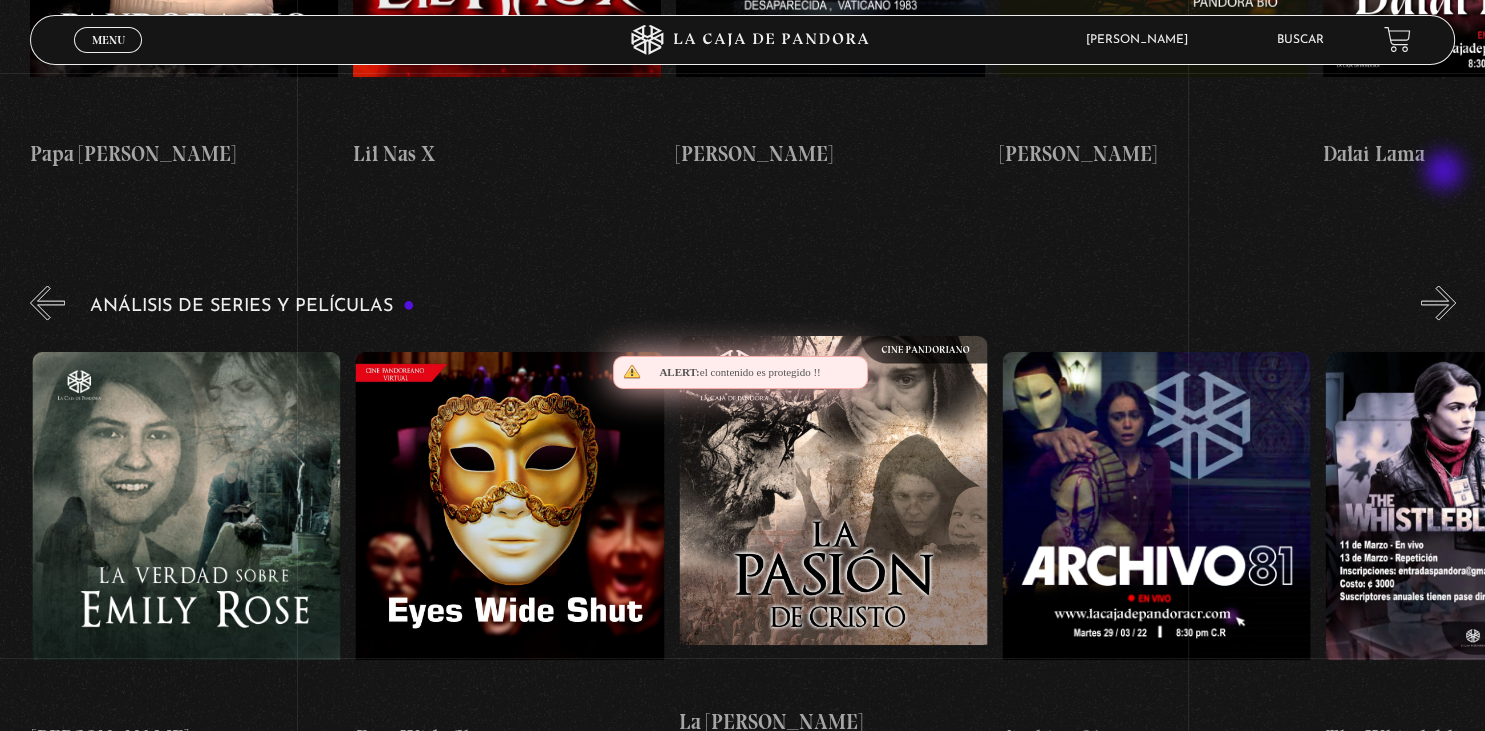click on "»" at bounding box center (1438, 302) 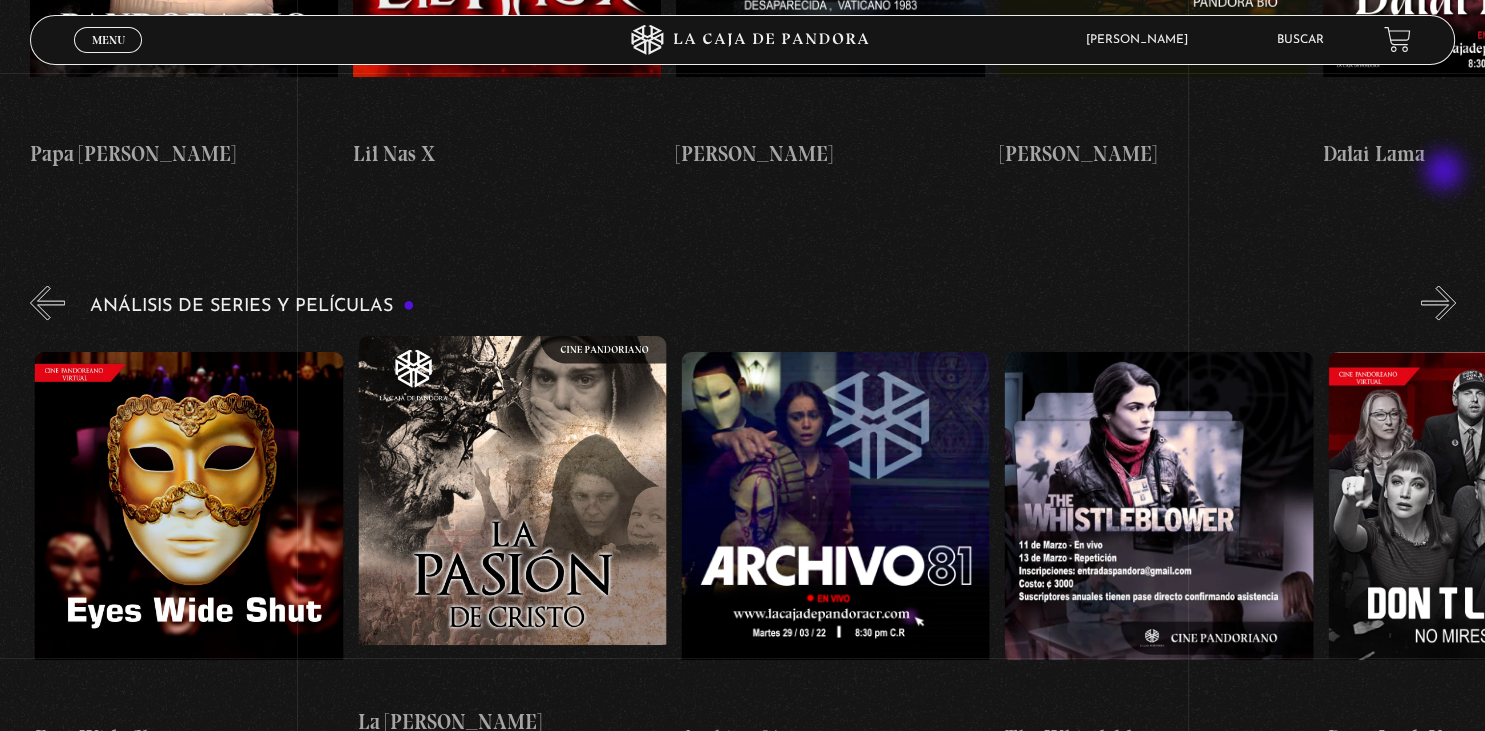 click on "»" at bounding box center [1438, 302] 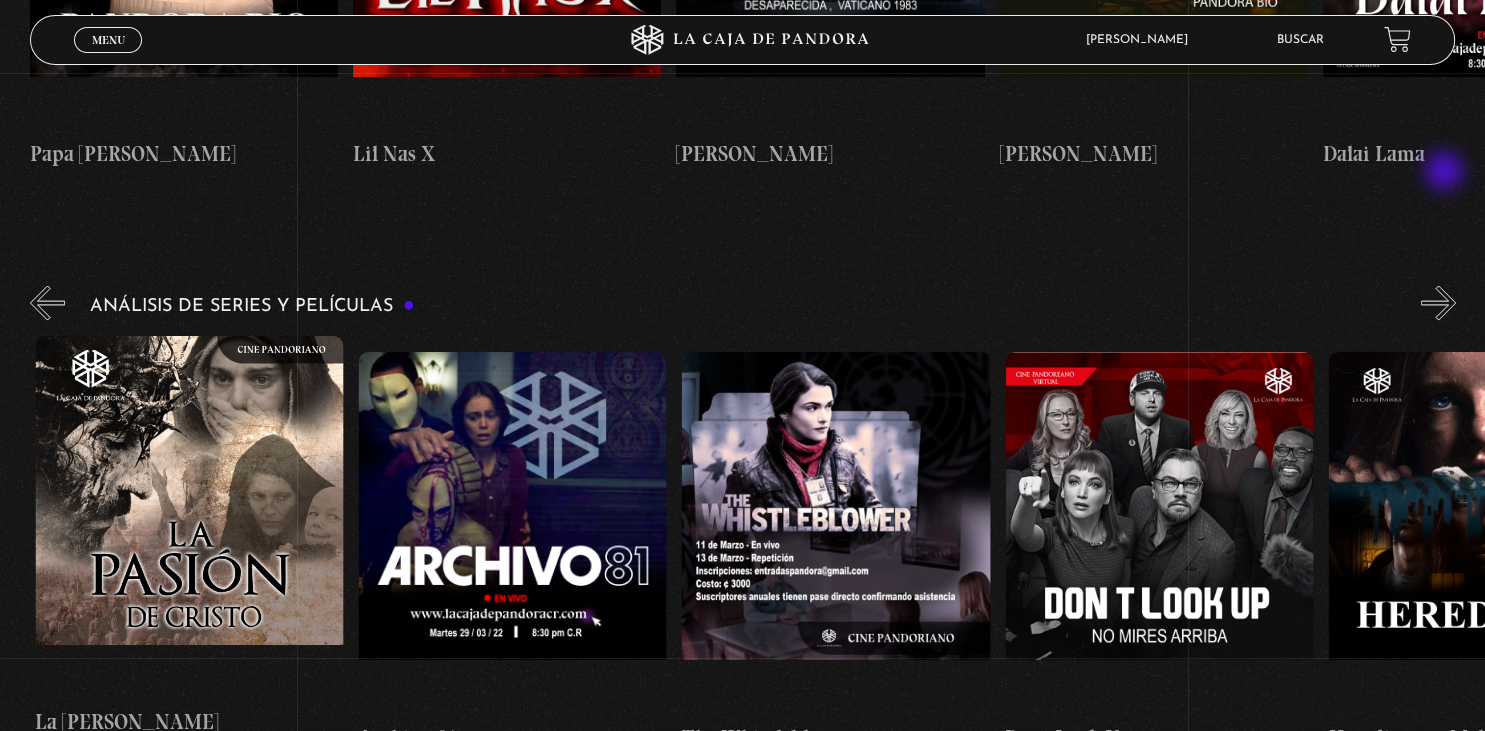 click on "»" at bounding box center (1438, 302) 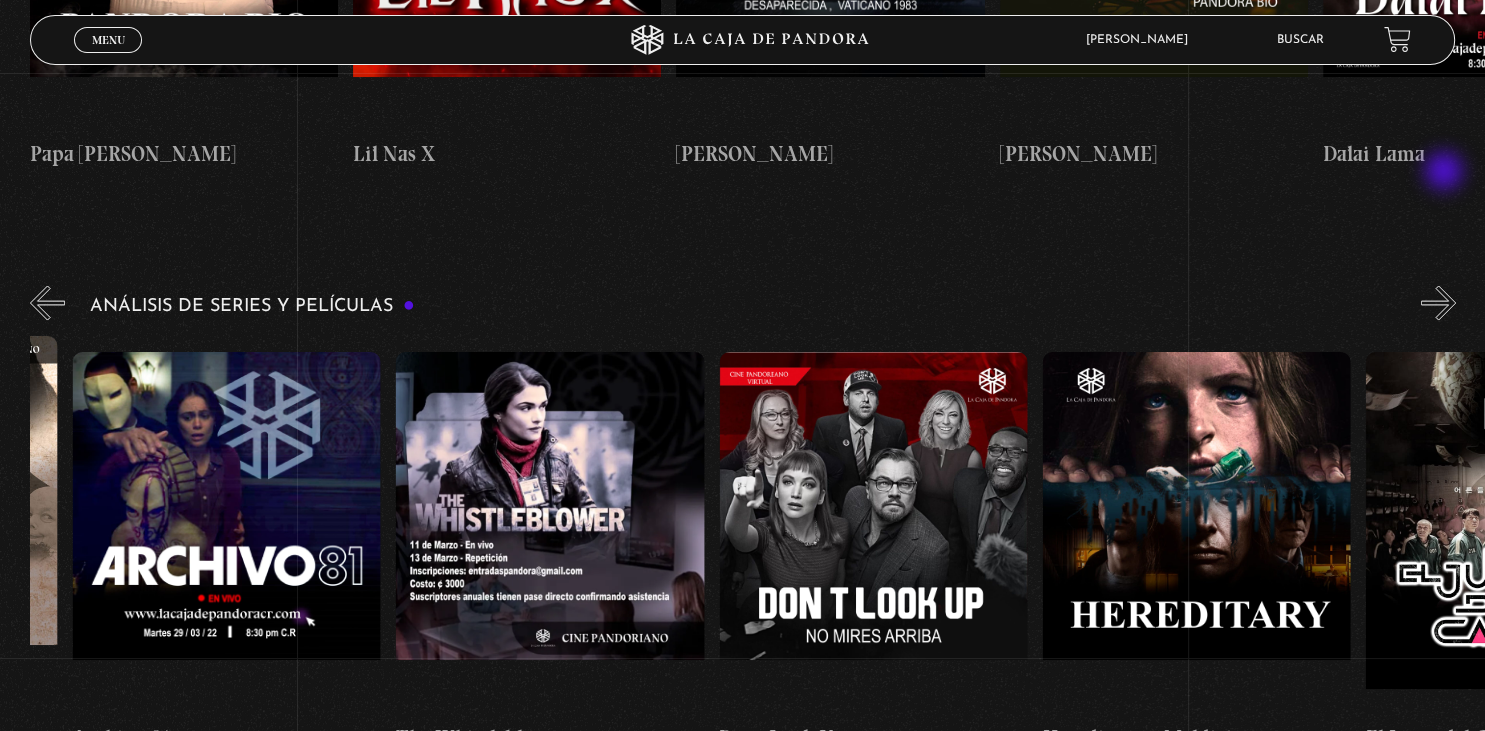 click on "»" at bounding box center [1438, 302] 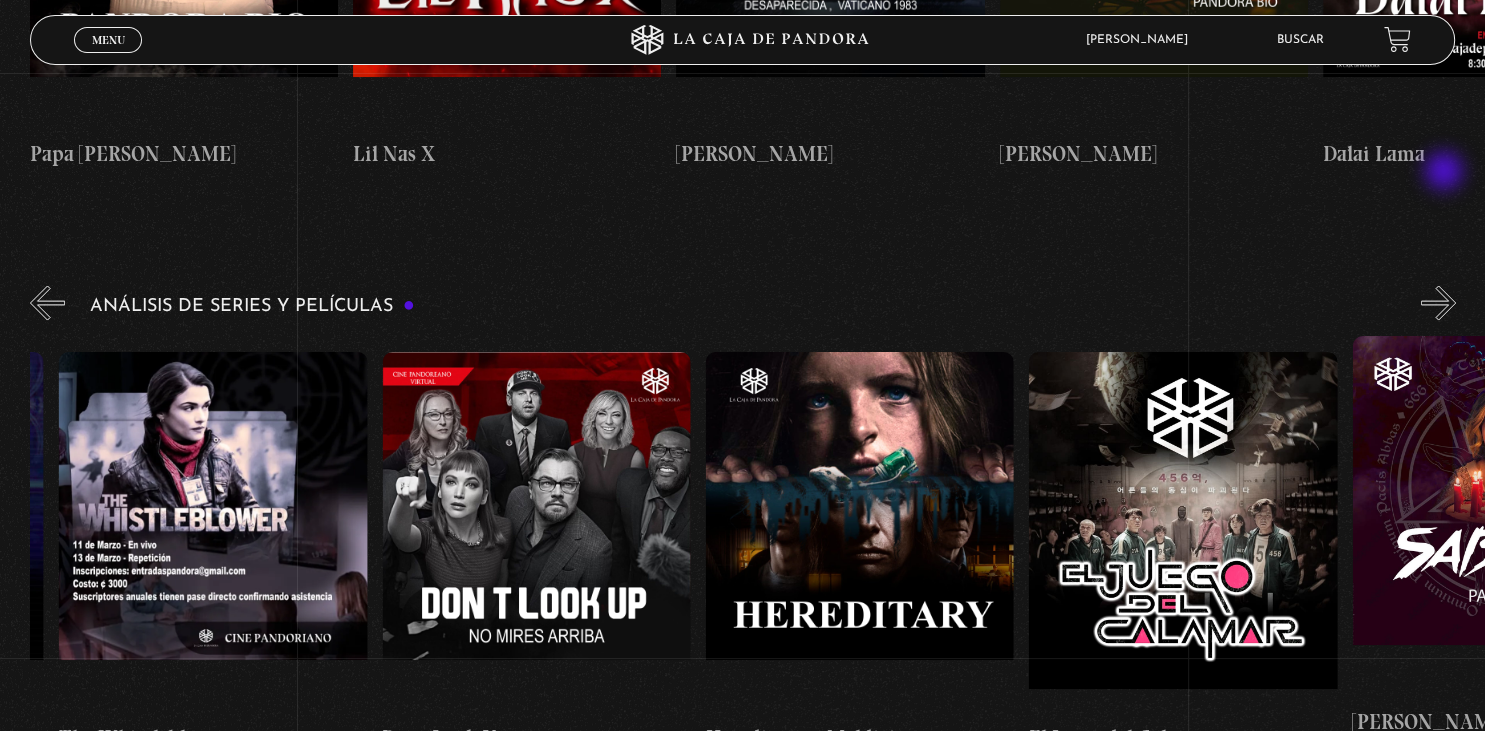 click on "»" at bounding box center (1438, 302) 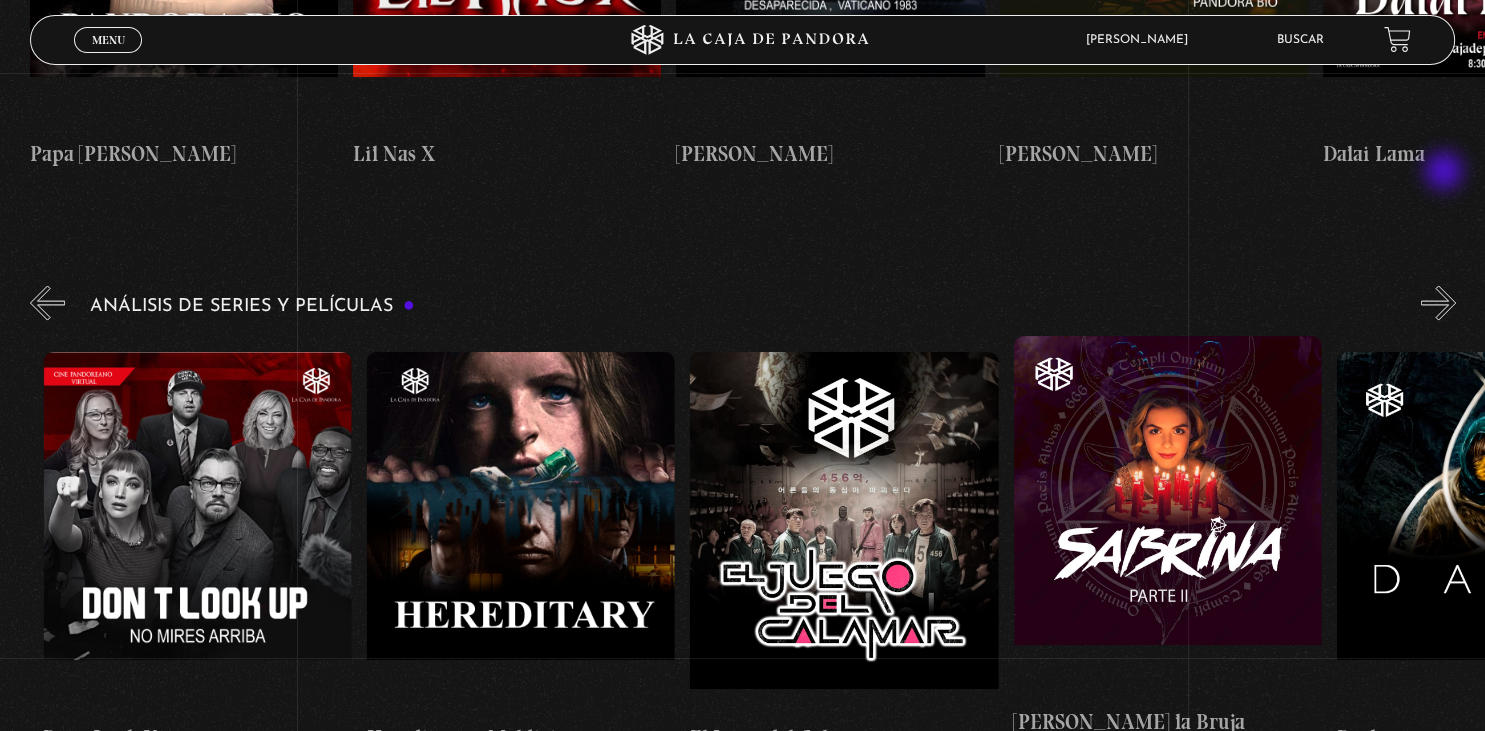 click on "»" at bounding box center (1438, 302) 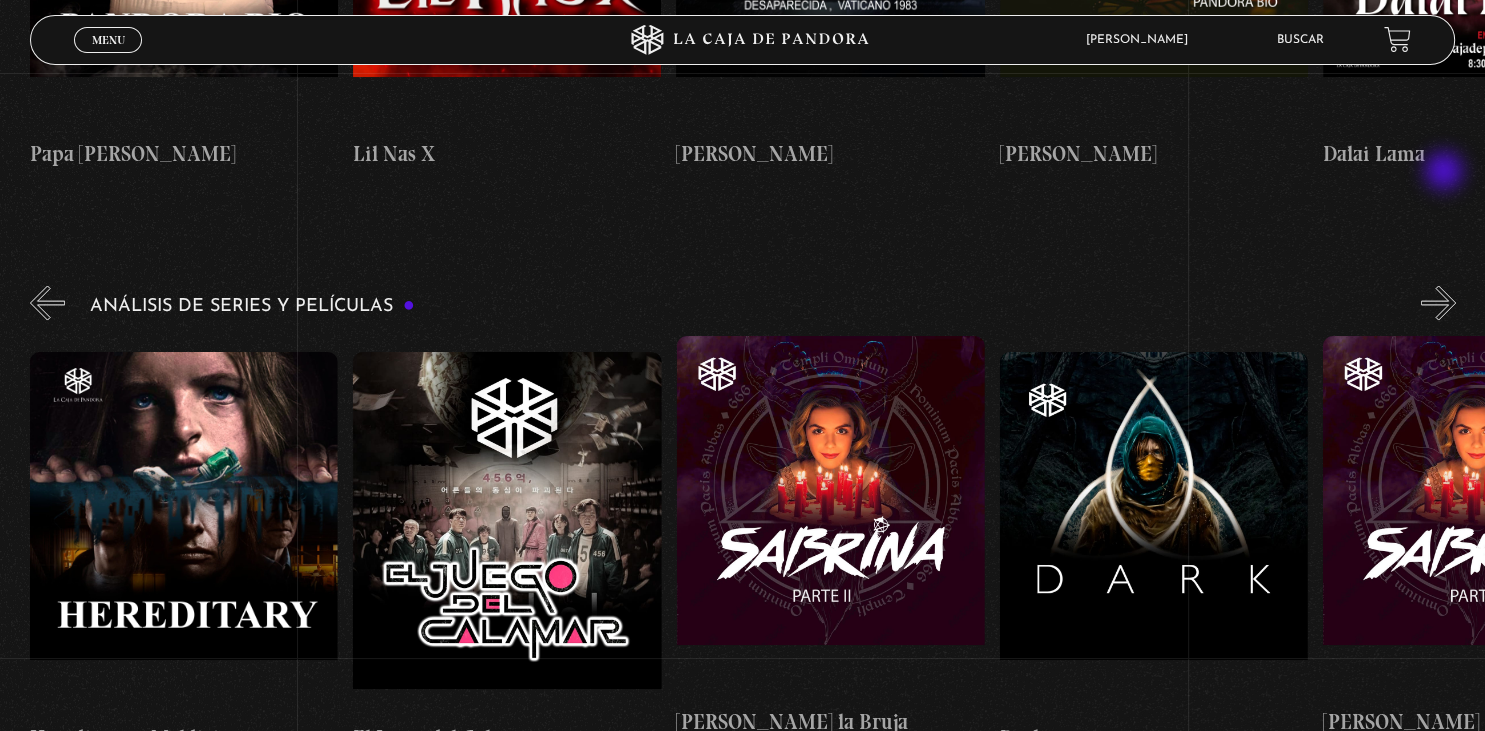 click on "»" at bounding box center (1438, 302) 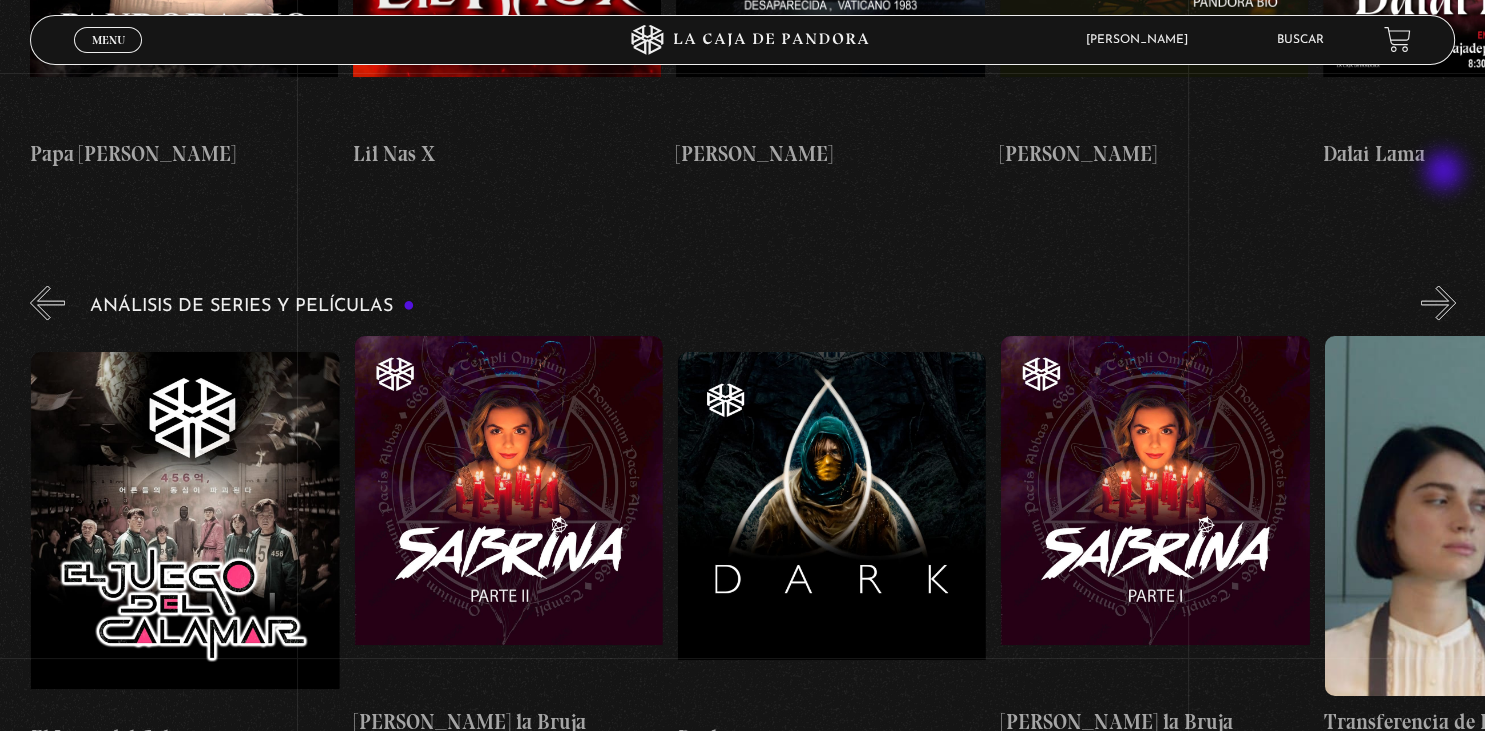scroll, scrollTop: 0, scrollLeft: 5496, axis: horizontal 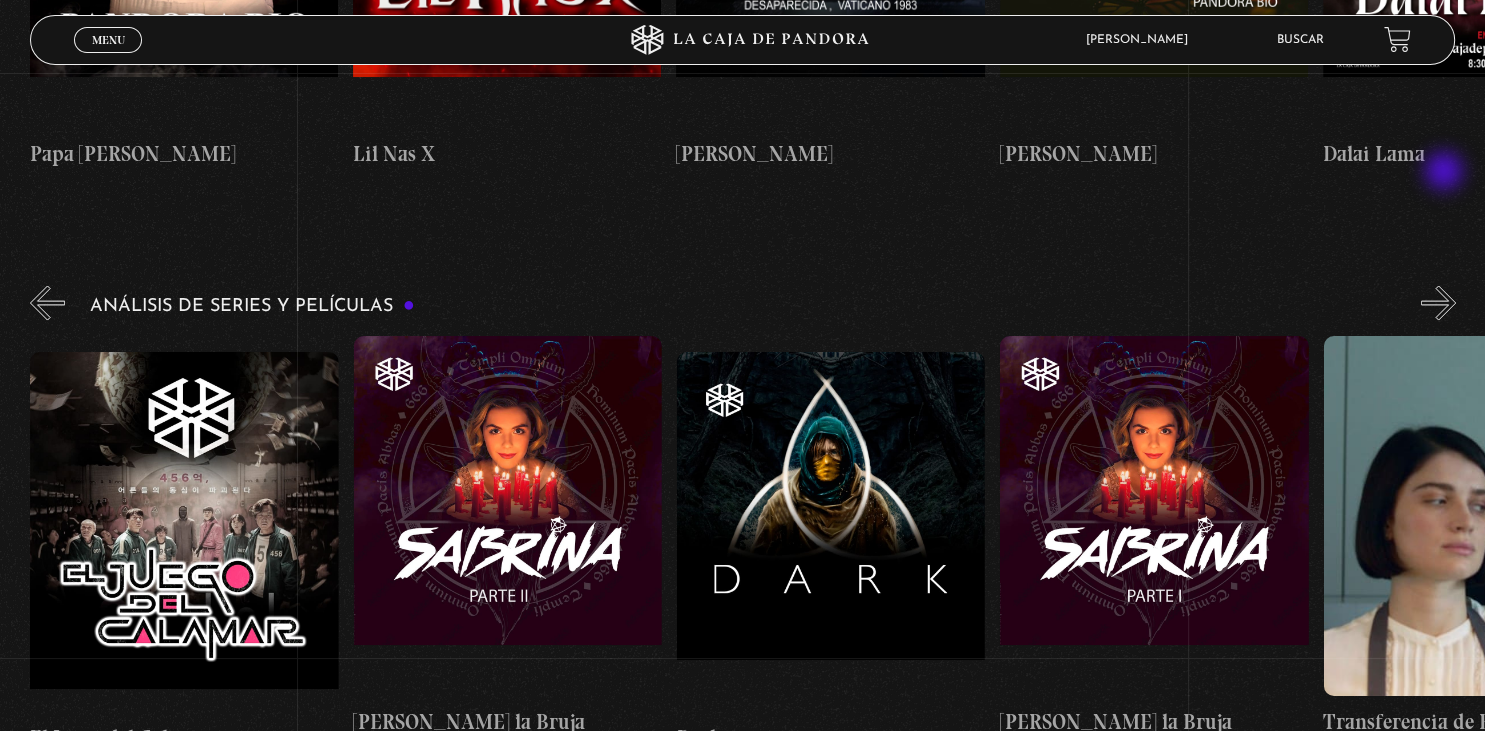 click on "»" at bounding box center [1438, 302] 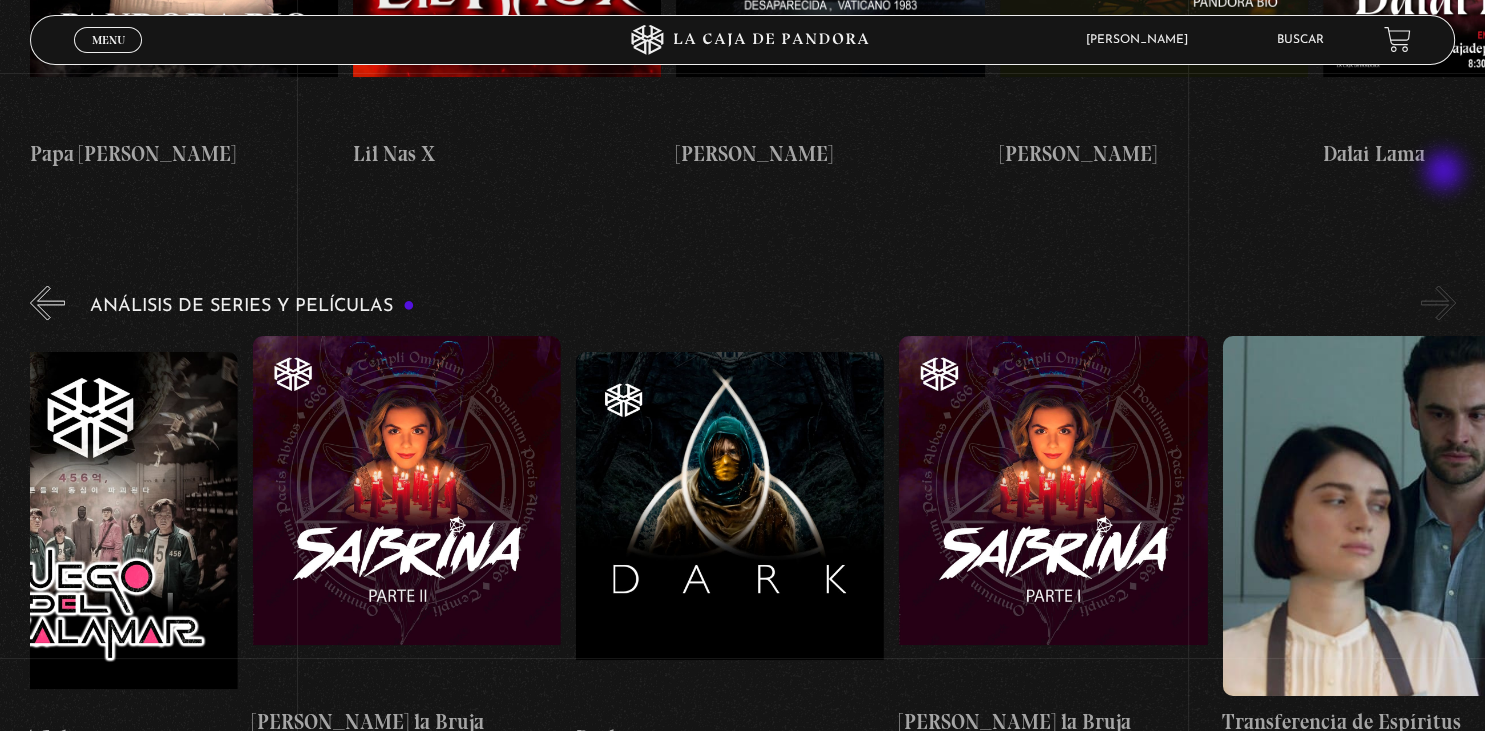 scroll, scrollTop: 0, scrollLeft: 5658, axis: horizontal 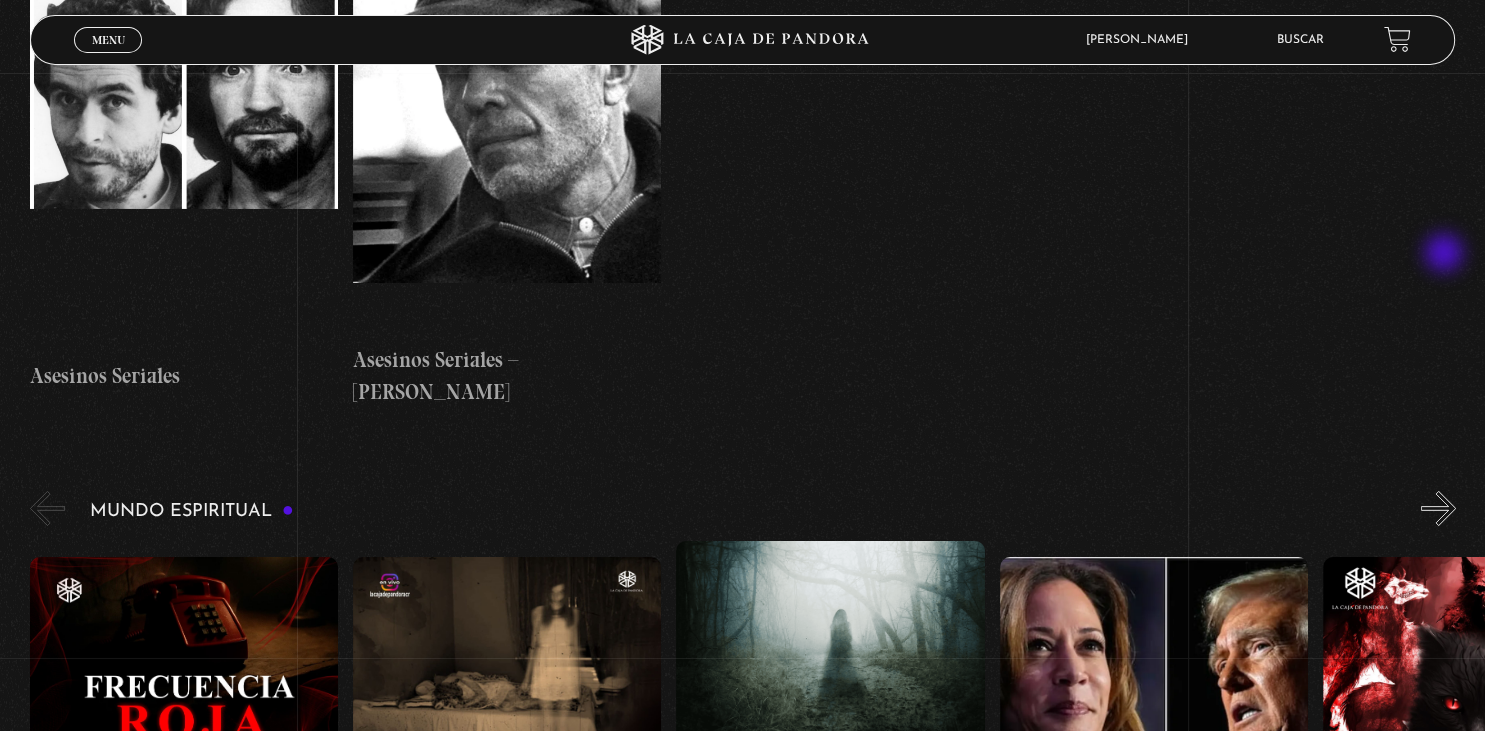 click on "»" at bounding box center (1438, 508) 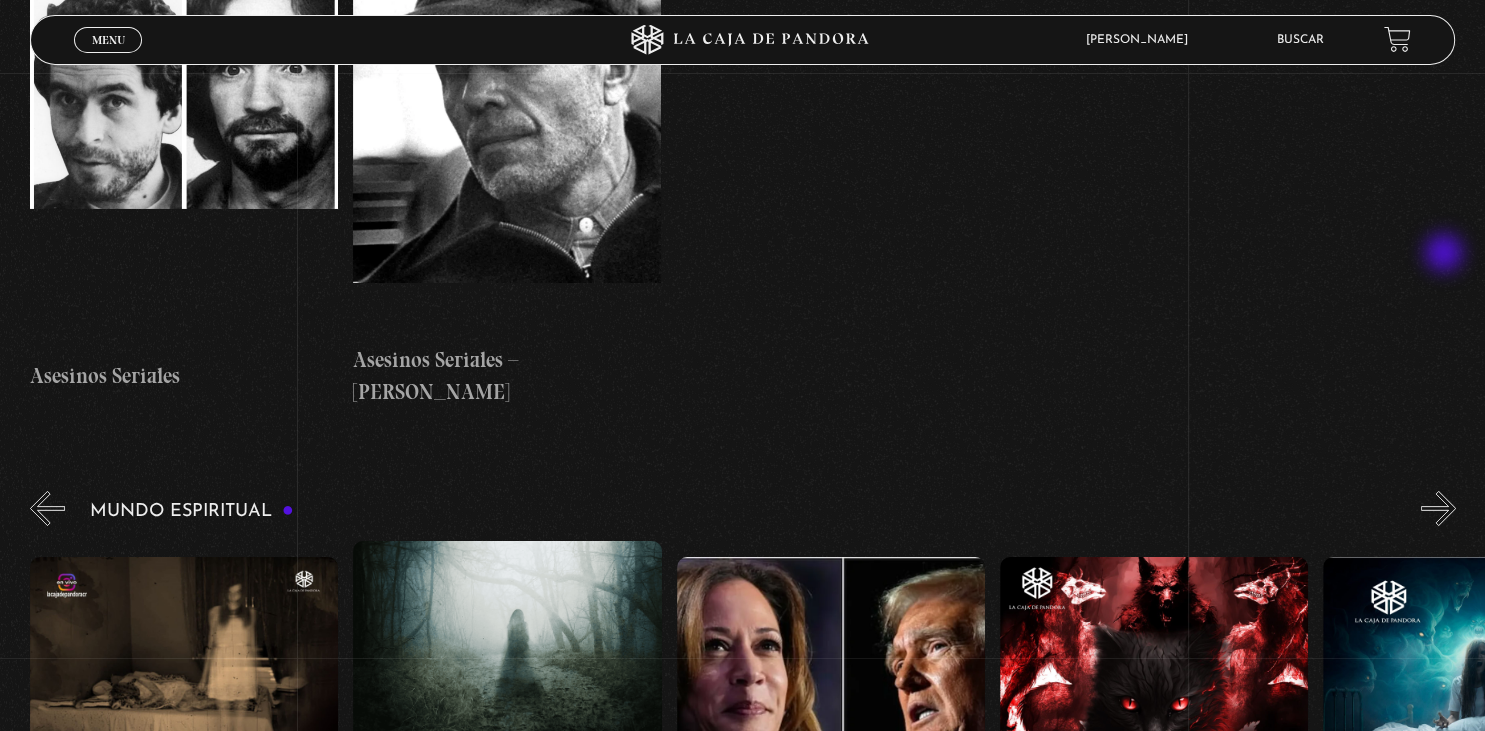 click on "»" at bounding box center [1438, 508] 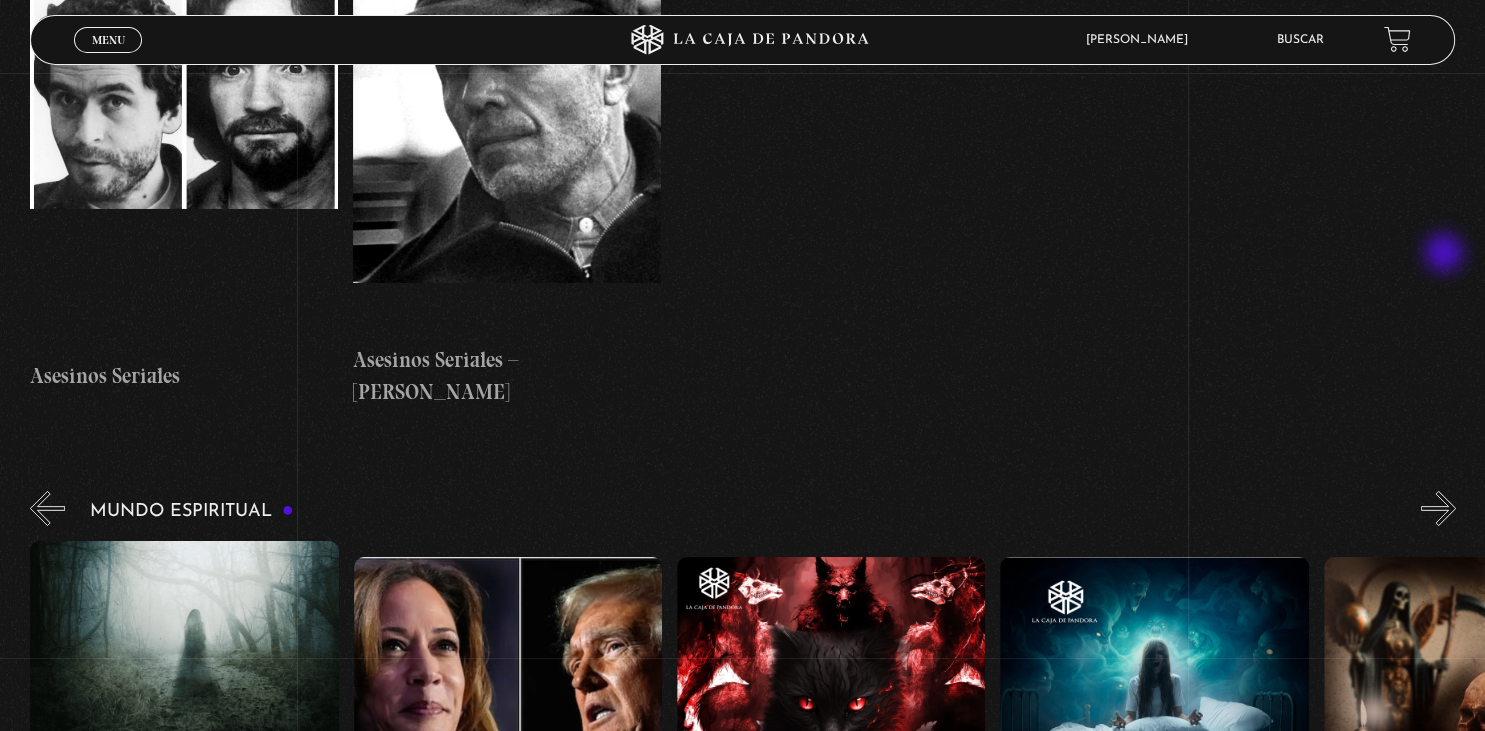 click on "»" at bounding box center [1438, 508] 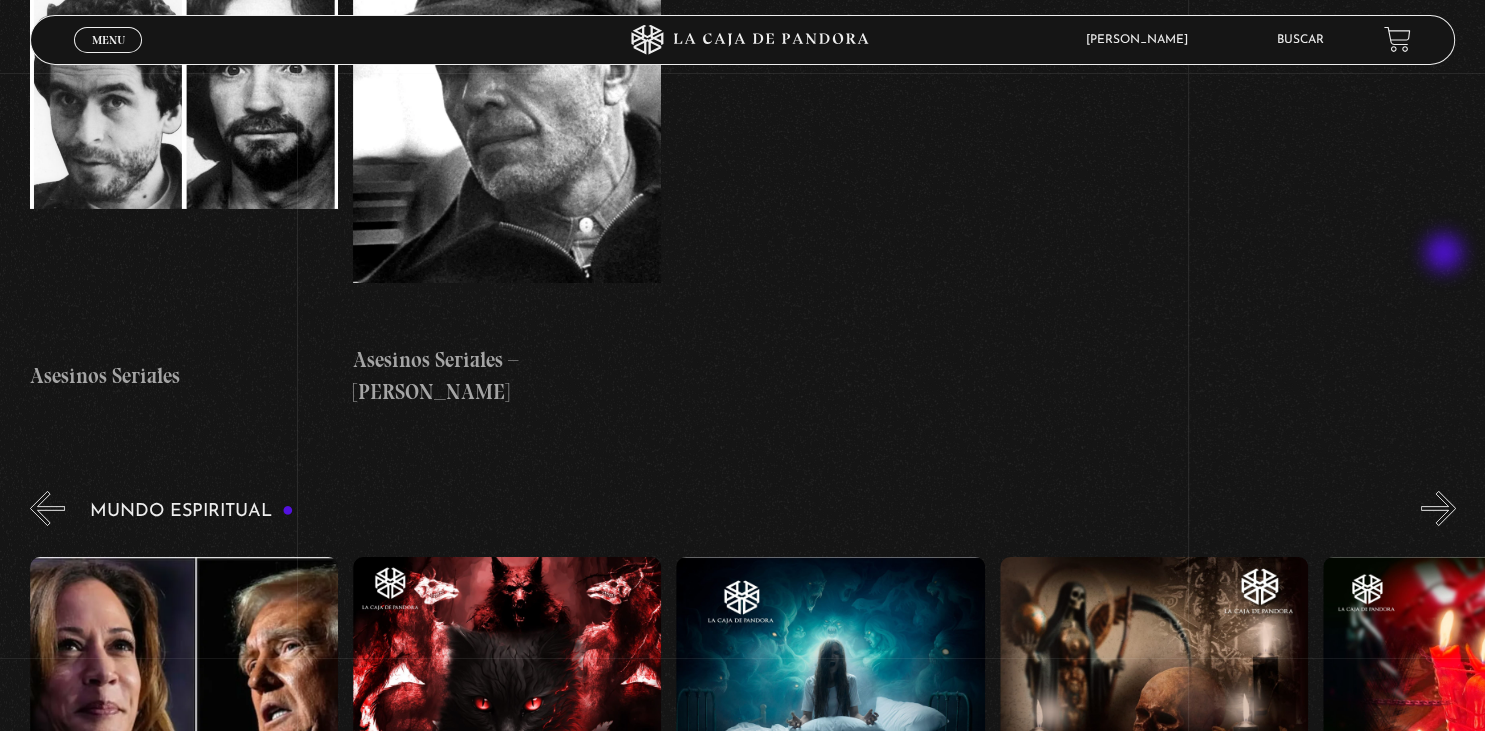 click on "»" at bounding box center [1438, 508] 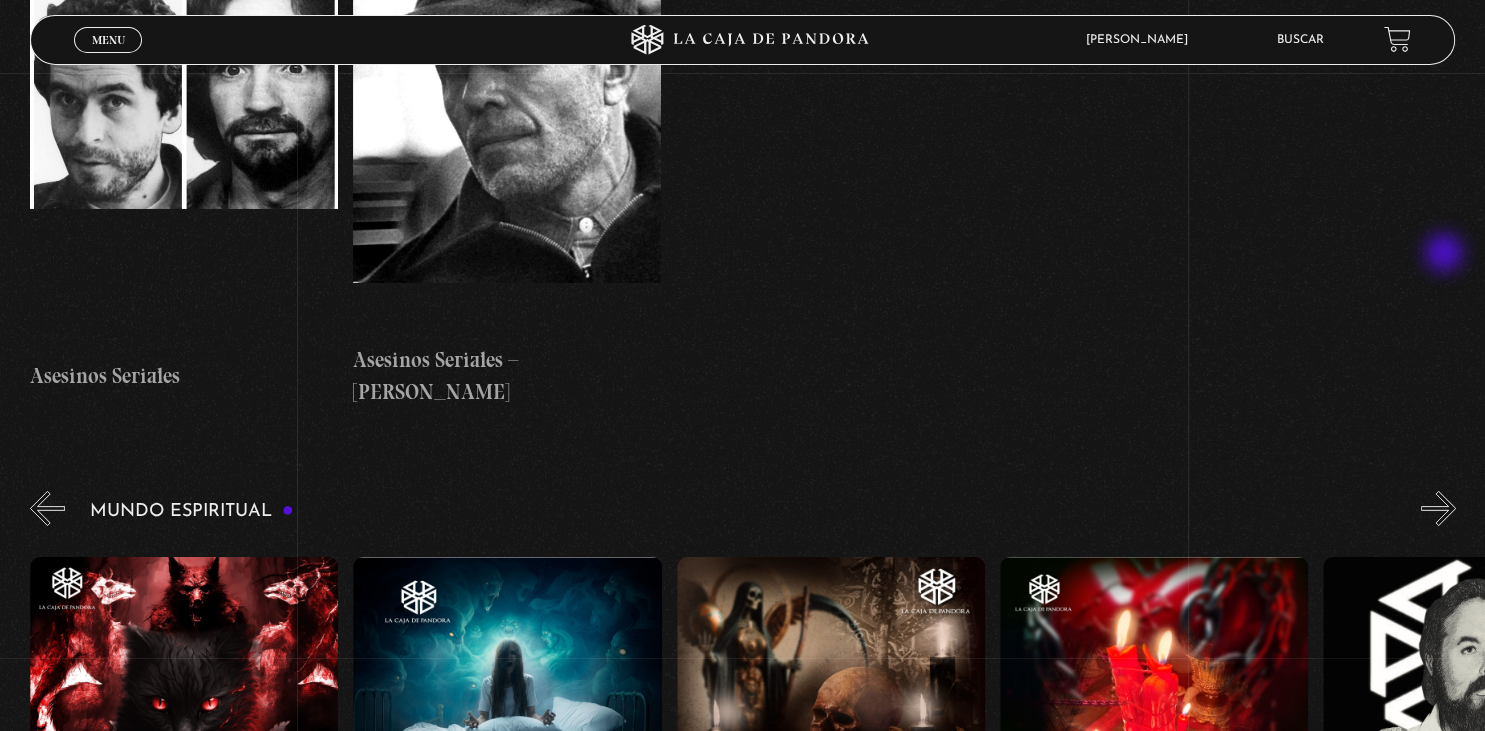 click on "»" at bounding box center (1438, 508) 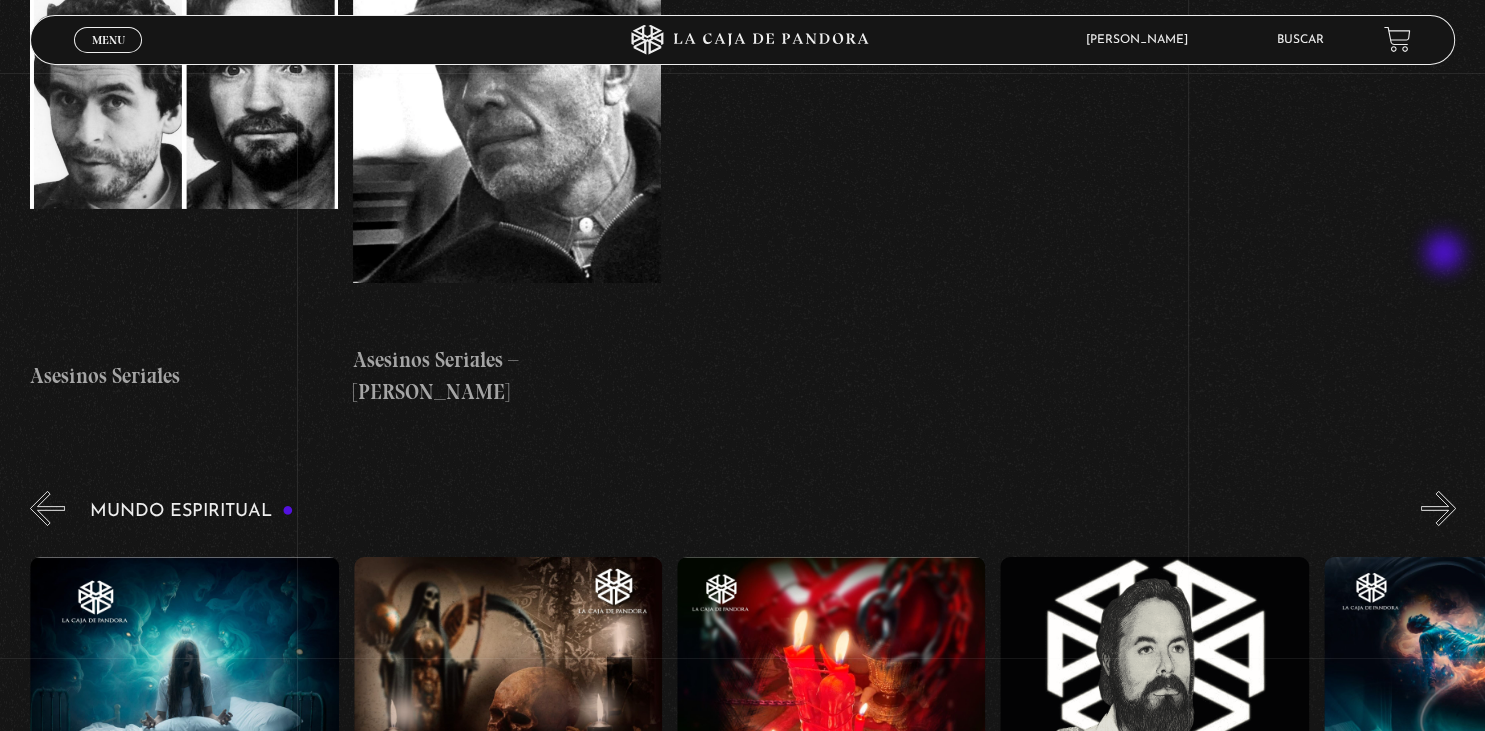 click on "»" at bounding box center [1438, 508] 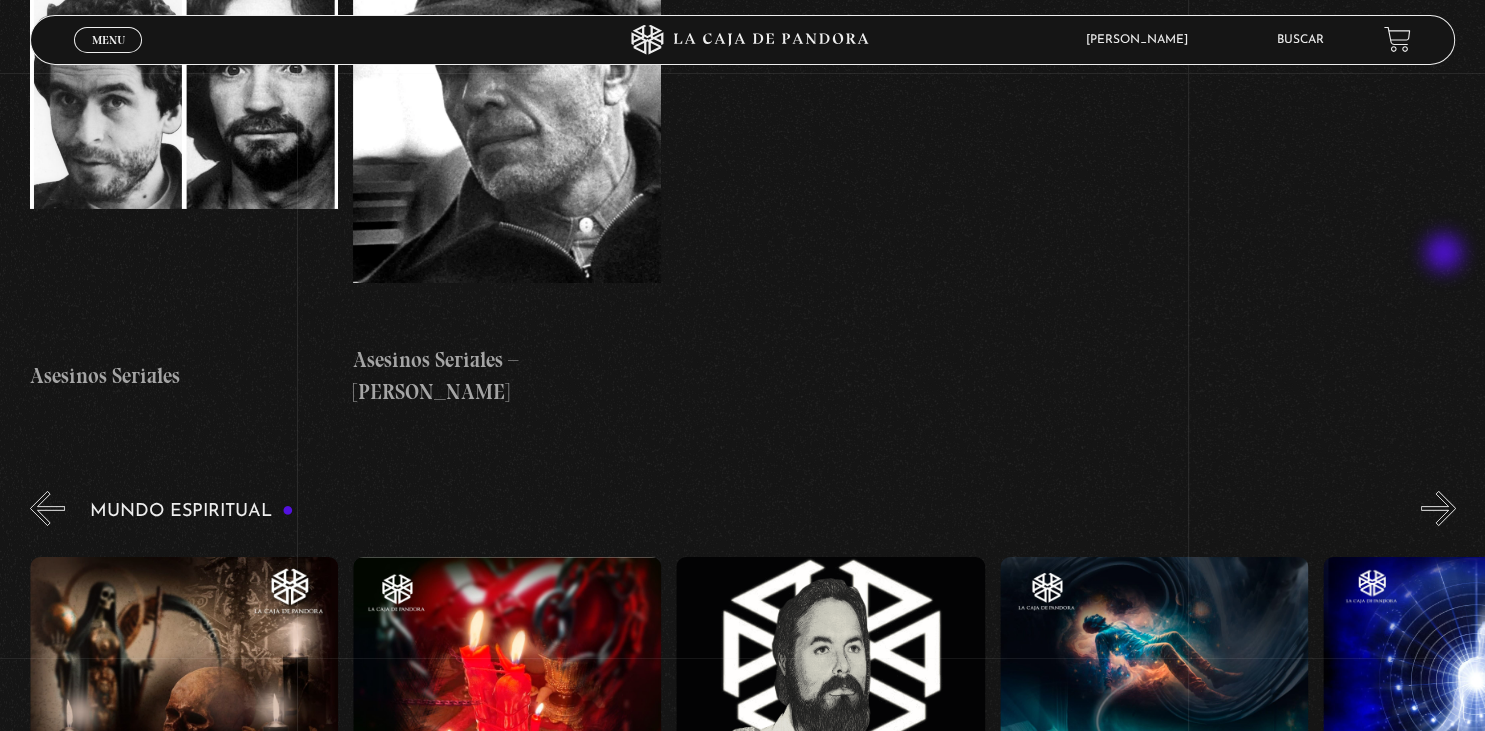 click on "»" at bounding box center (1438, 508) 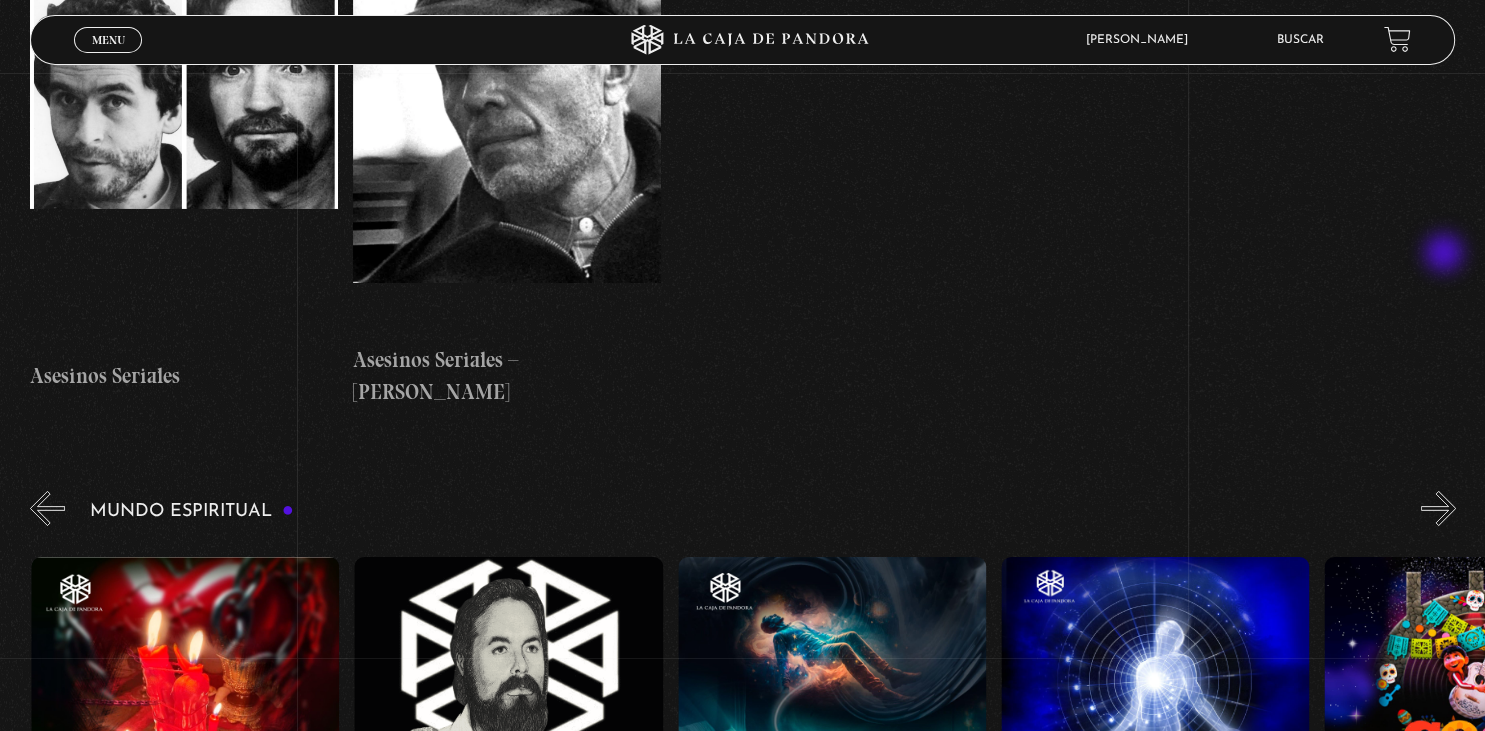 scroll, scrollTop: 0, scrollLeft: 2263, axis: horizontal 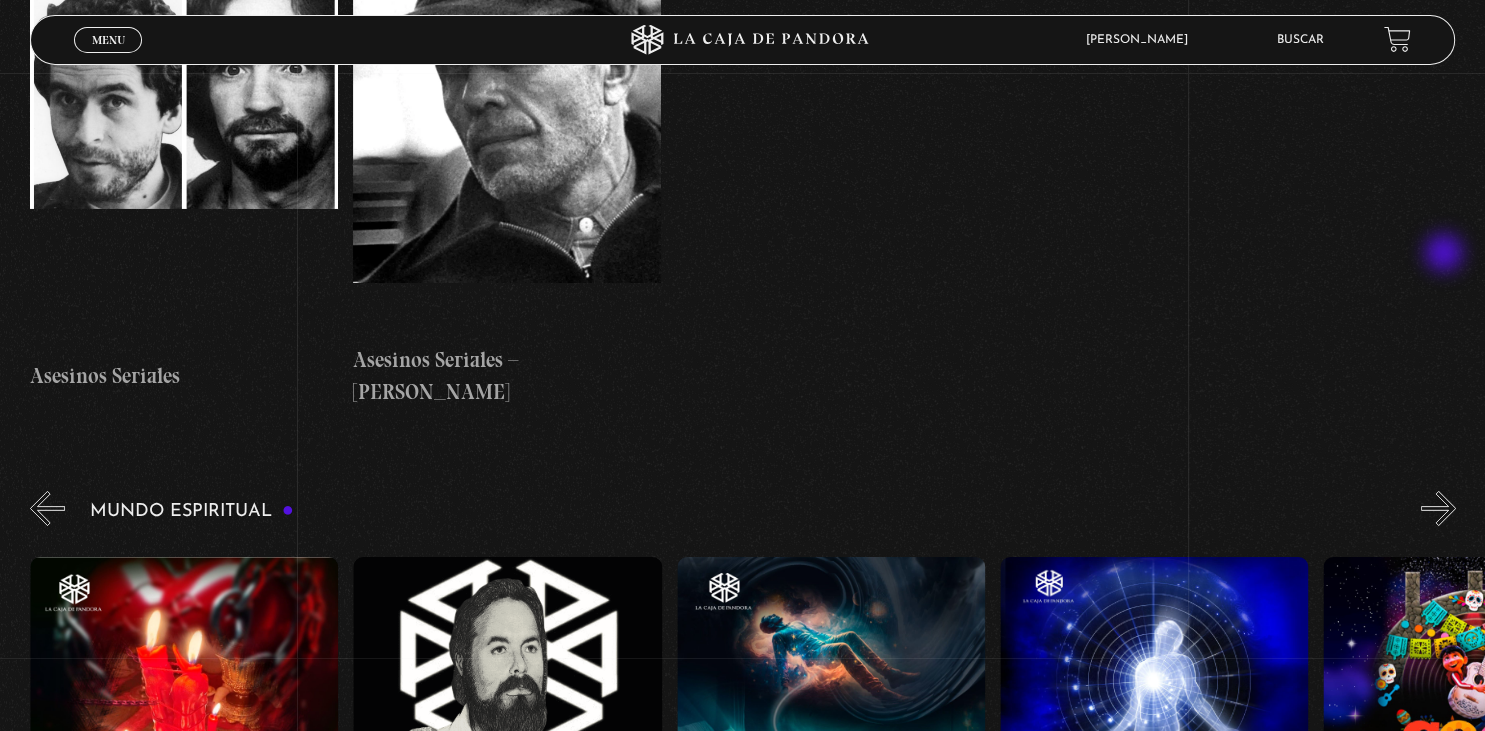 click on "»" at bounding box center (1438, 508) 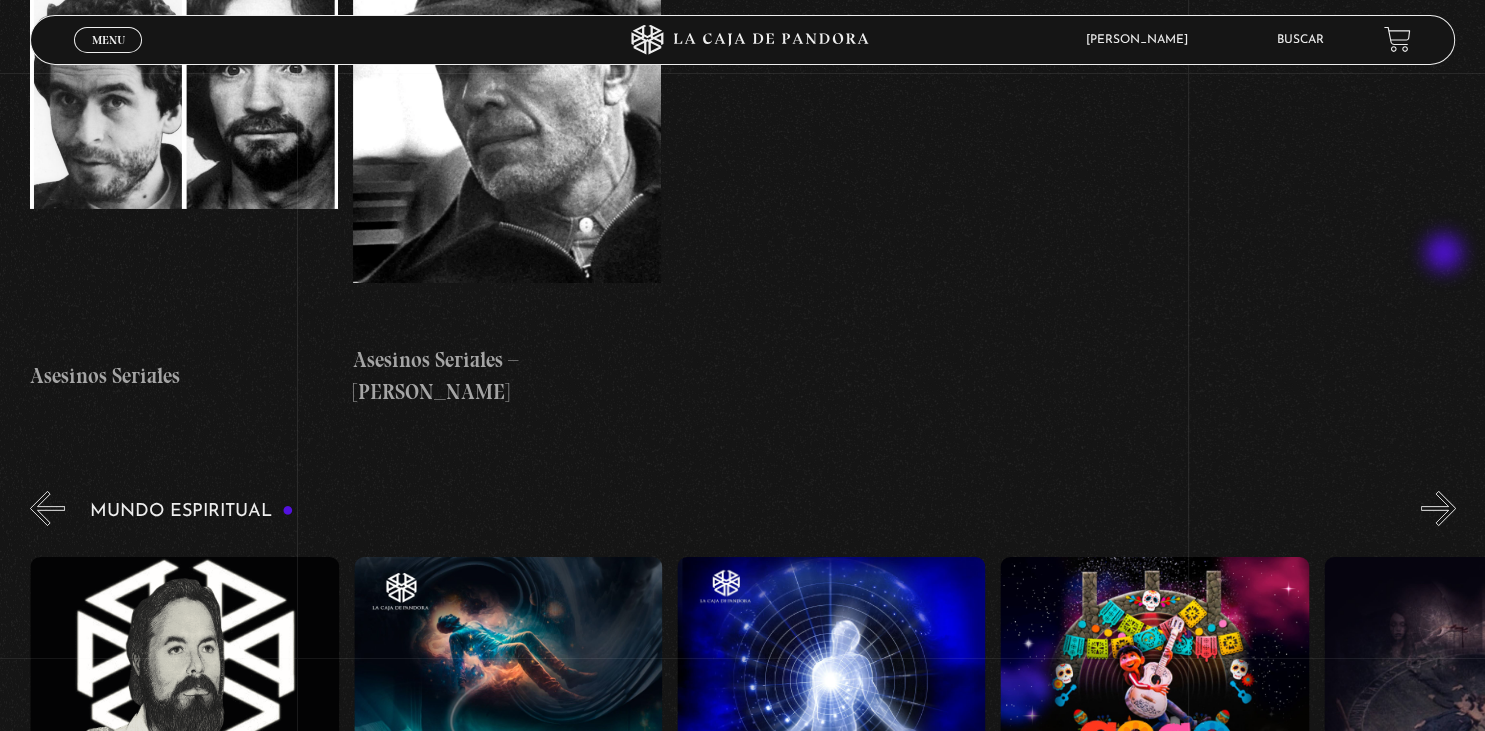 click on "»" at bounding box center [1438, 508] 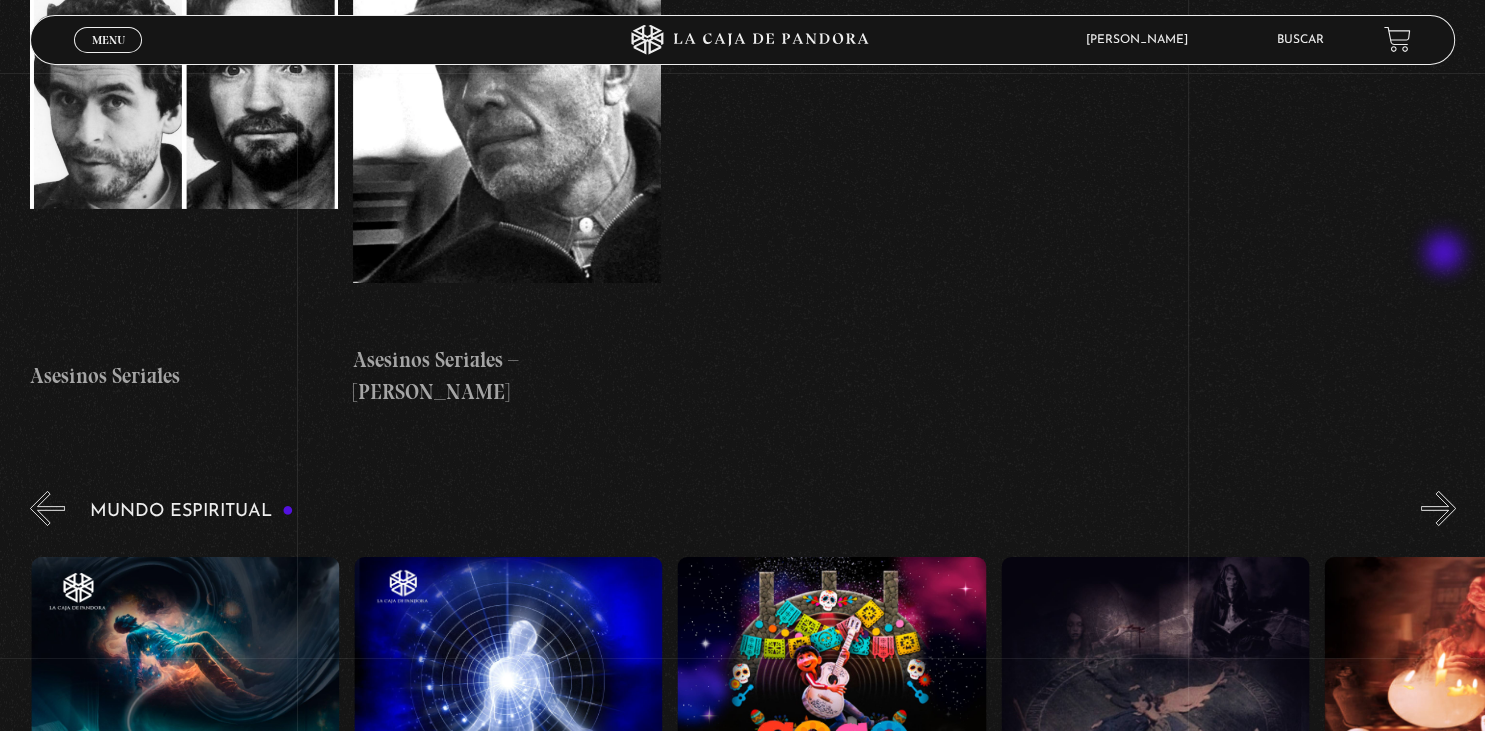 scroll, scrollTop: 0, scrollLeft: 2910, axis: horizontal 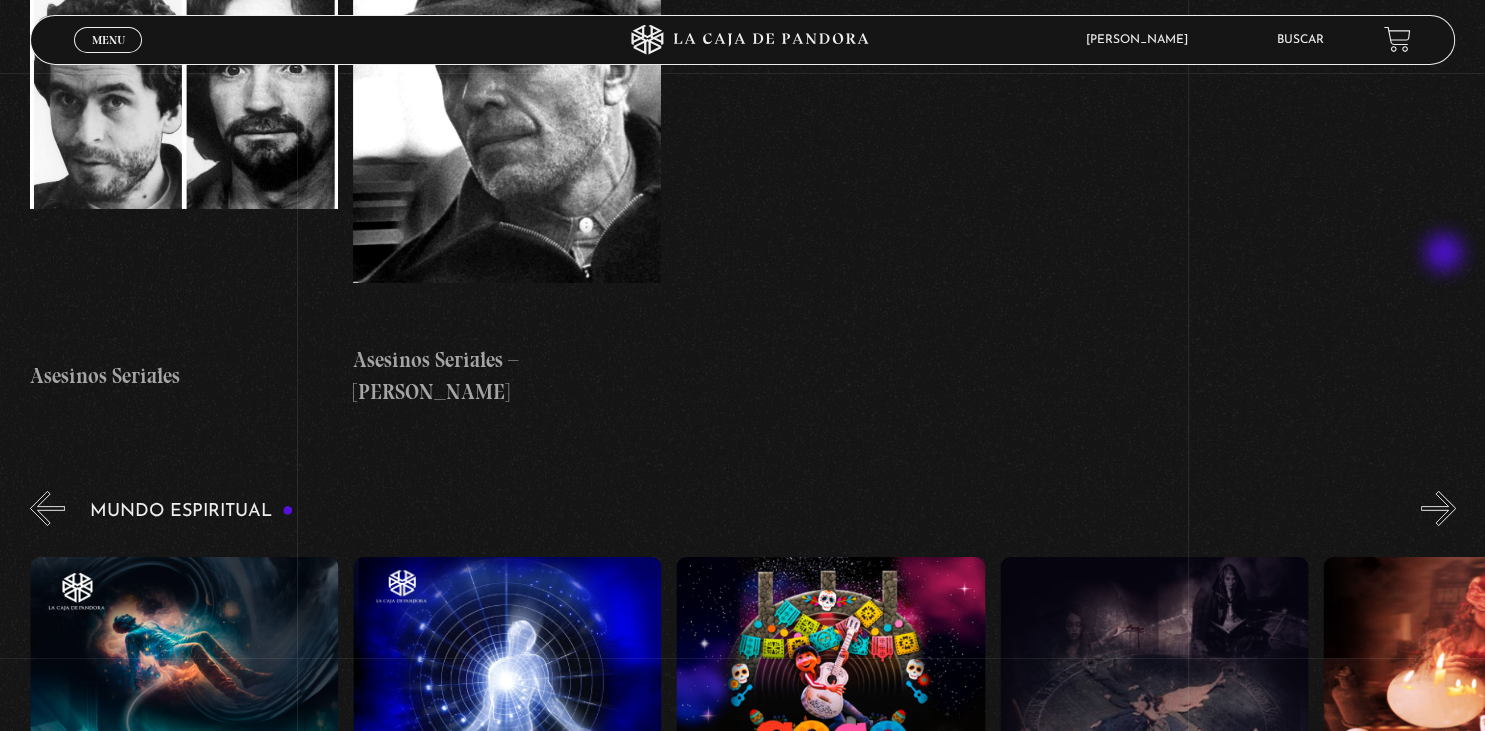 click on "»" at bounding box center (1438, 508) 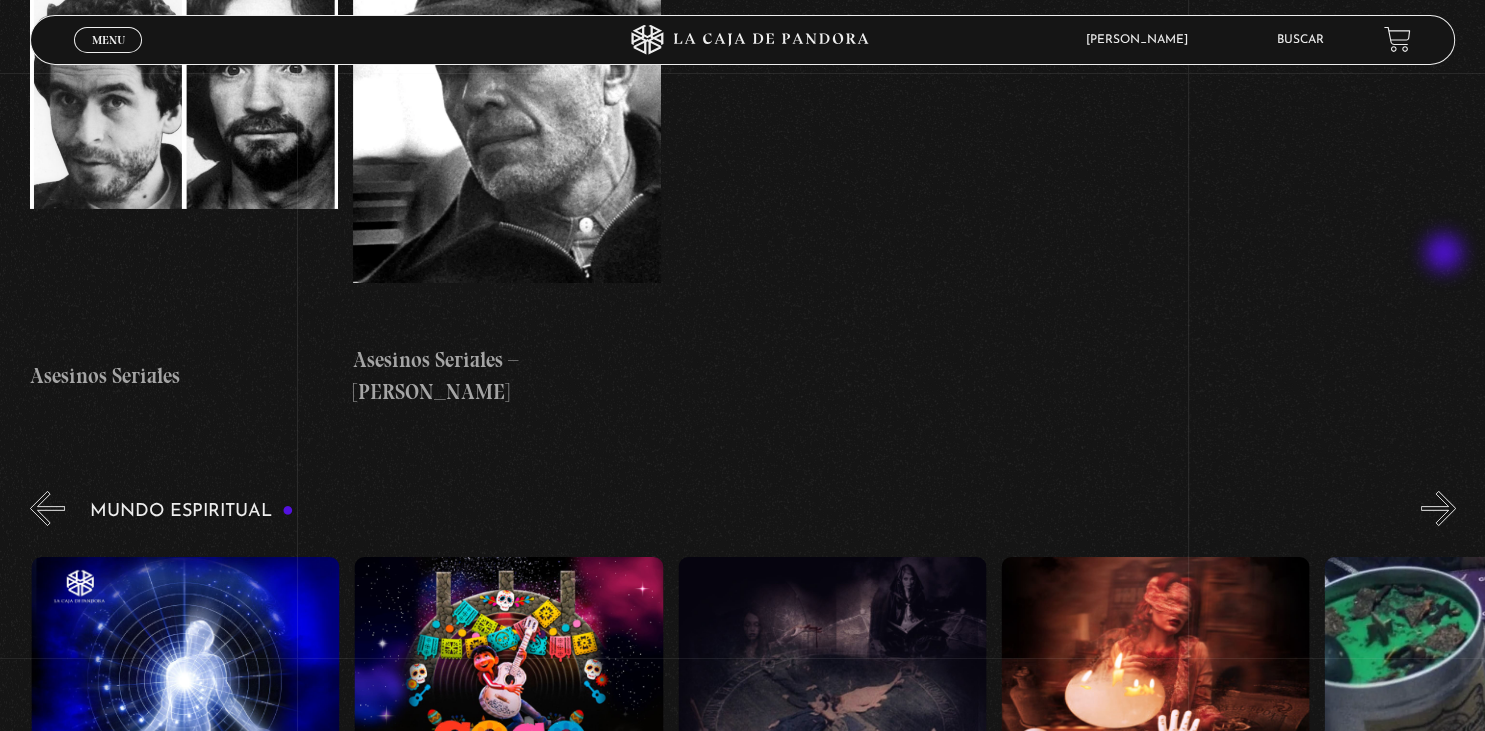 scroll, scrollTop: 0, scrollLeft: 3233, axis: horizontal 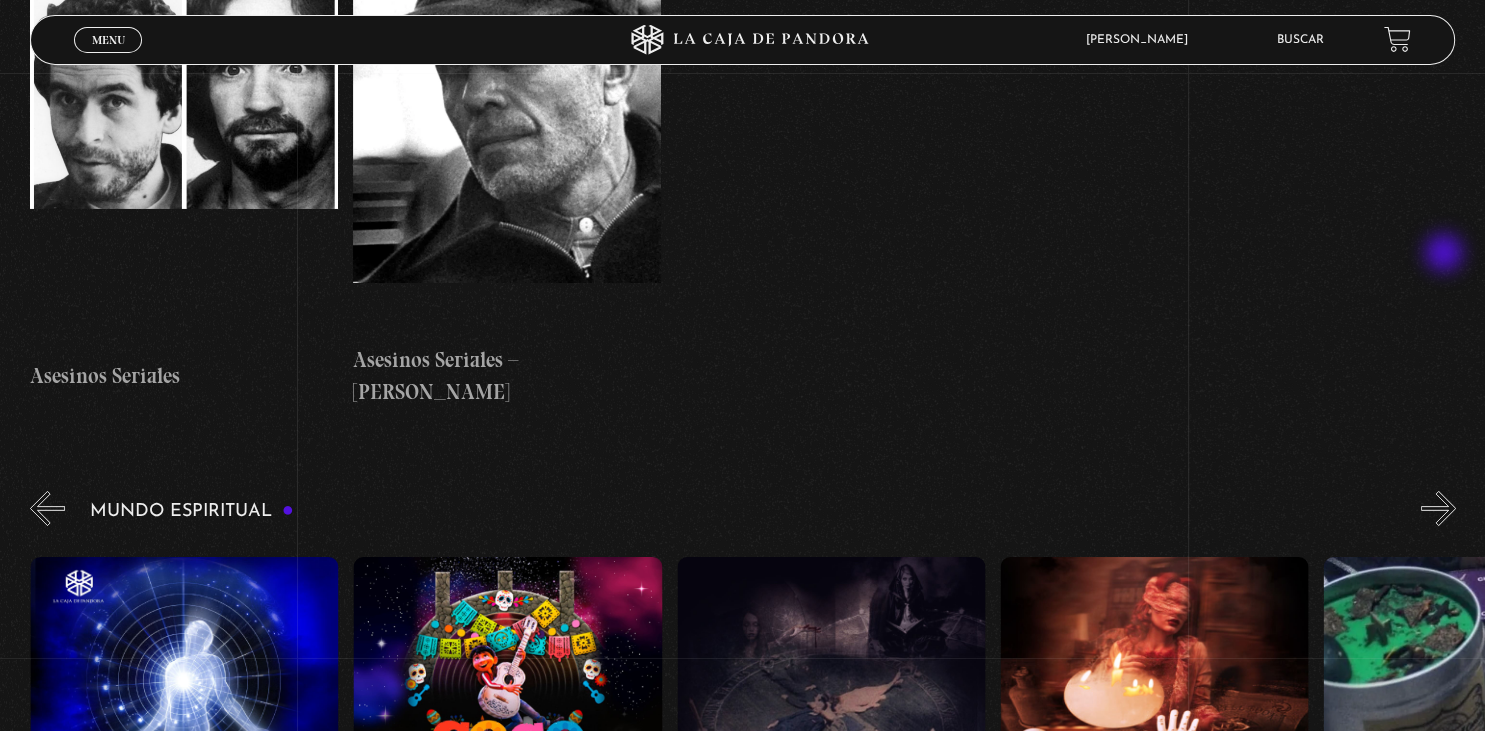click on "»" at bounding box center [1438, 508] 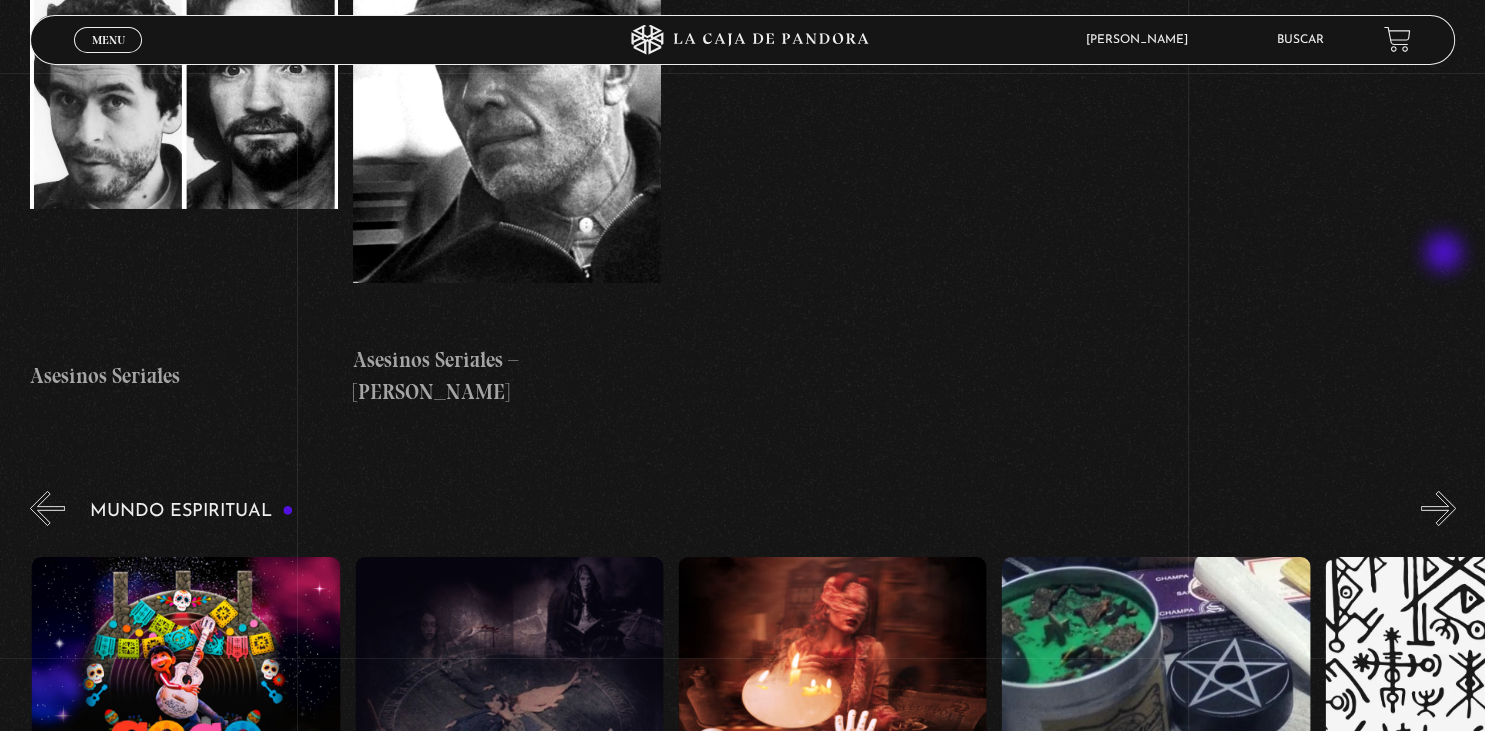 scroll, scrollTop: 0, scrollLeft: 3556, axis: horizontal 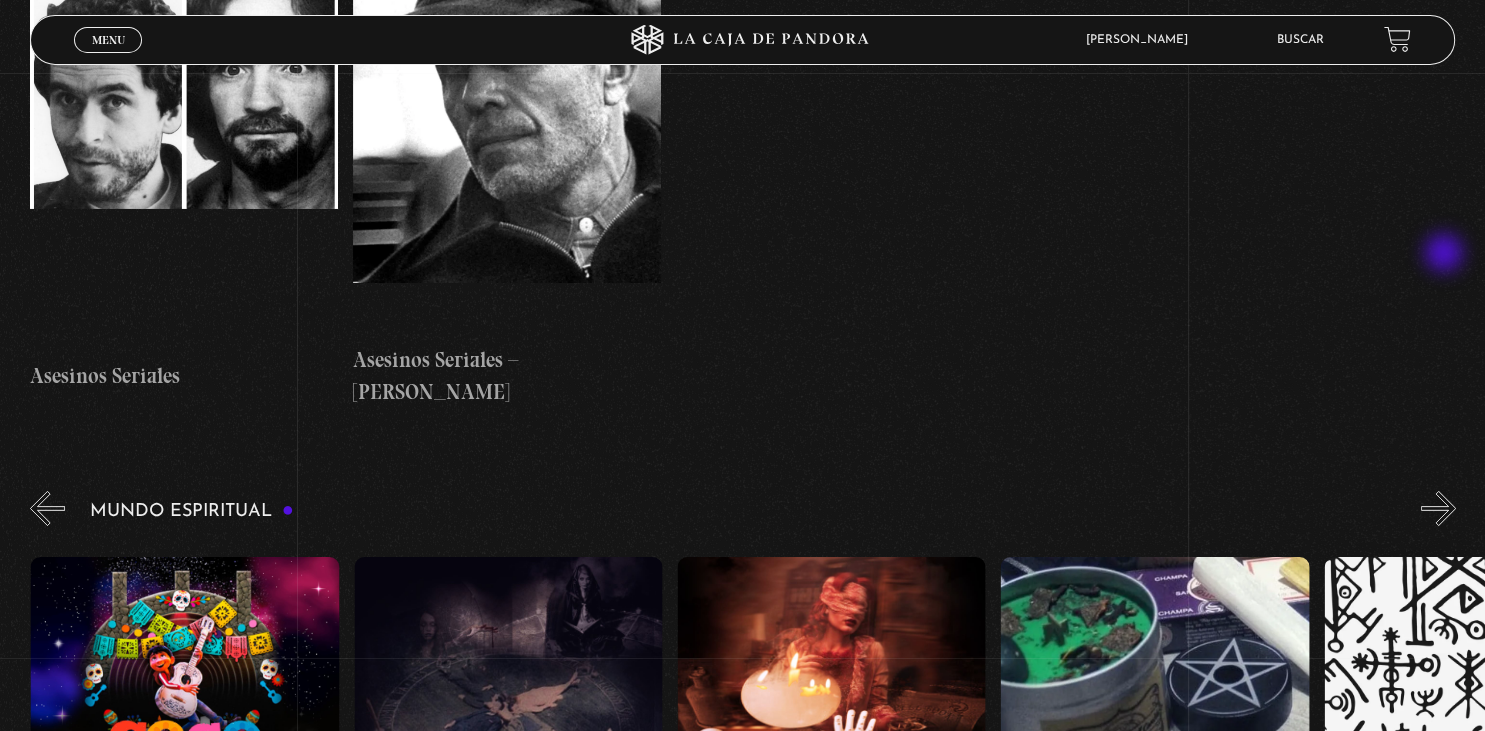 click on "»" at bounding box center (1438, 508) 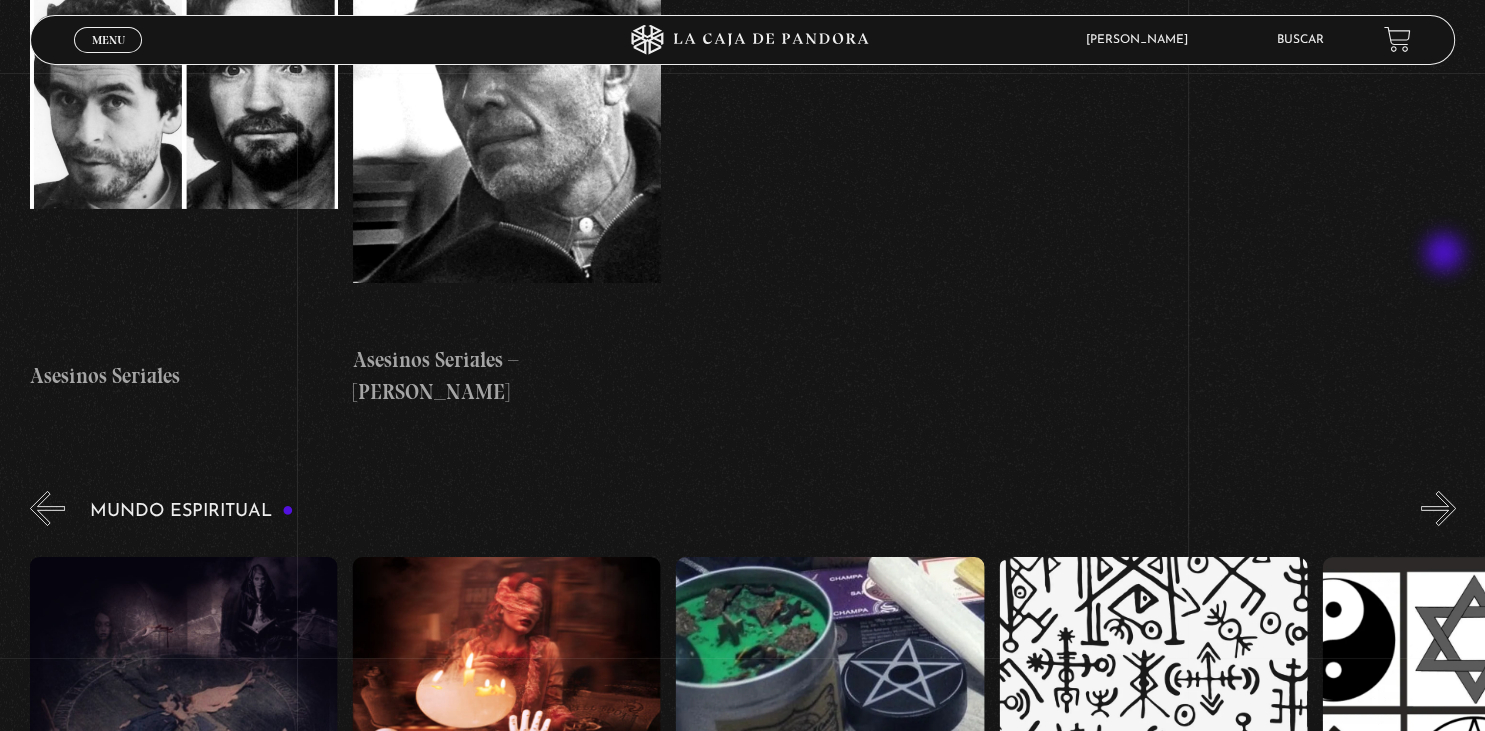 click on "»" at bounding box center [1438, 508] 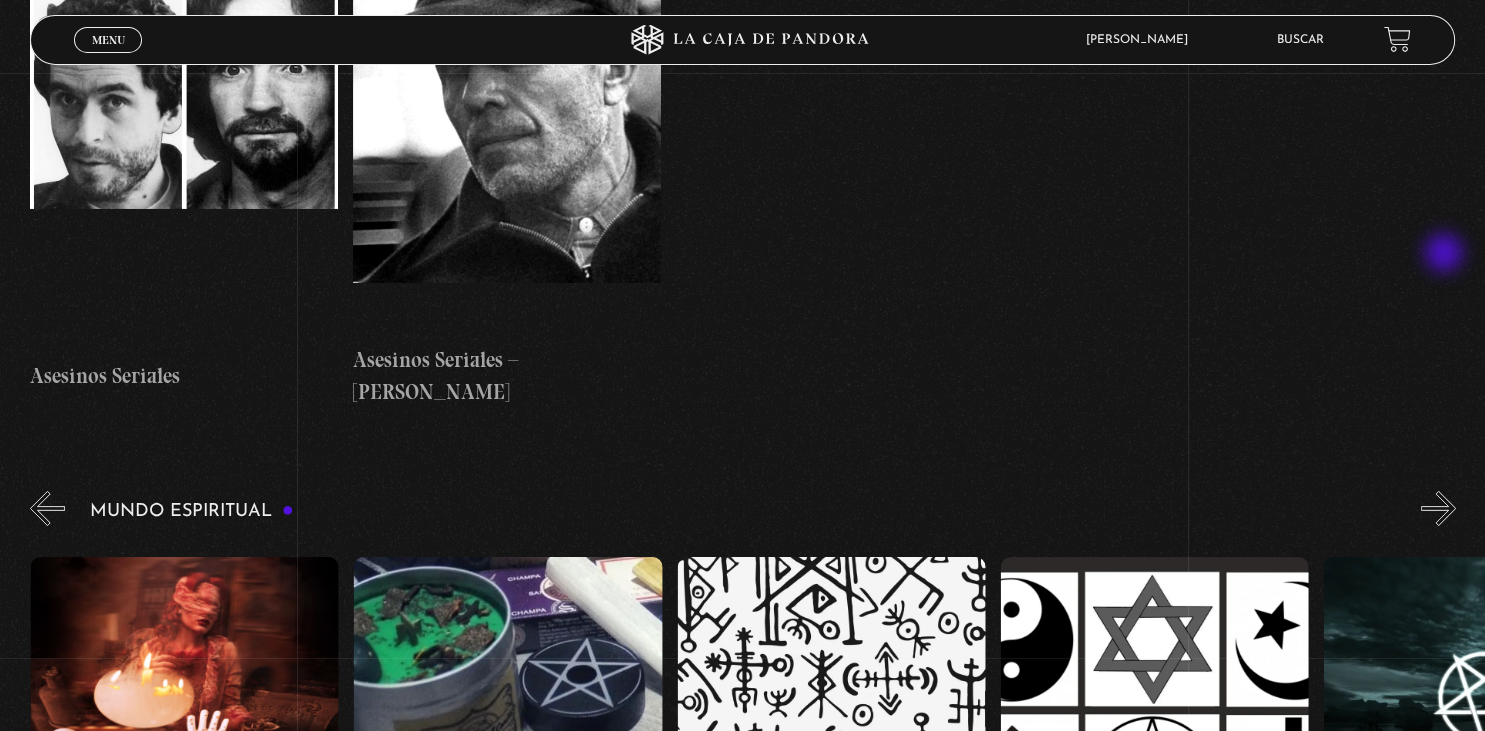 scroll, scrollTop: 0, scrollLeft: 4203, axis: horizontal 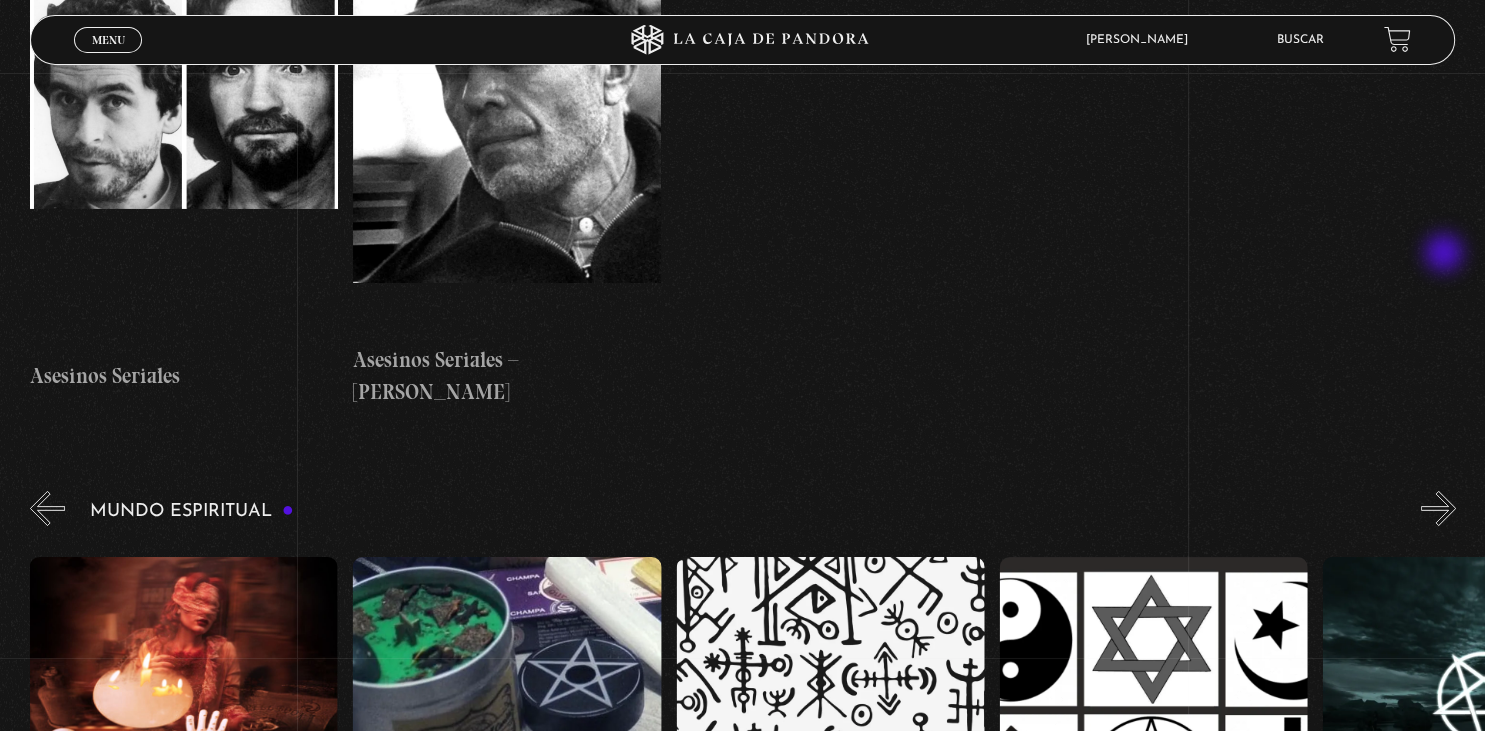 click on "»" at bounding box center (1438, 508) 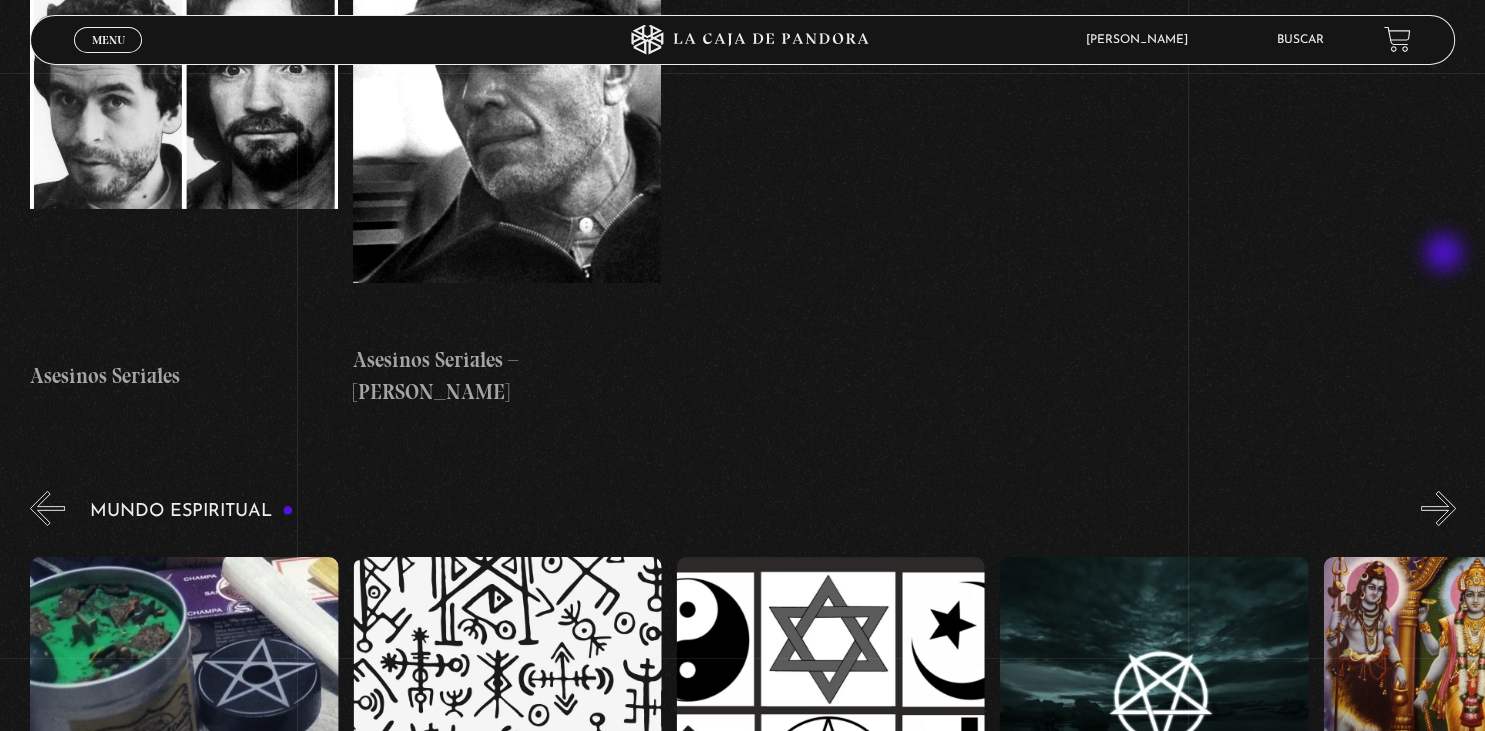 click on "»" at bounding box center [1438, 508] 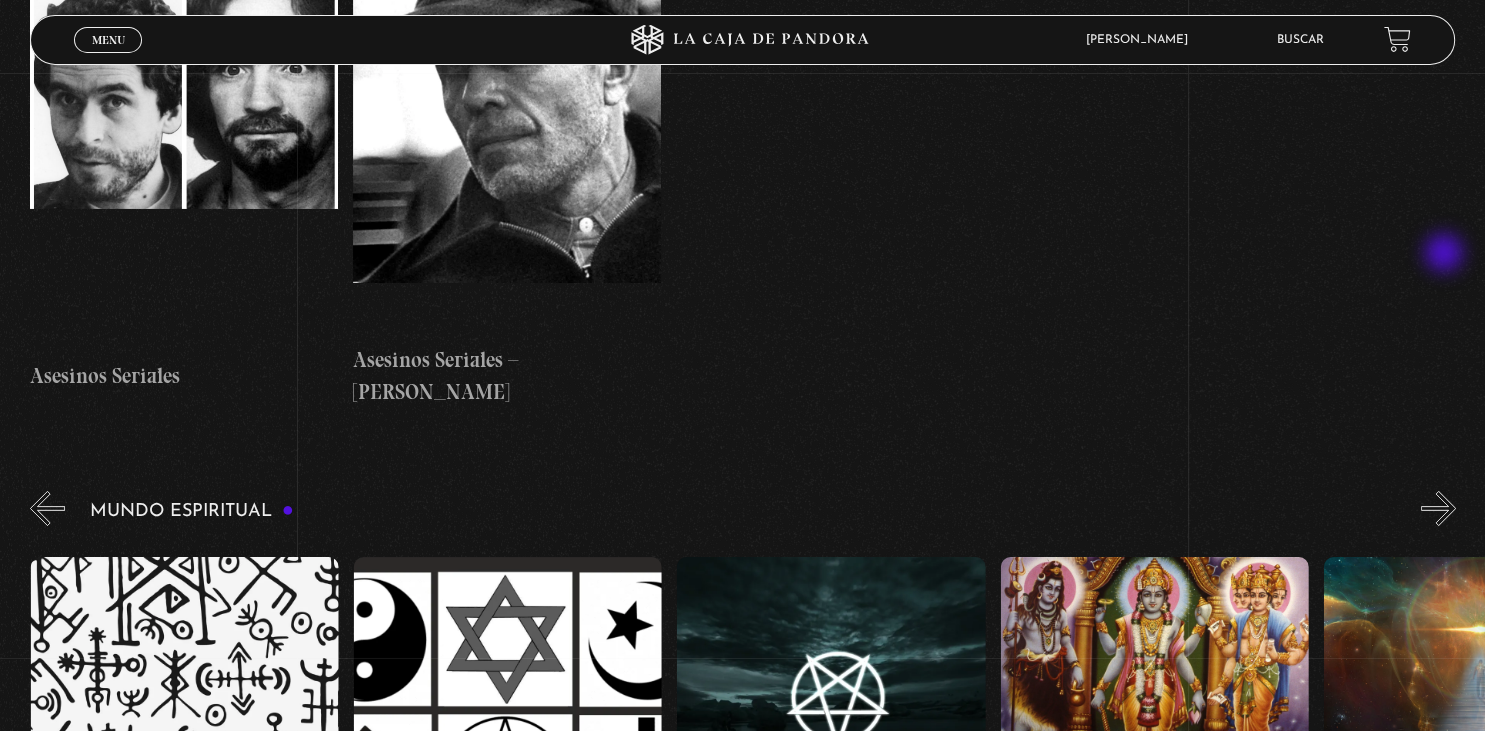 click on "»" at bounding box center (1438, 508) 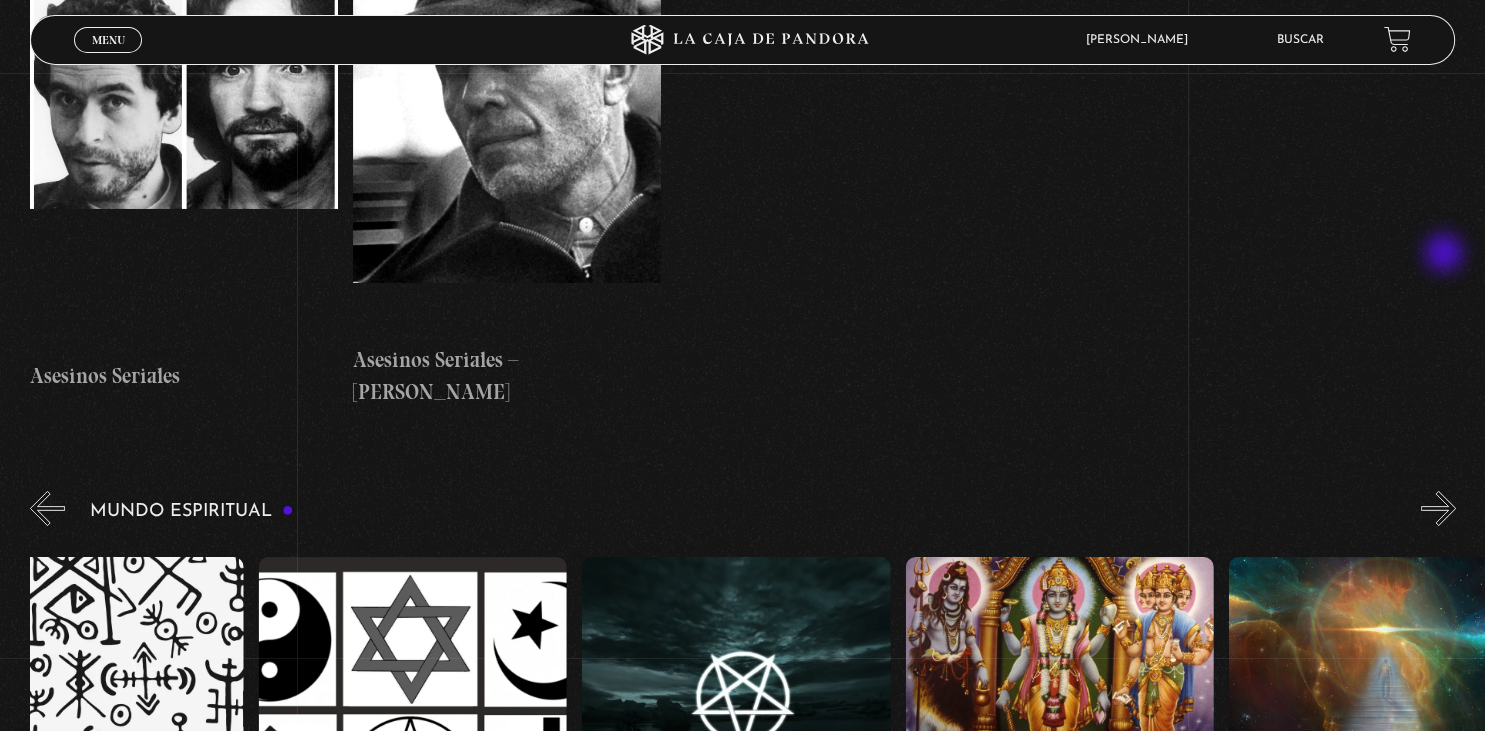 scroll, scrollTop: 0, scrollLeft: 5011, axis: horizontal 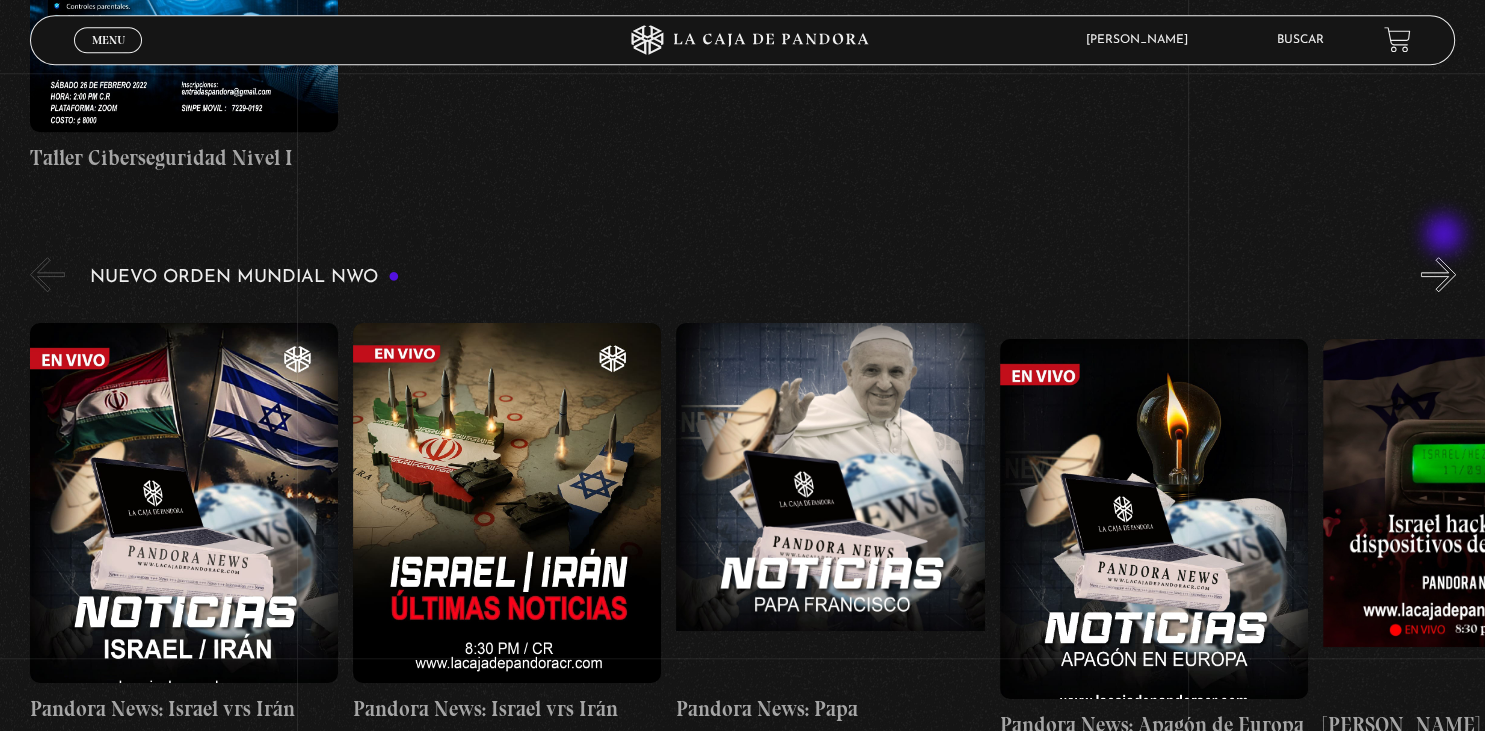 click on "»" at bounding box center (1438, 274) 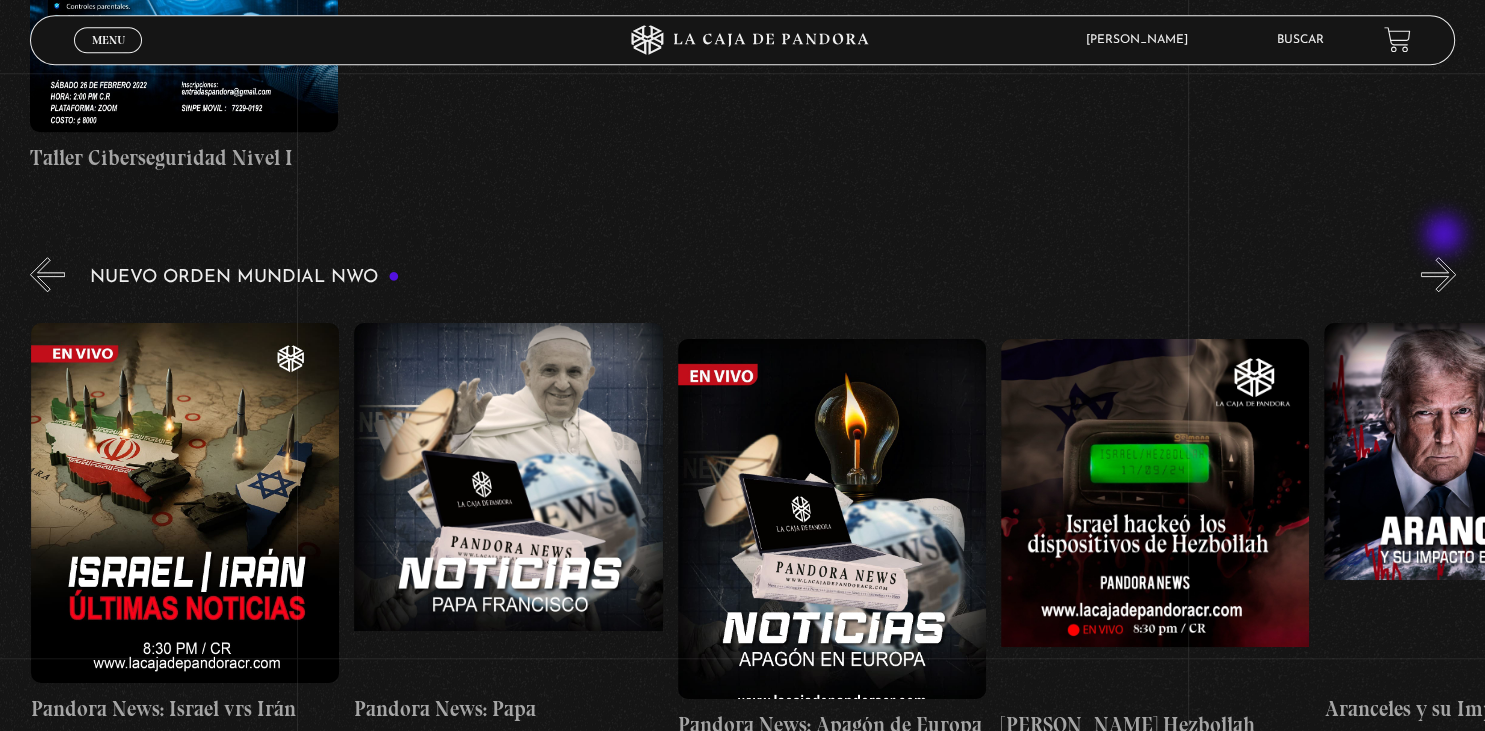 click on "»" at bounding box center (1438, 274) 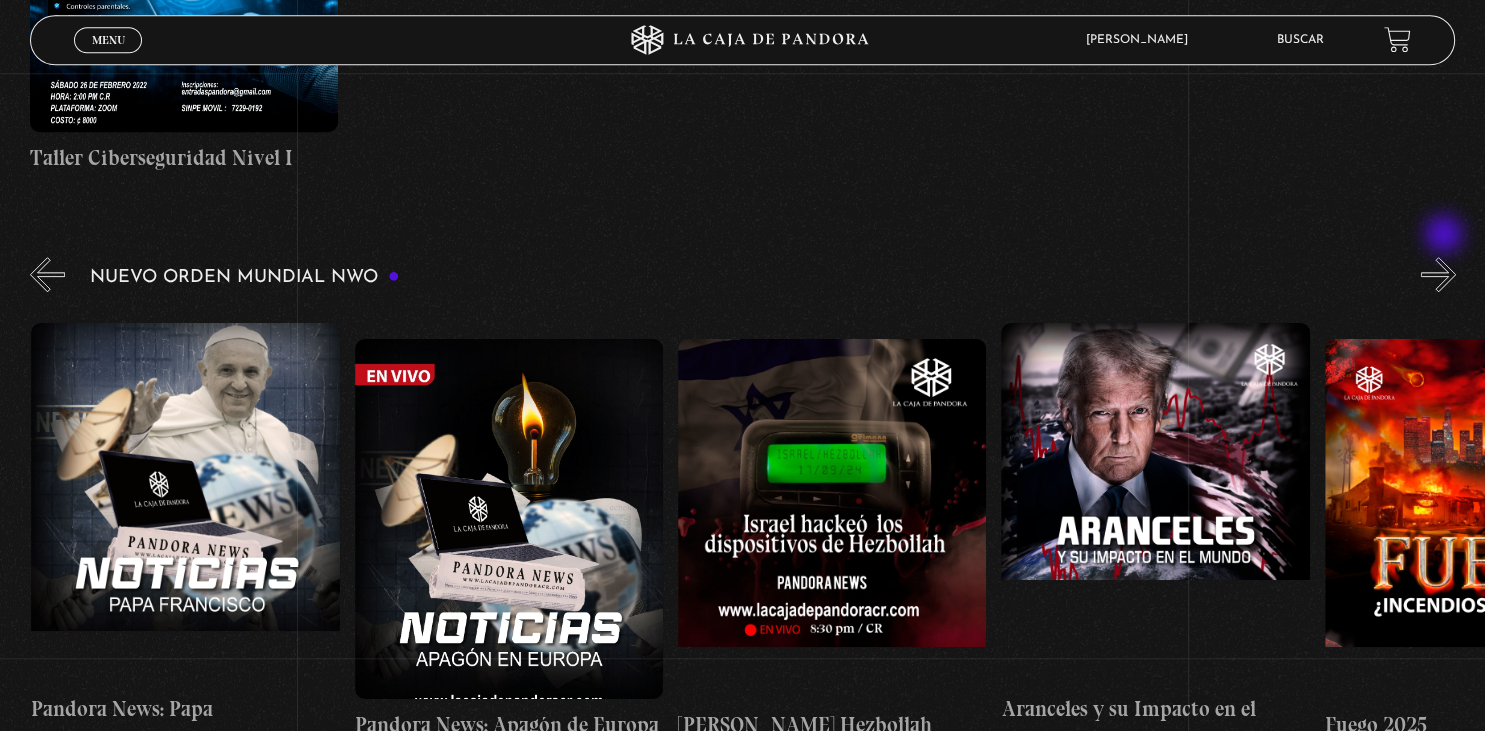 click on "»" at bounding box center (1438, 274) 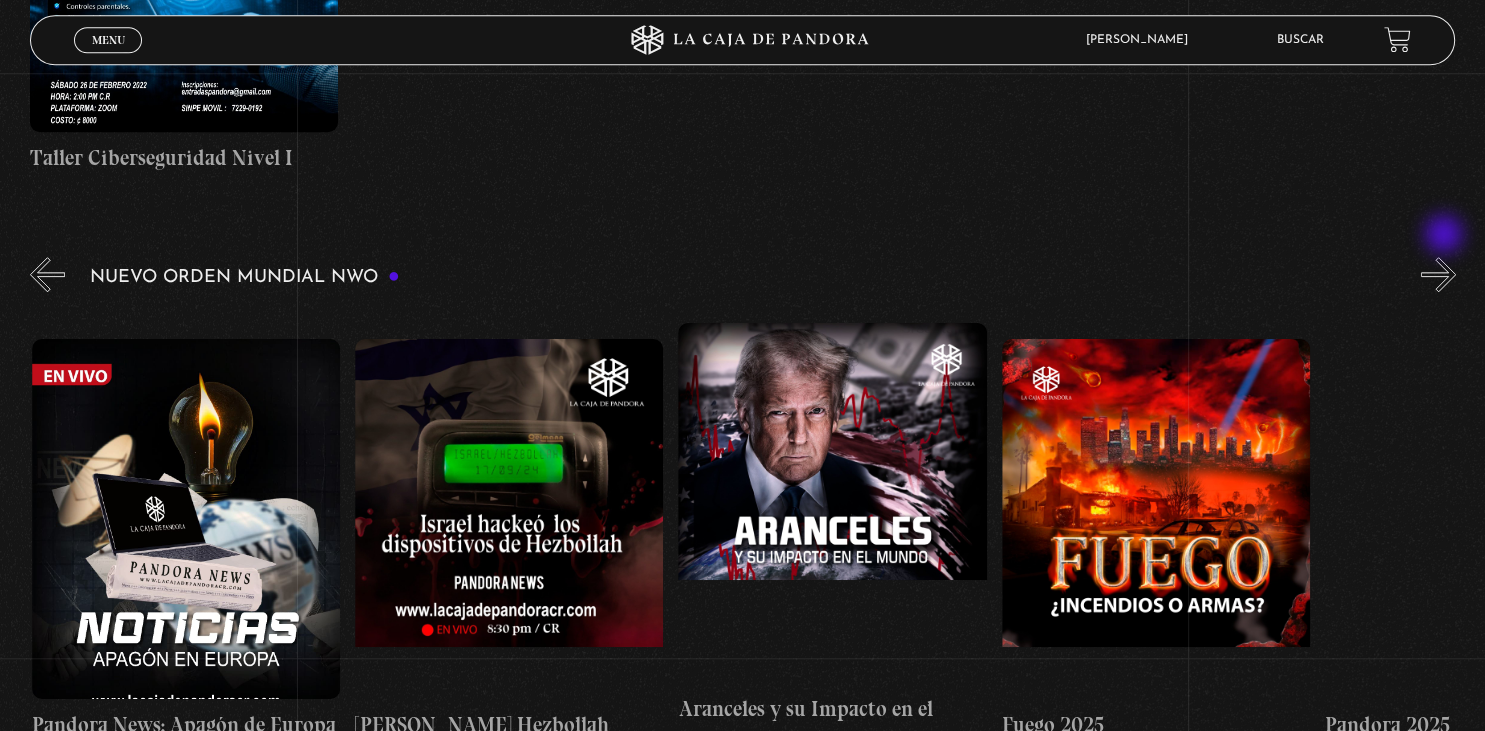 click on "»" at bounding box center (1438, 274) 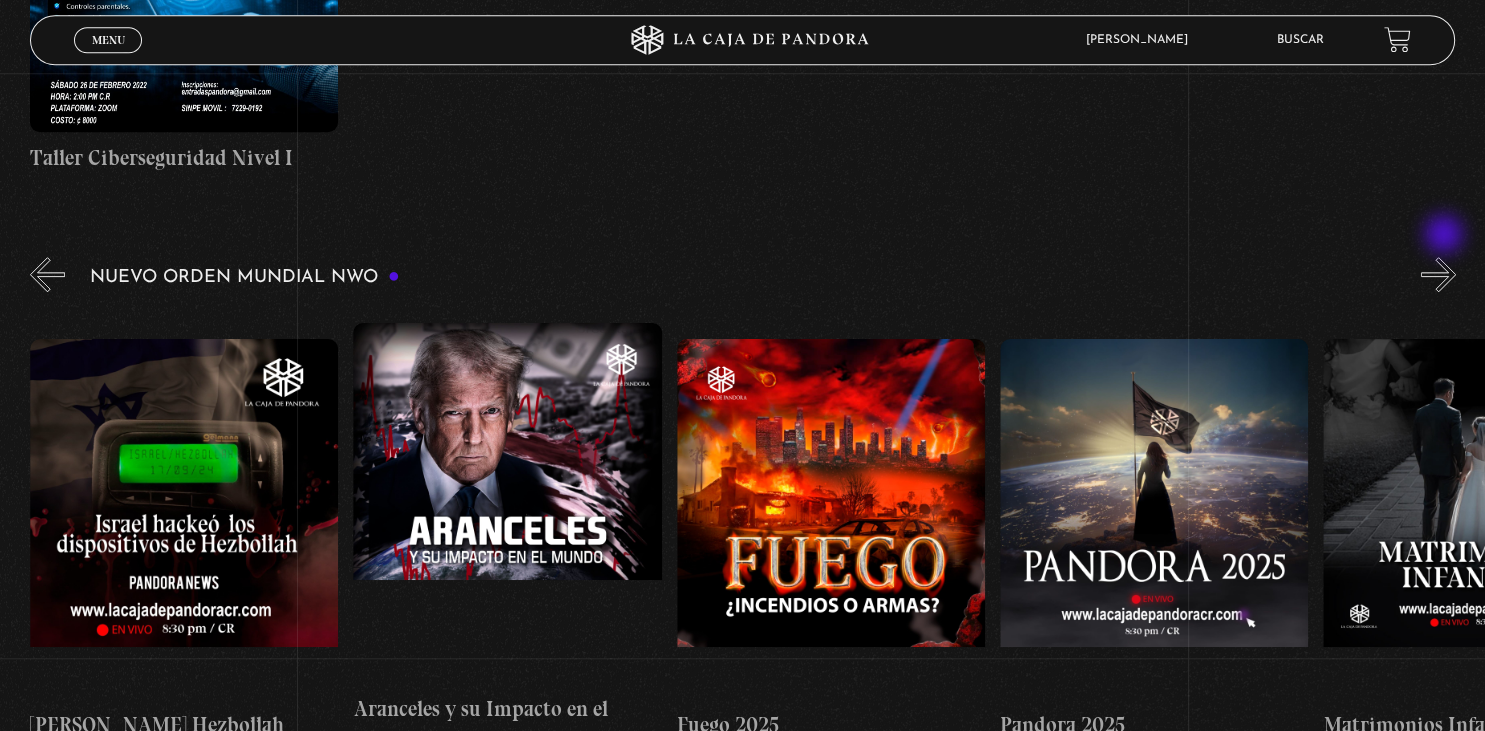 click on "»" at bounding box center (1438, 274) 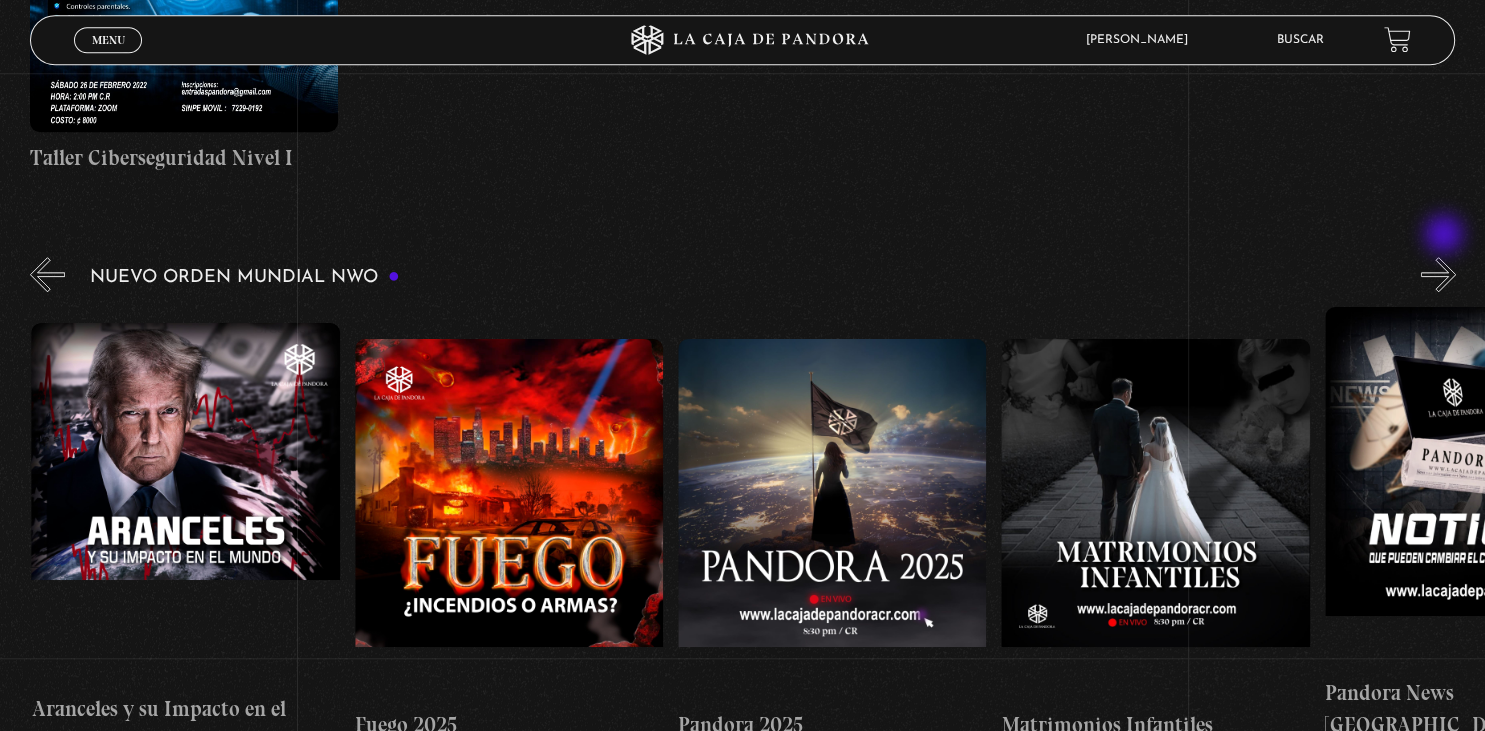 click on "»" at bounding box center [1438, 274] 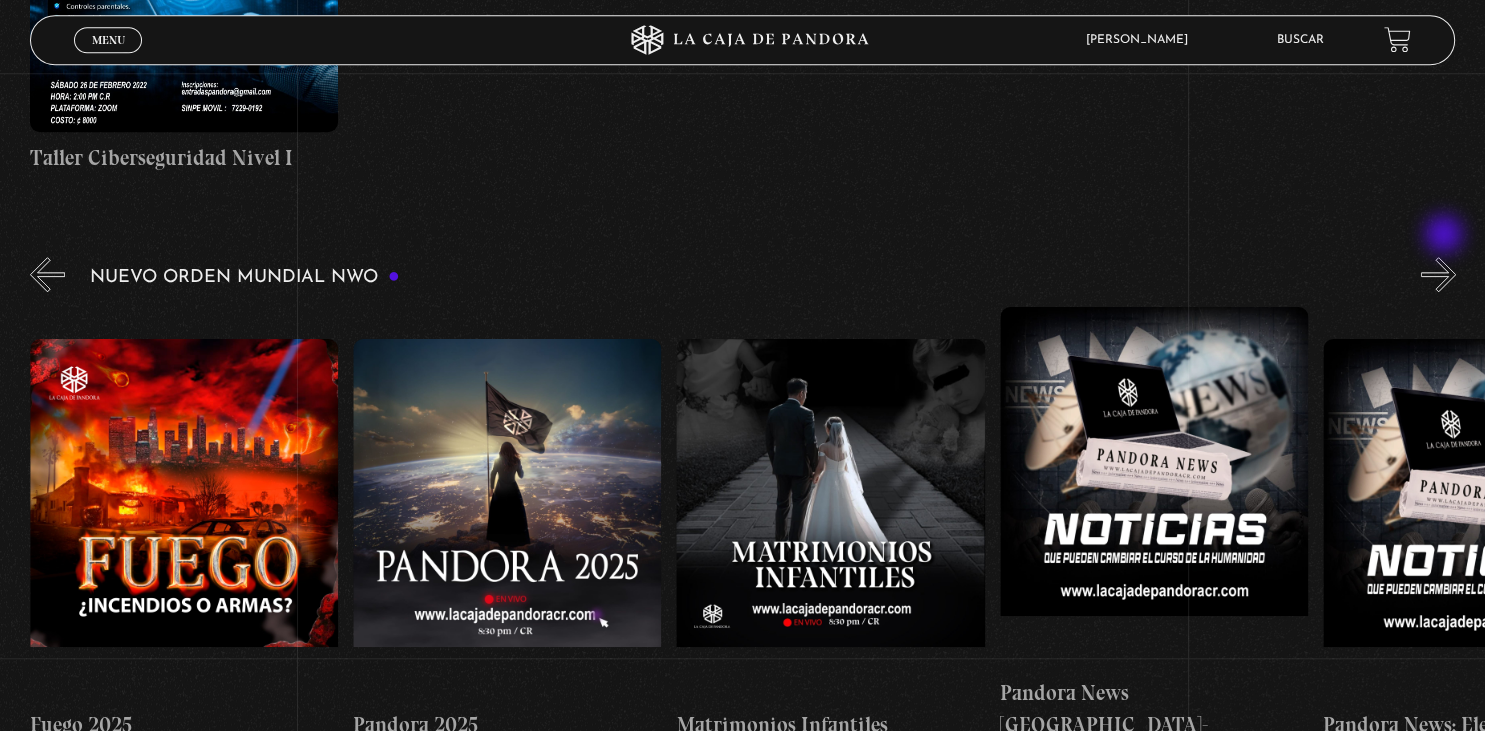 click on "»" at bounding box center (1438, 274) 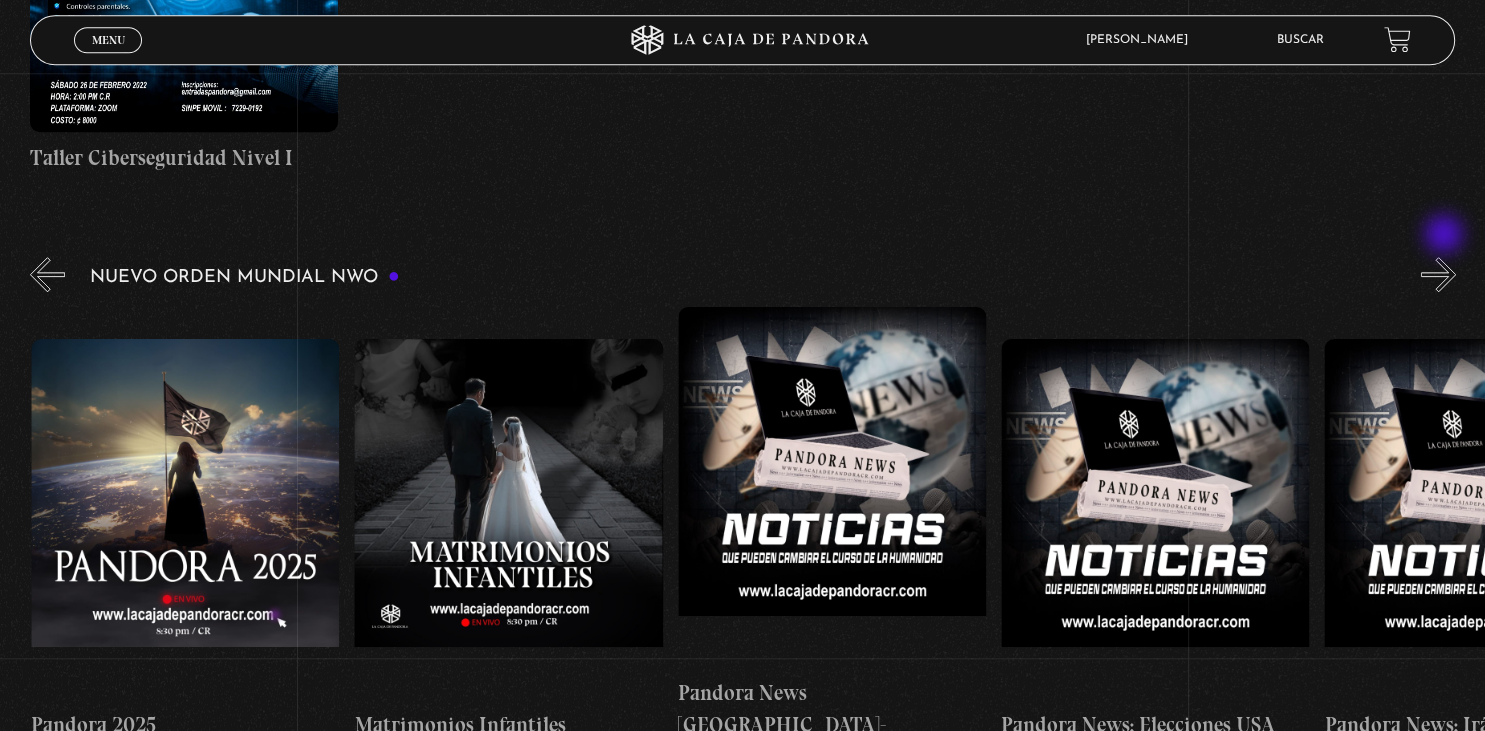 click on "»" at bounding box center [1438, 274] 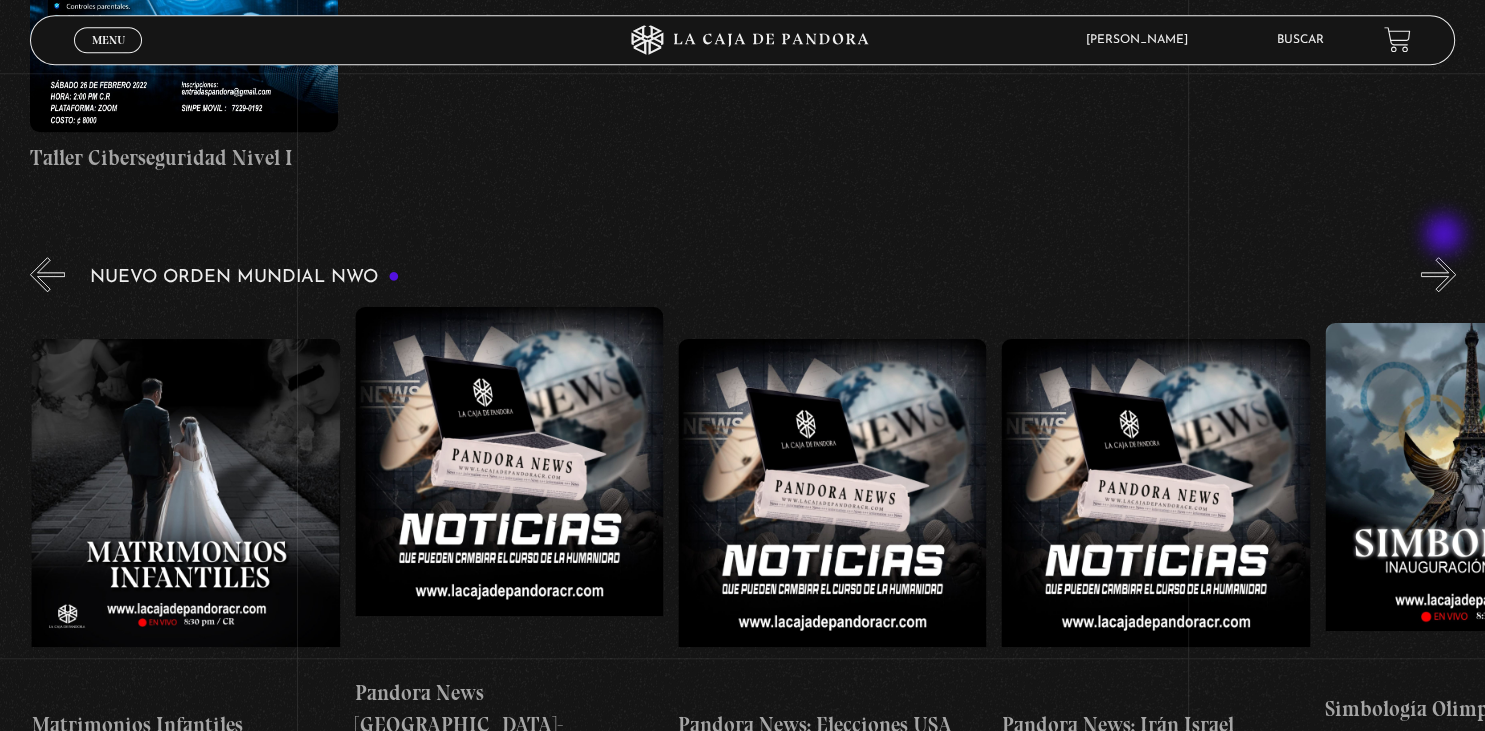 click on "»" at bounding box center (1438, 274) 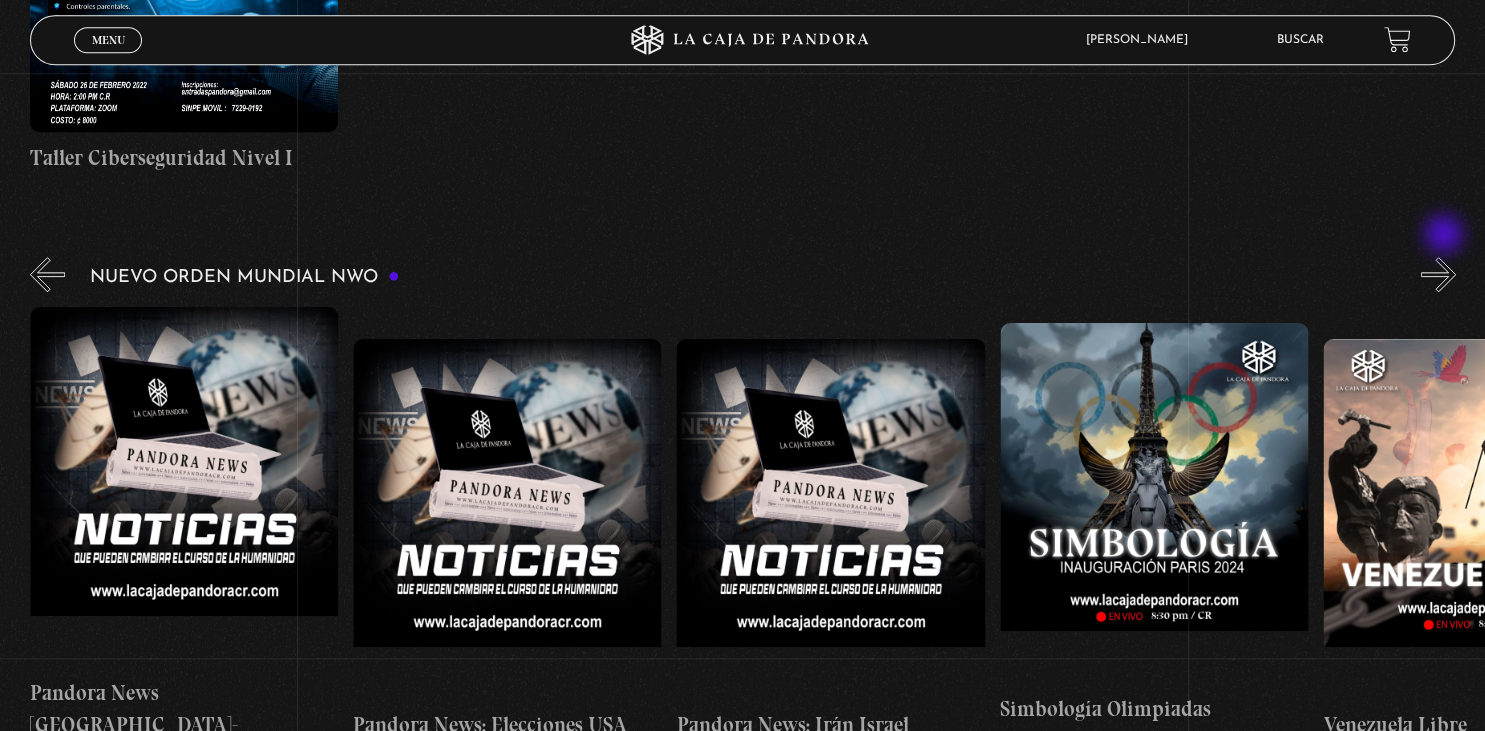 click on "»" at bounding box center [1438, 274] 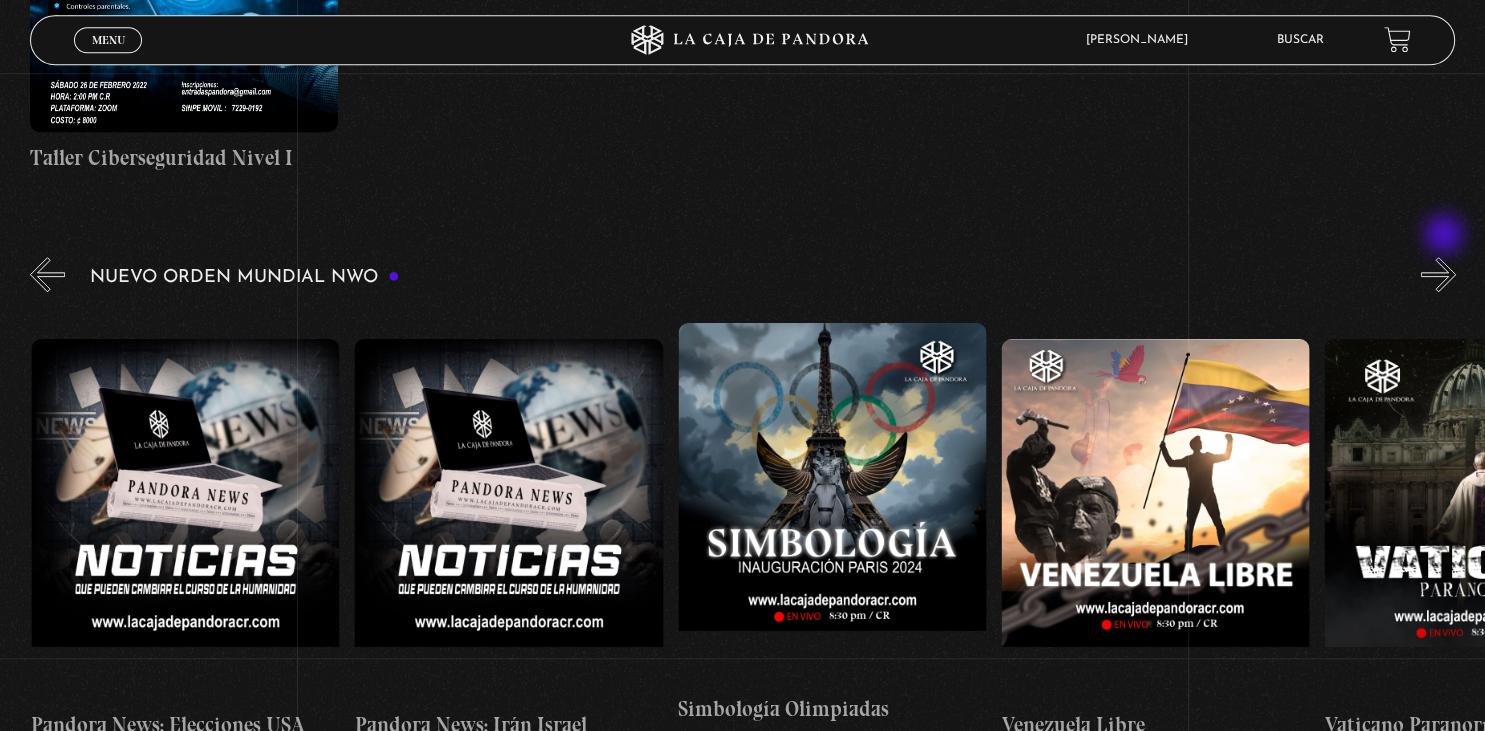 click on "»" at bounding box center [1438, 274] 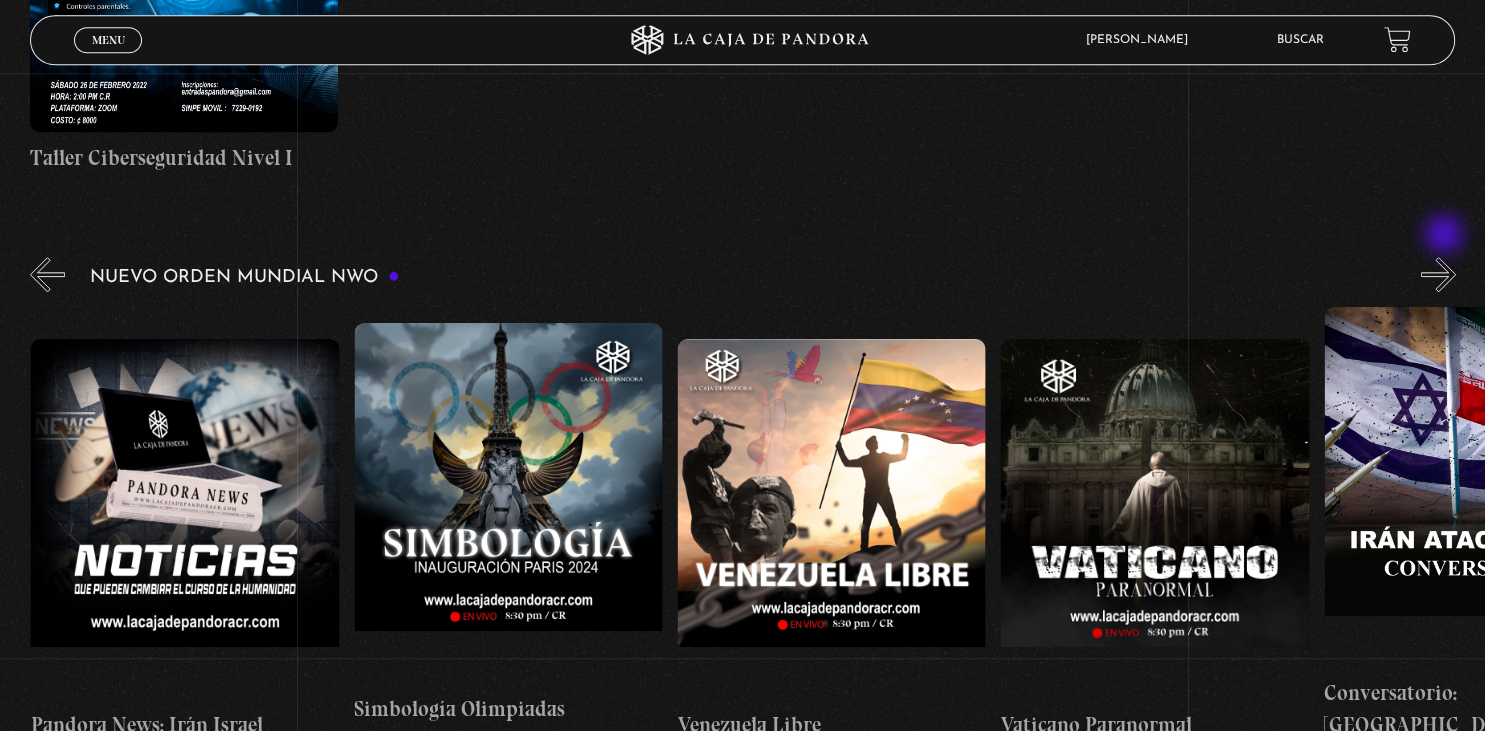 click on "»" at bounding box center (1438, 274) 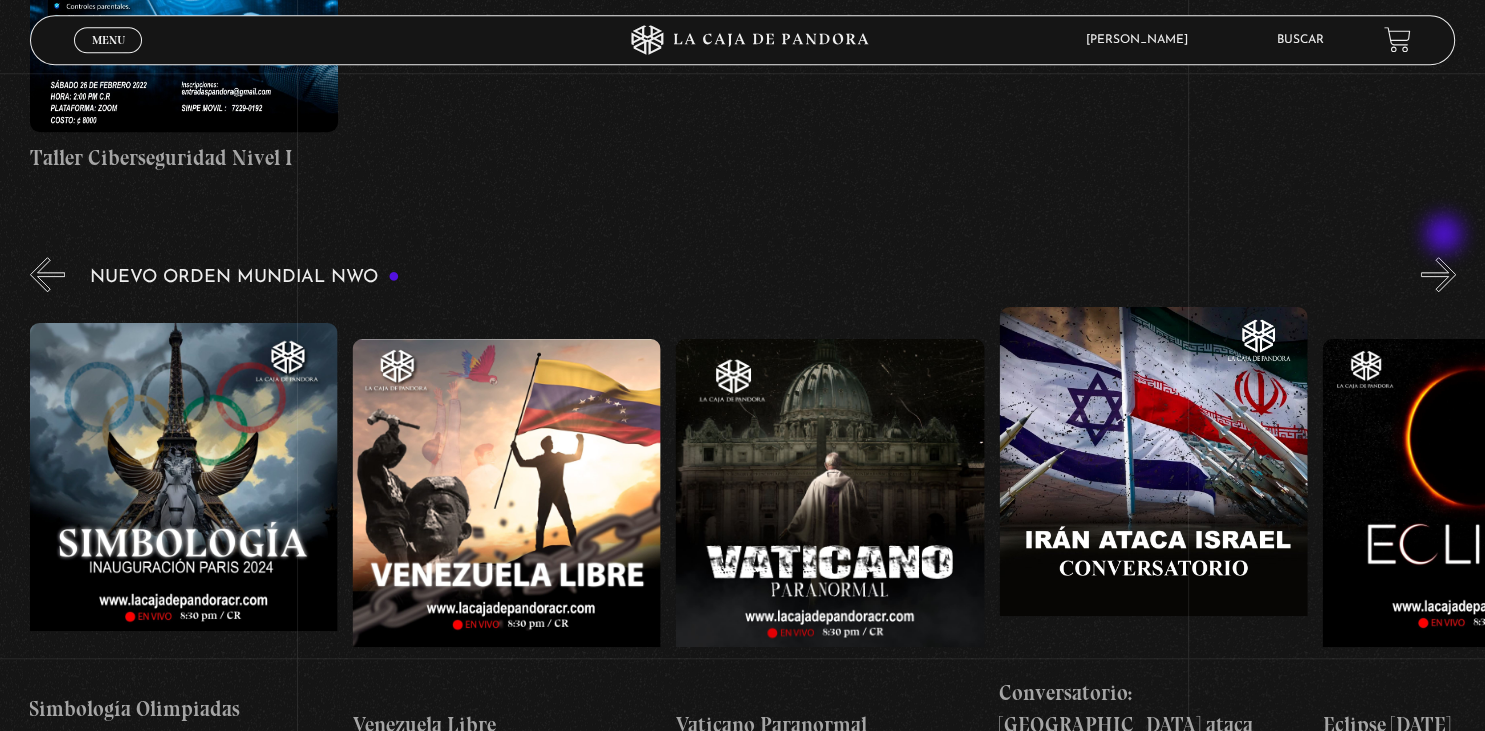 click on "»" at bounding box center [1438, 274] 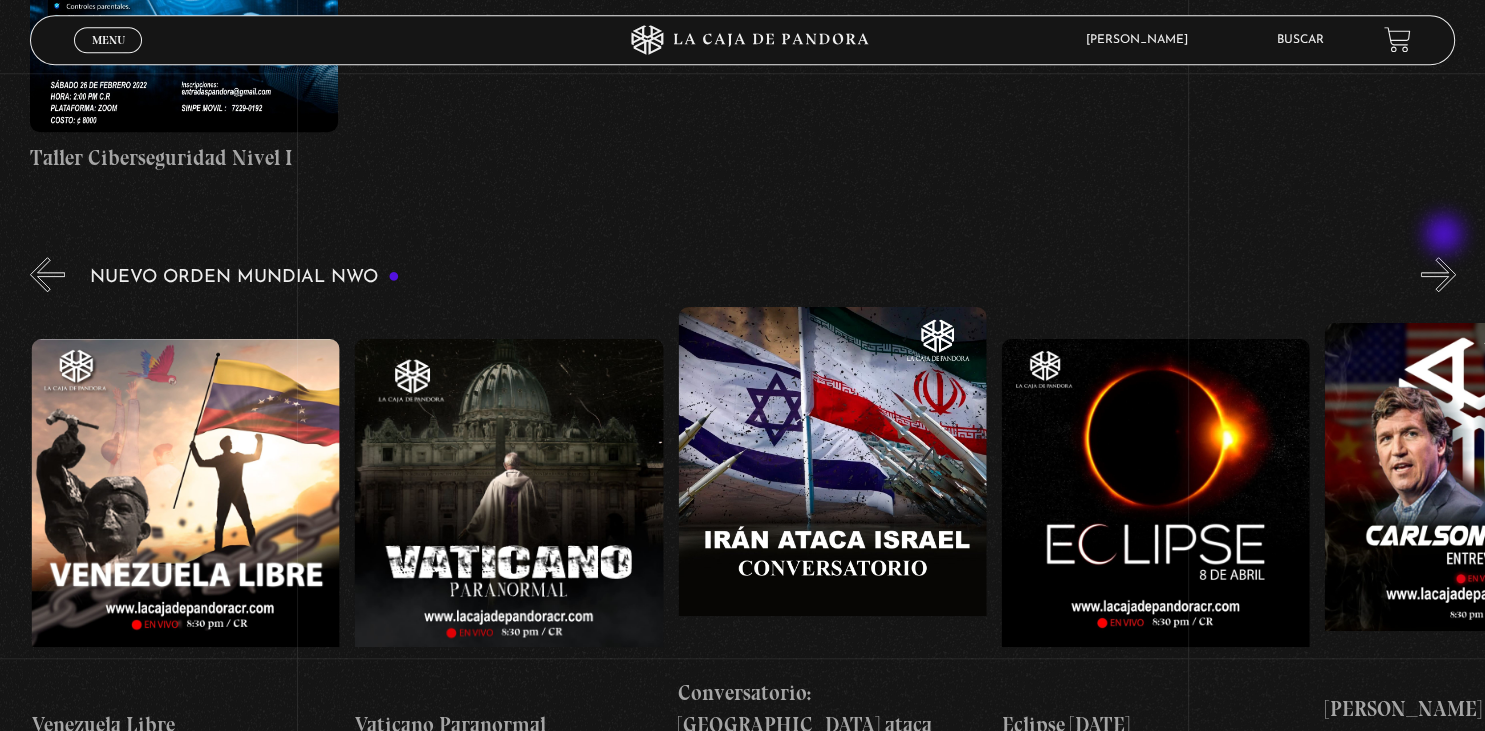 click on "»" at bounding box center (1438, 274) 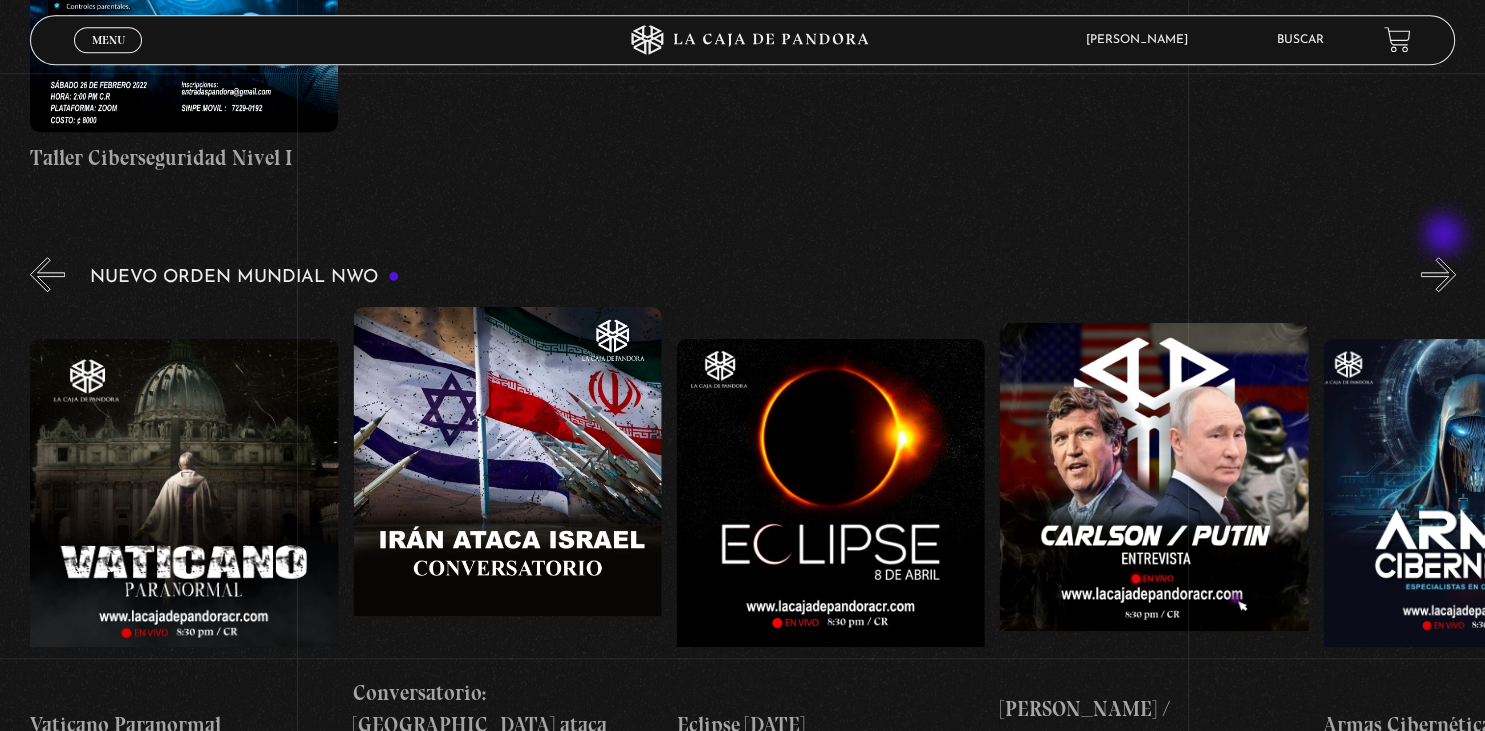 click on "»" at bounding box center [1438, 274] 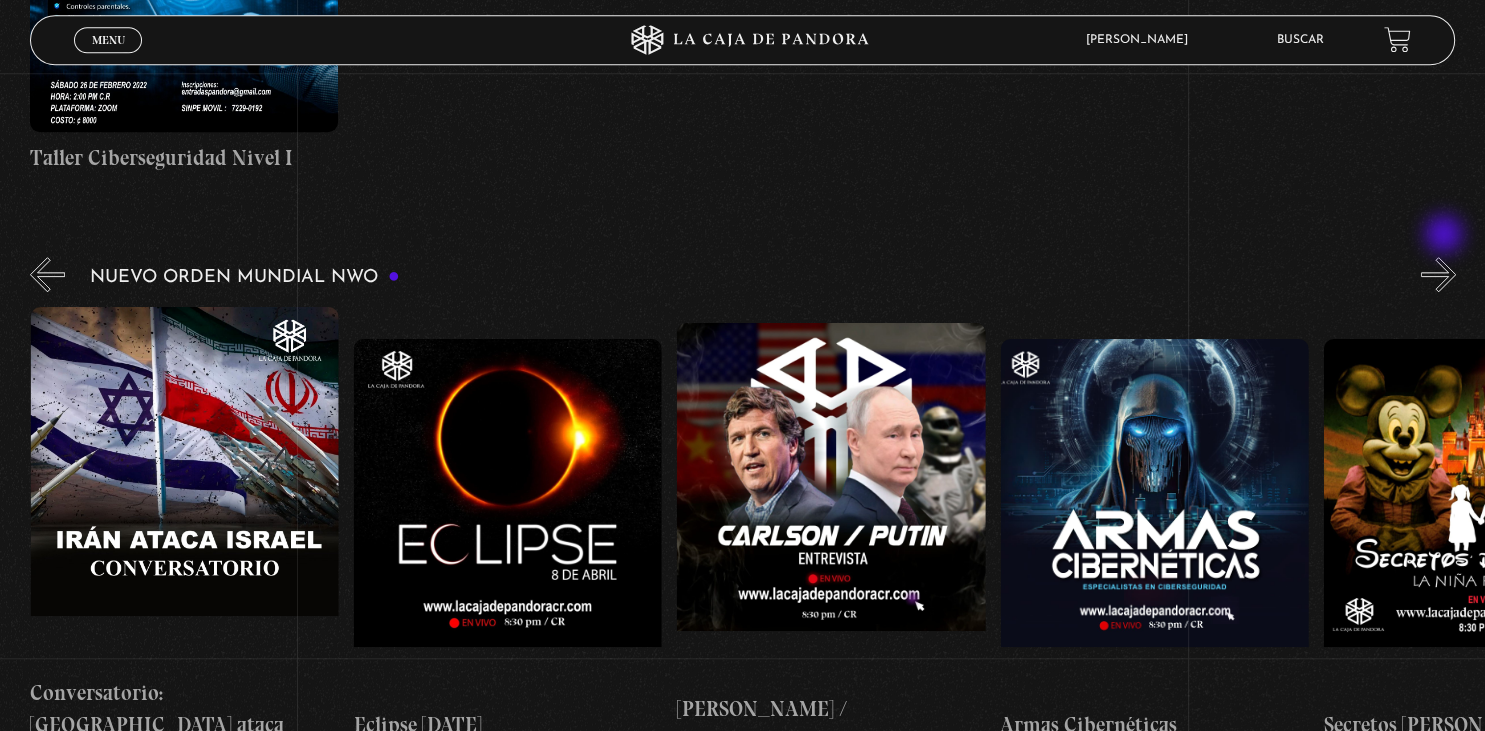 click on "»" at bounding box center [1438, 274] 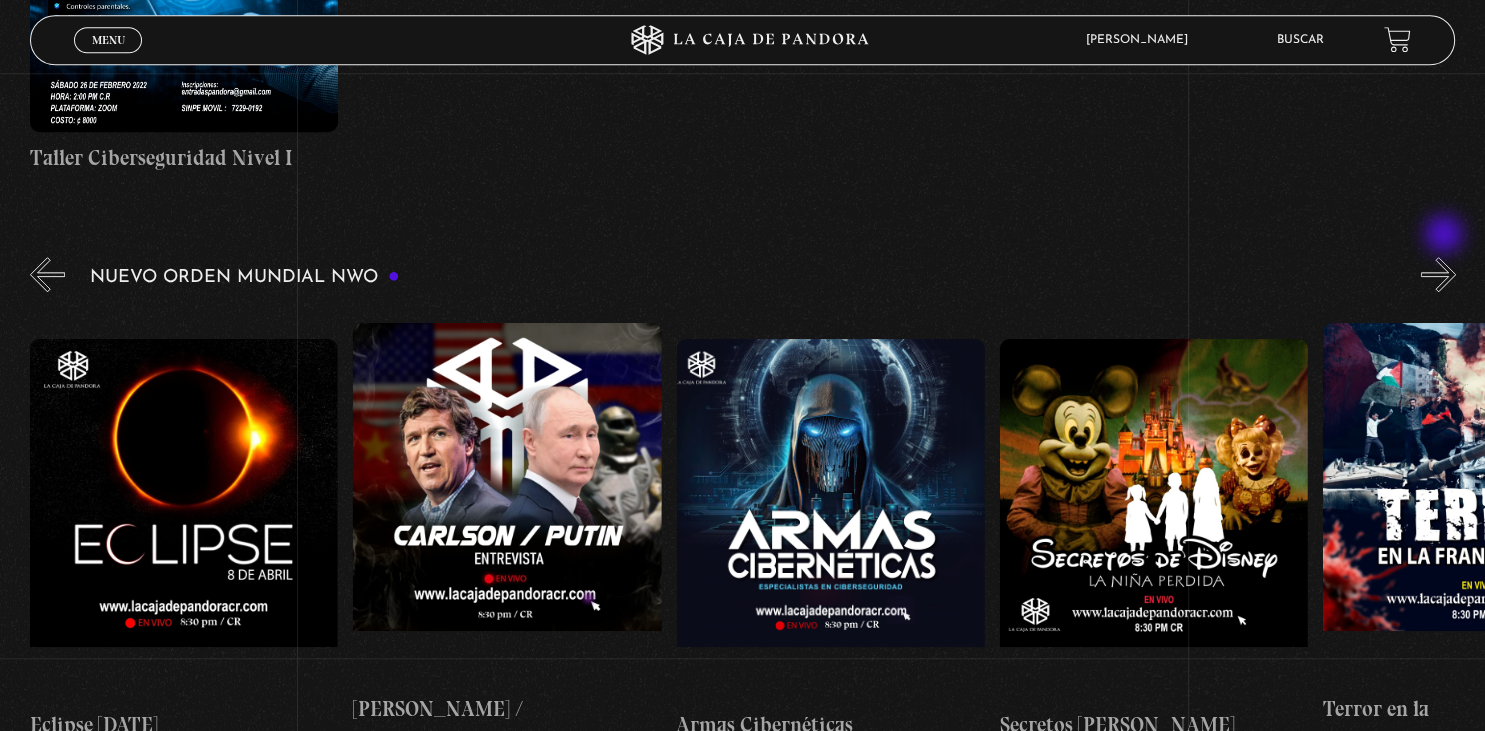 click on "»" at bounding box center (1438, 274) 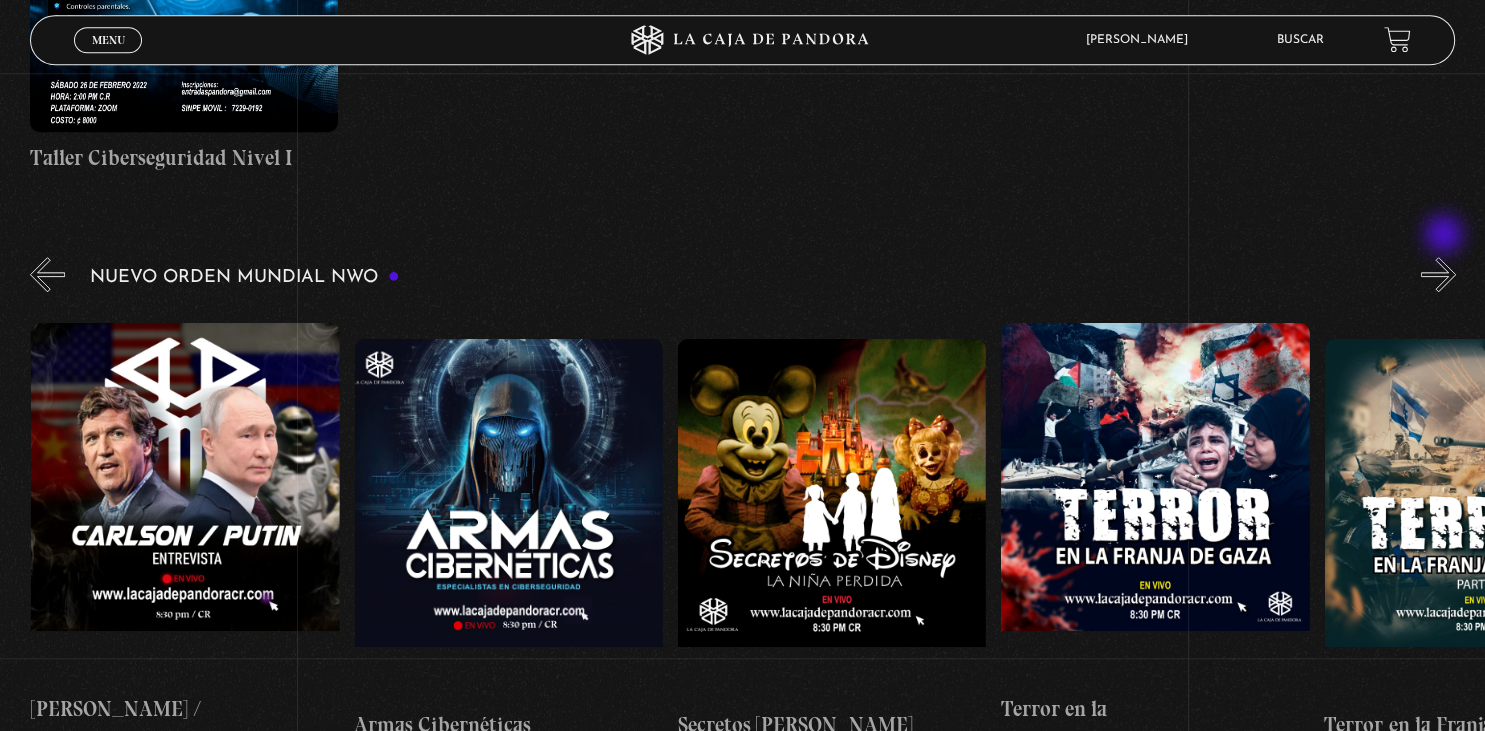 click on "»" at bounding box center [1438, 274] 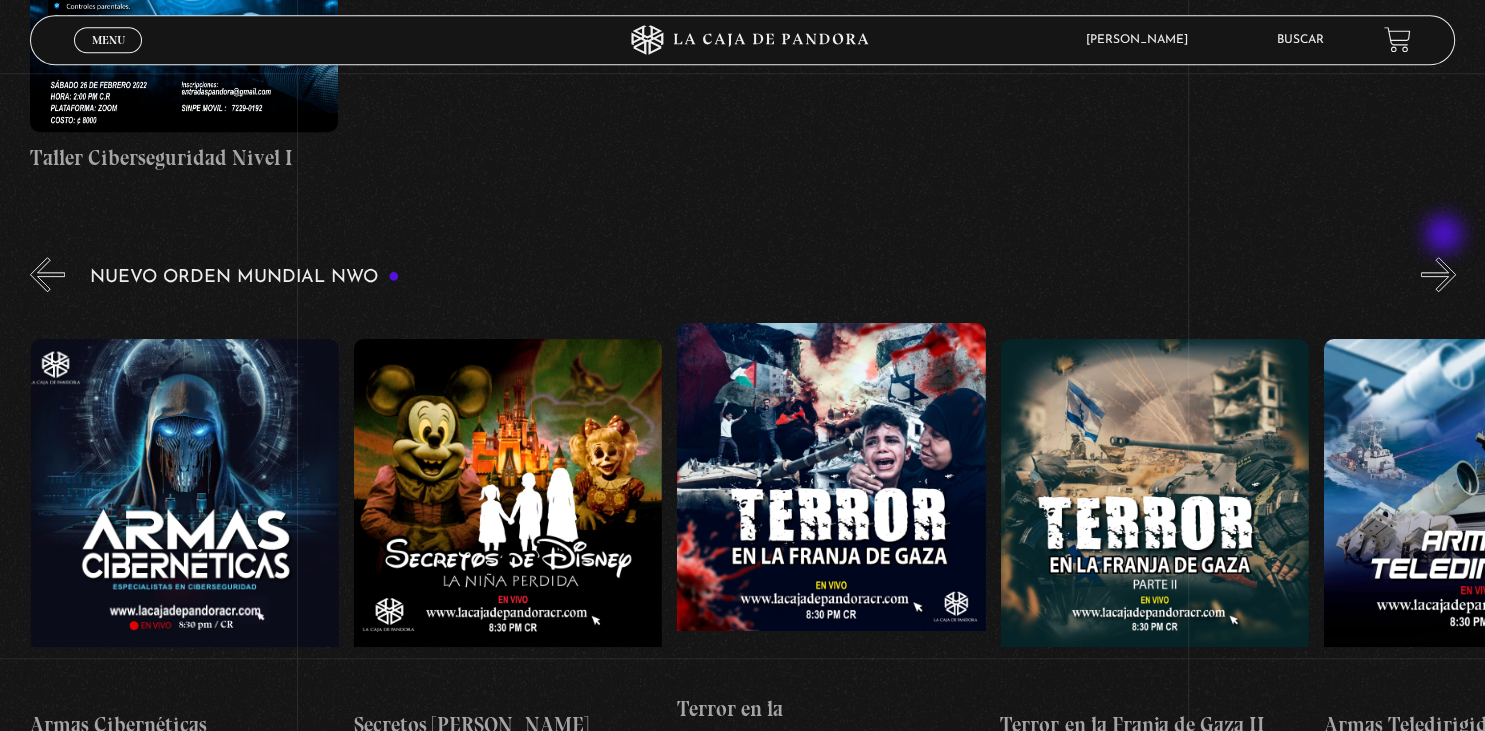 click on "»" at bounding box center (1438, 274) 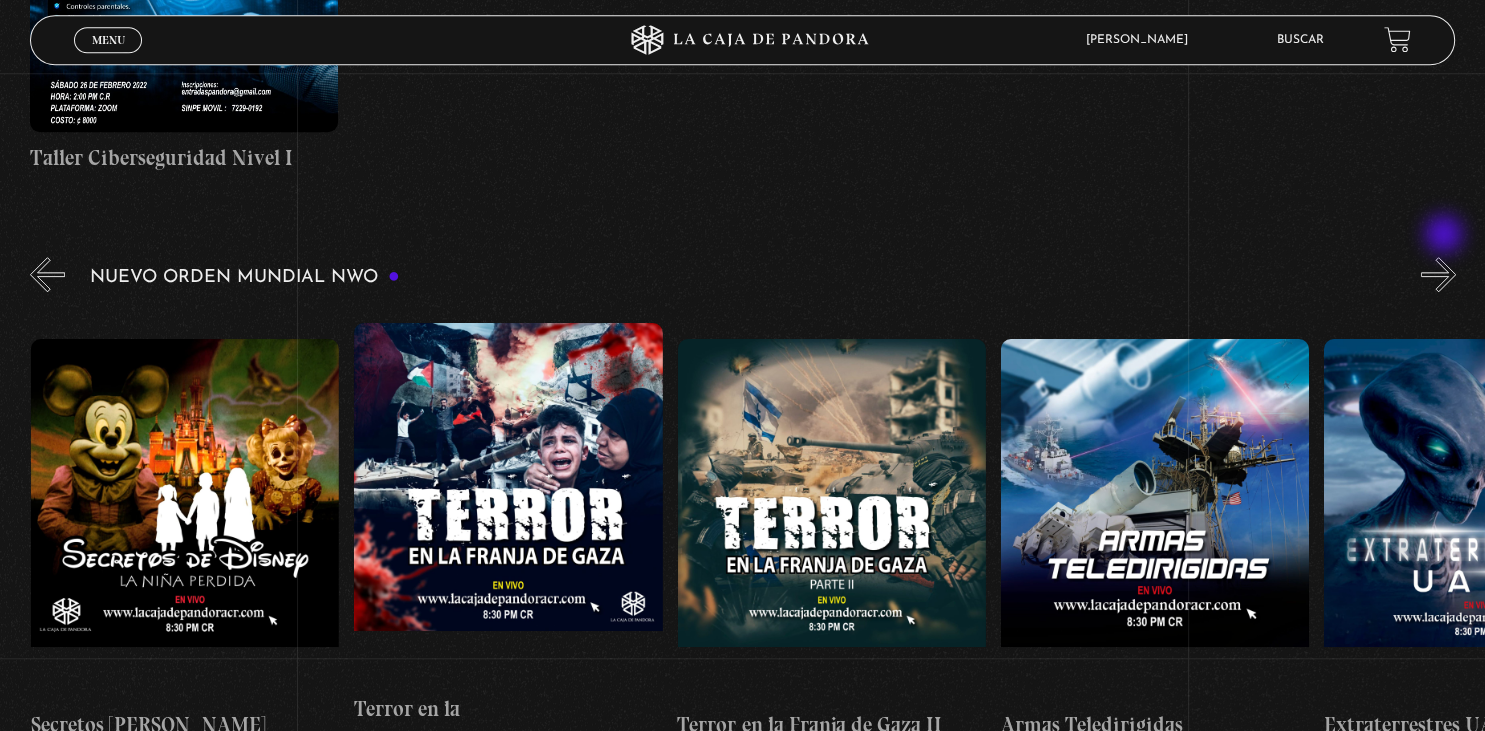 click on "»" at bounding box center (1438, 274) 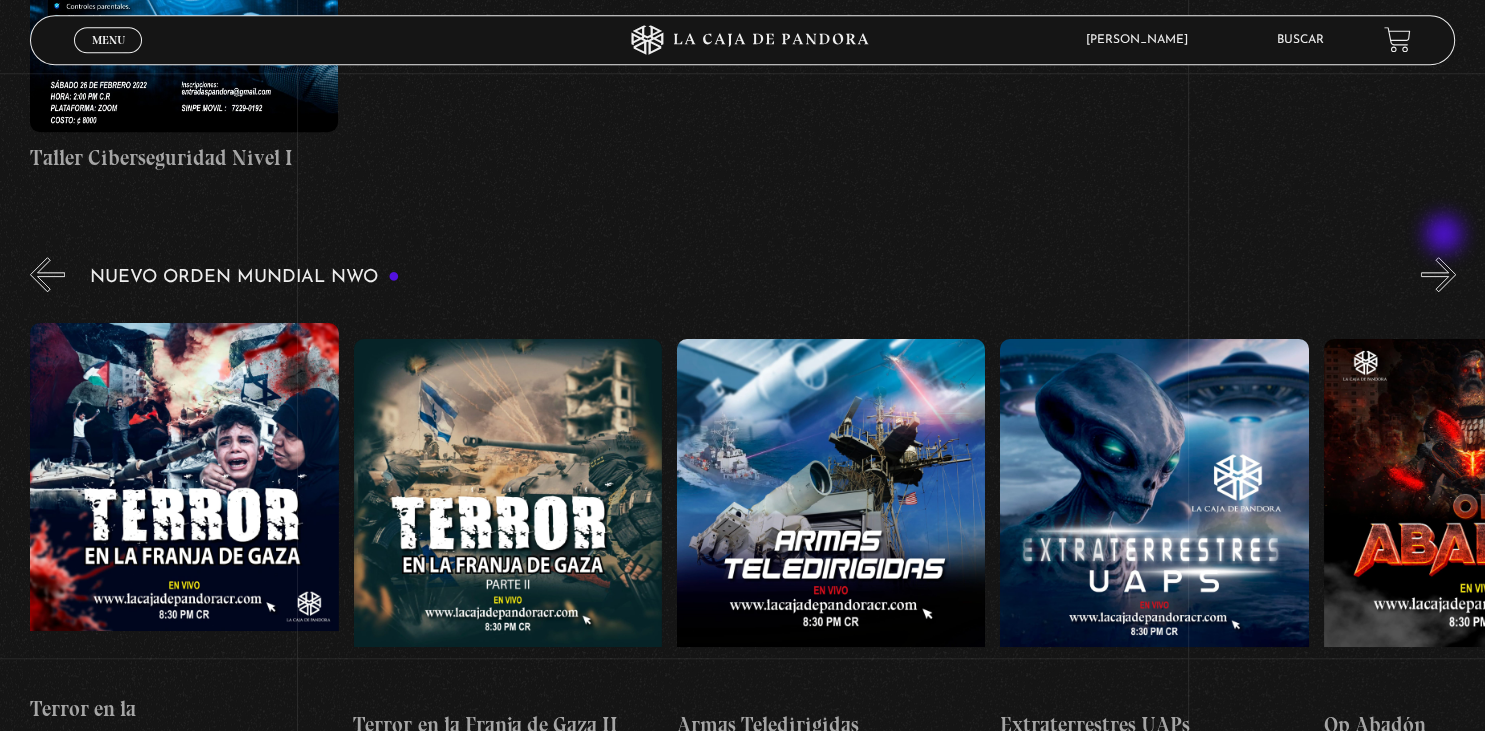 click on "»" at bounding box center [1438, 274] 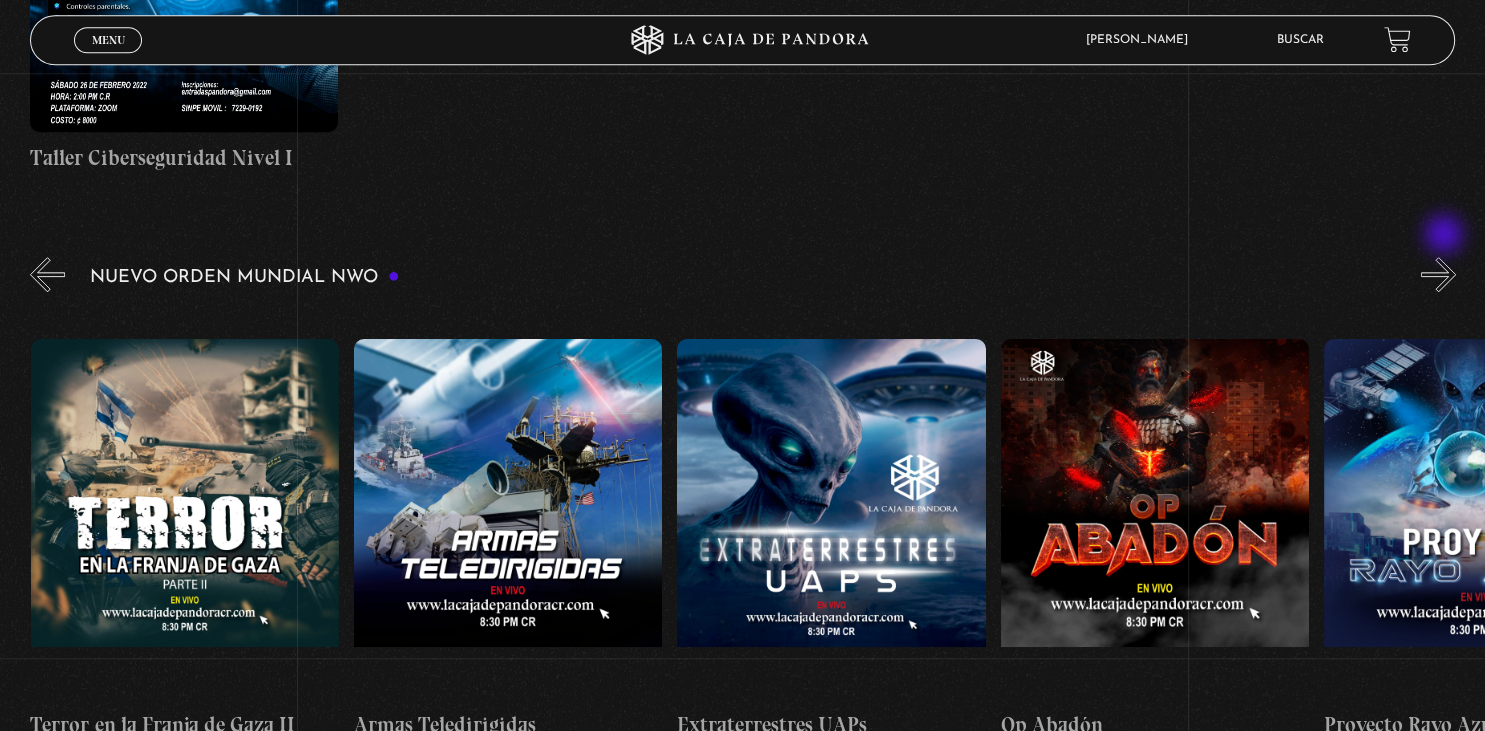 click on "»" at bounding box center [1438, 274] 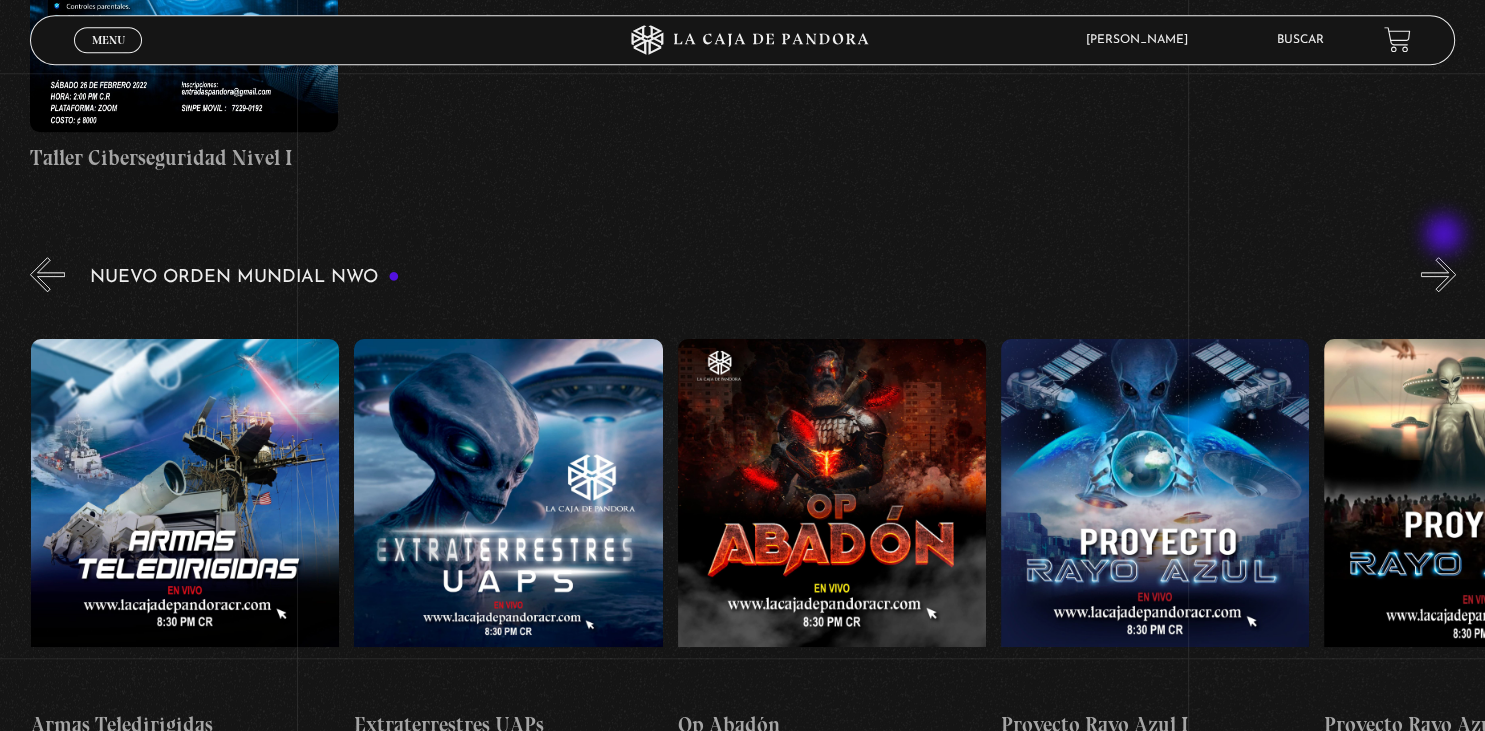 scroll, scrollTop: 0, scrollLeft: 7113, axis: horizontal 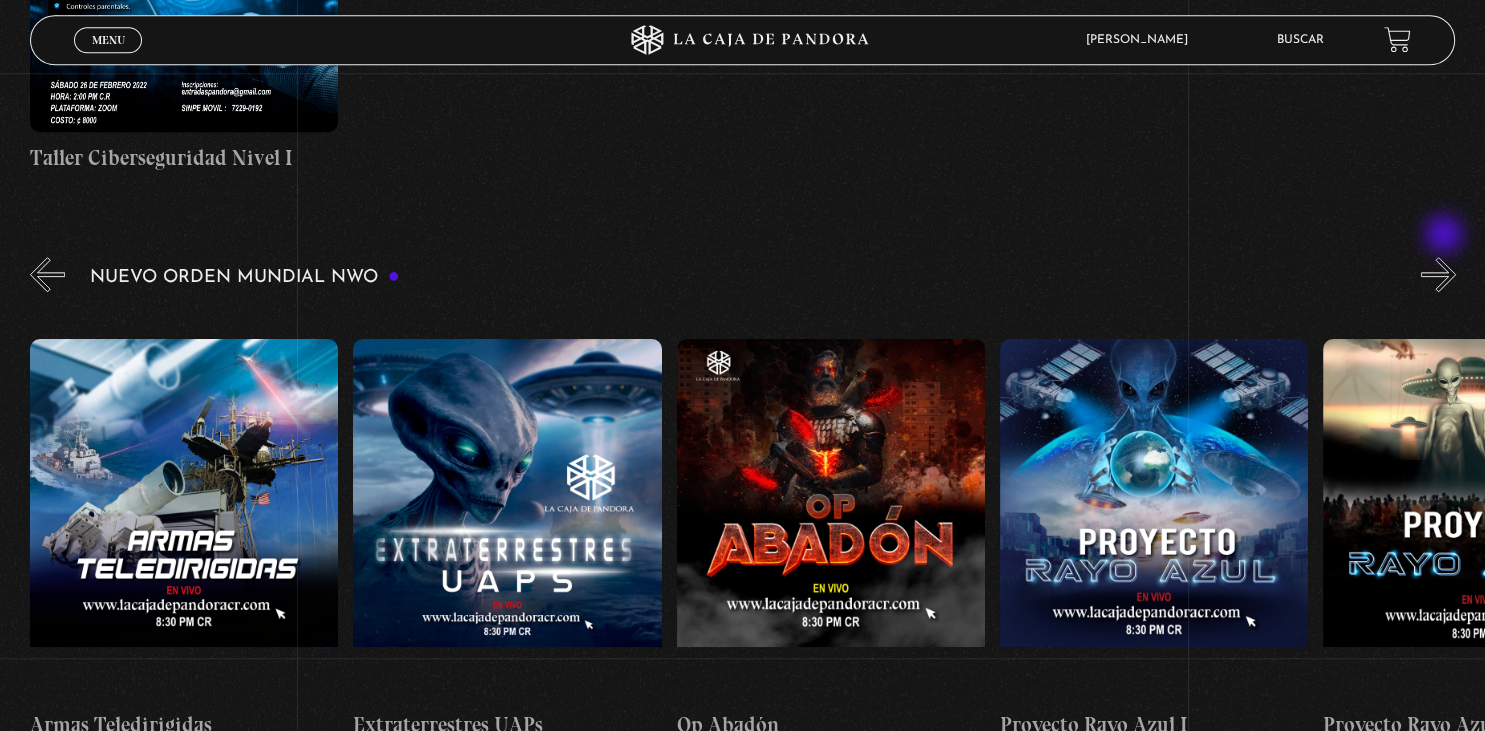 click on "»" at bounding box center [1438, 274] 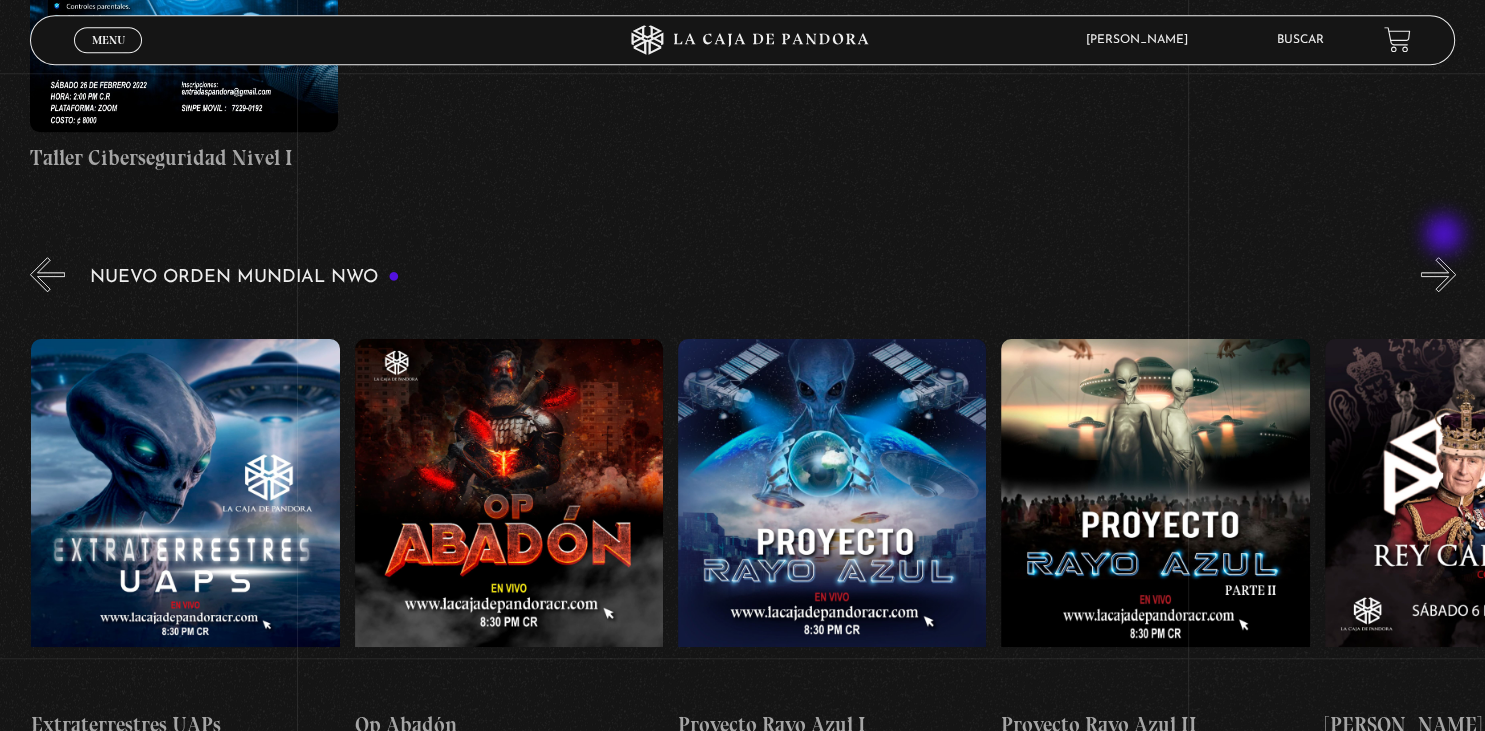 scroll, scrollTop: 0, scrollLeft: 7436, axis: horizontal 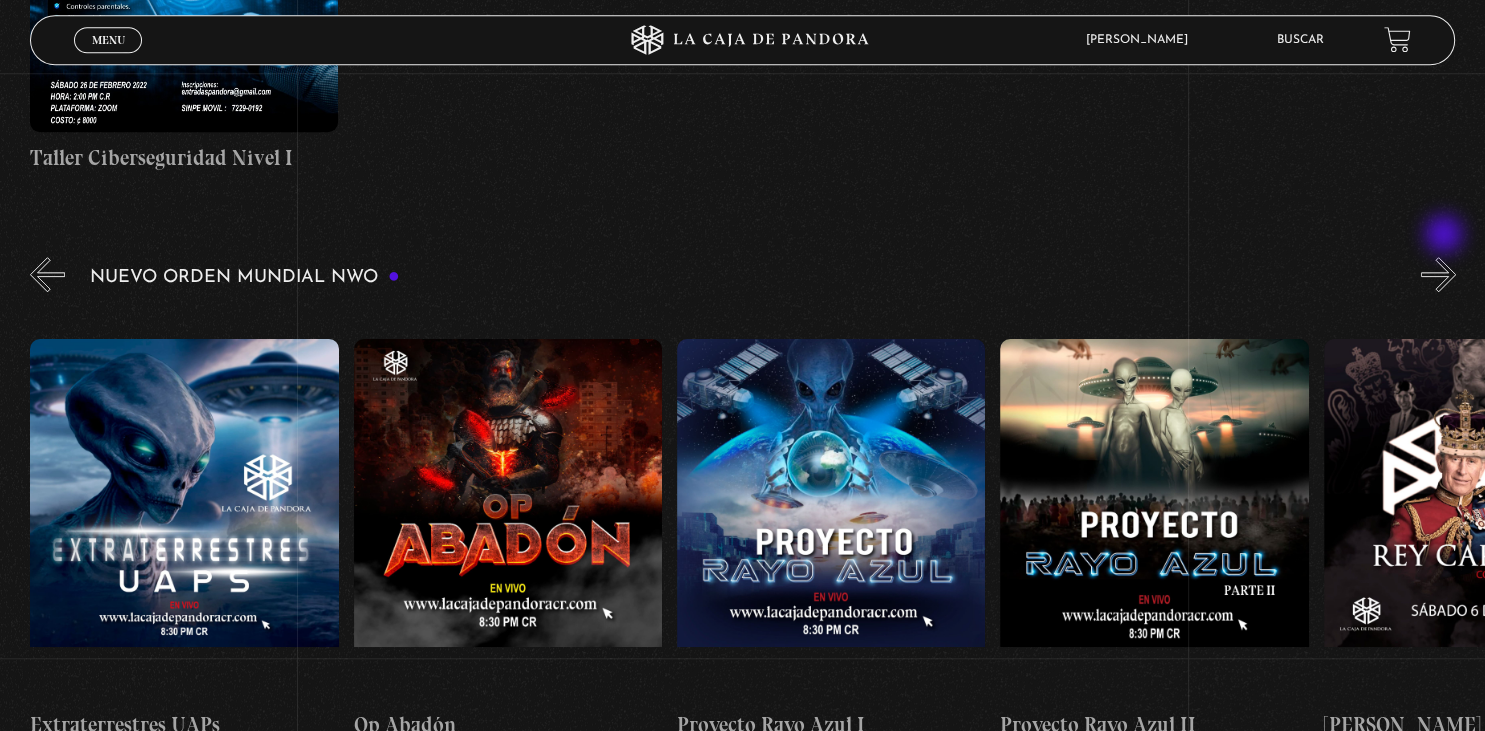 click on "»" at bounding box center (1438, 274) 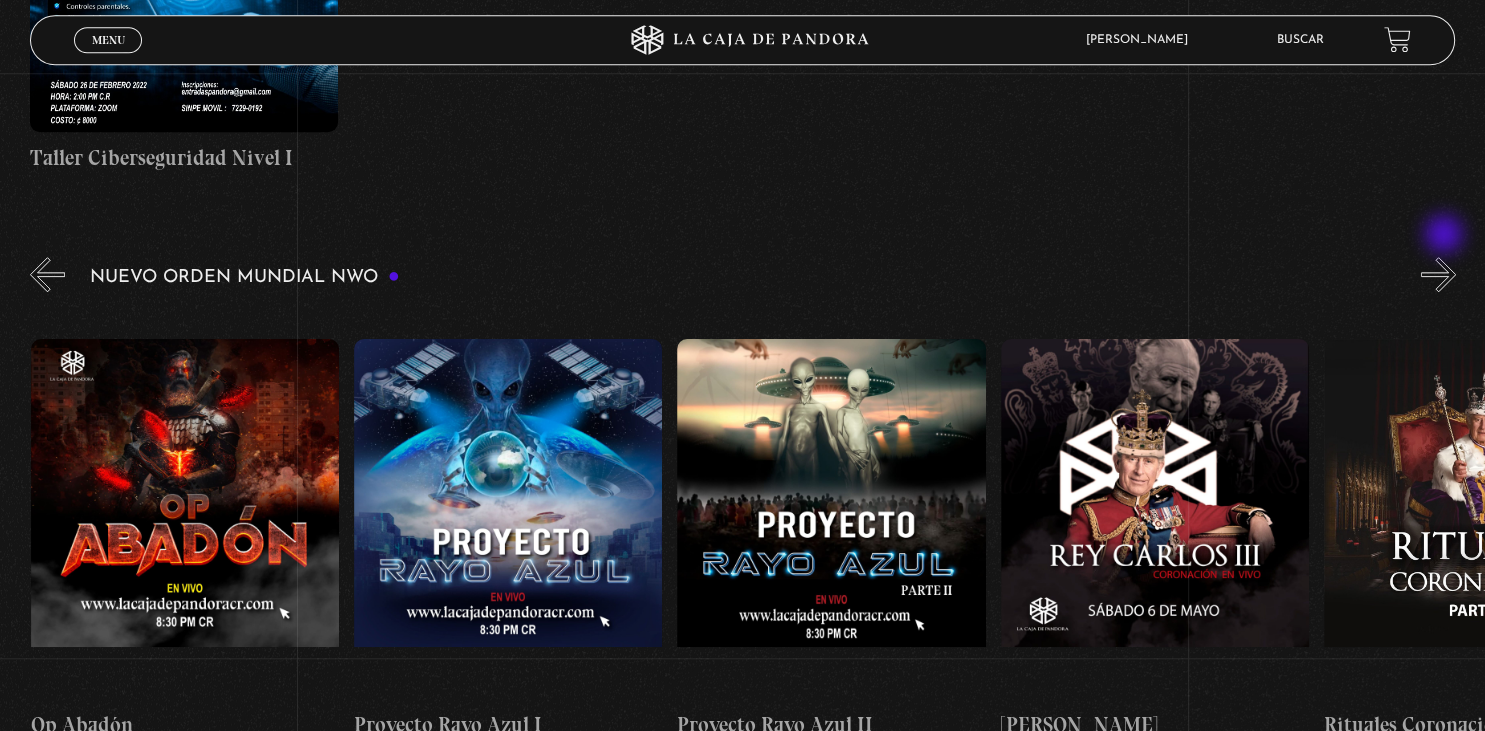 scroll, scrollTop: 0, scrollLeft: 7760, axis: horizontal 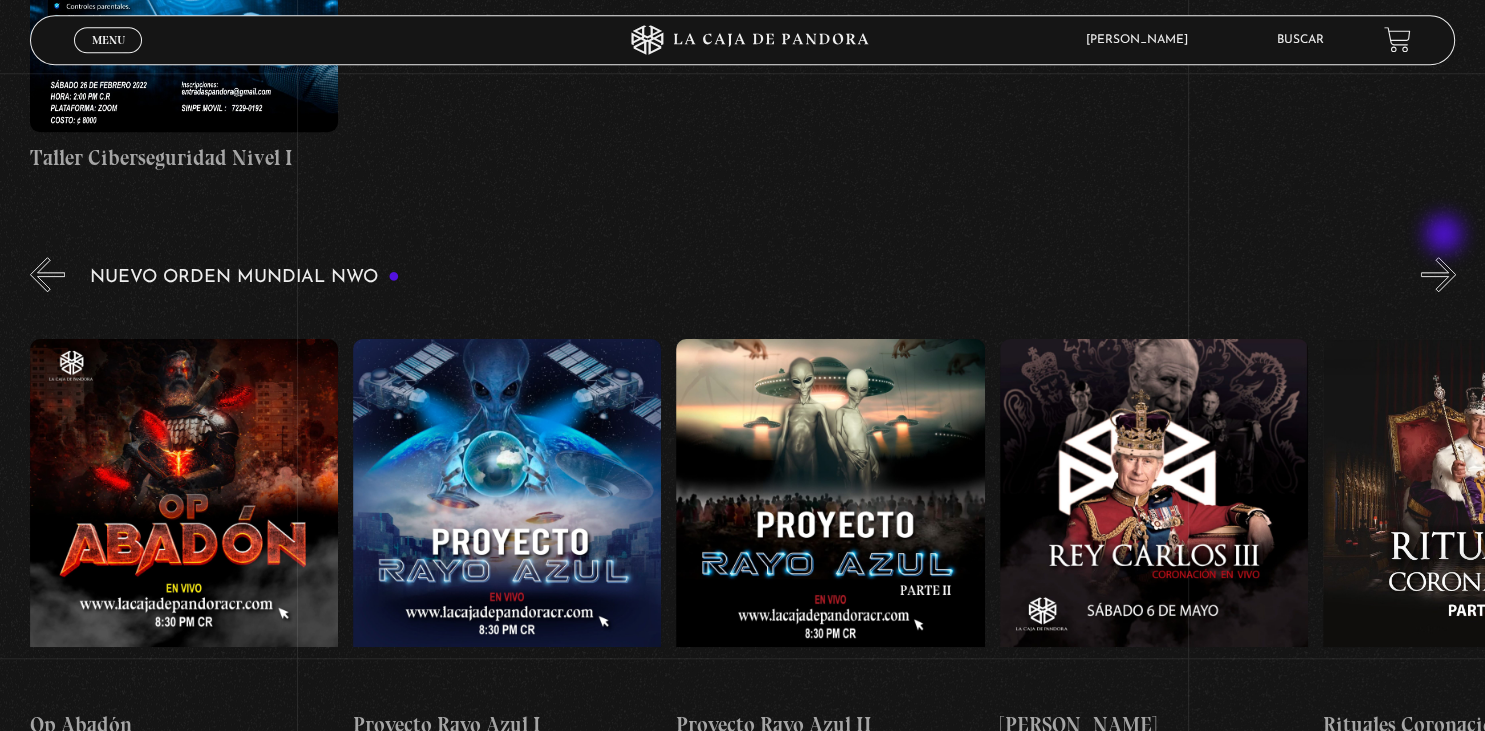 click on "»" at bounding box center [1438, 274] 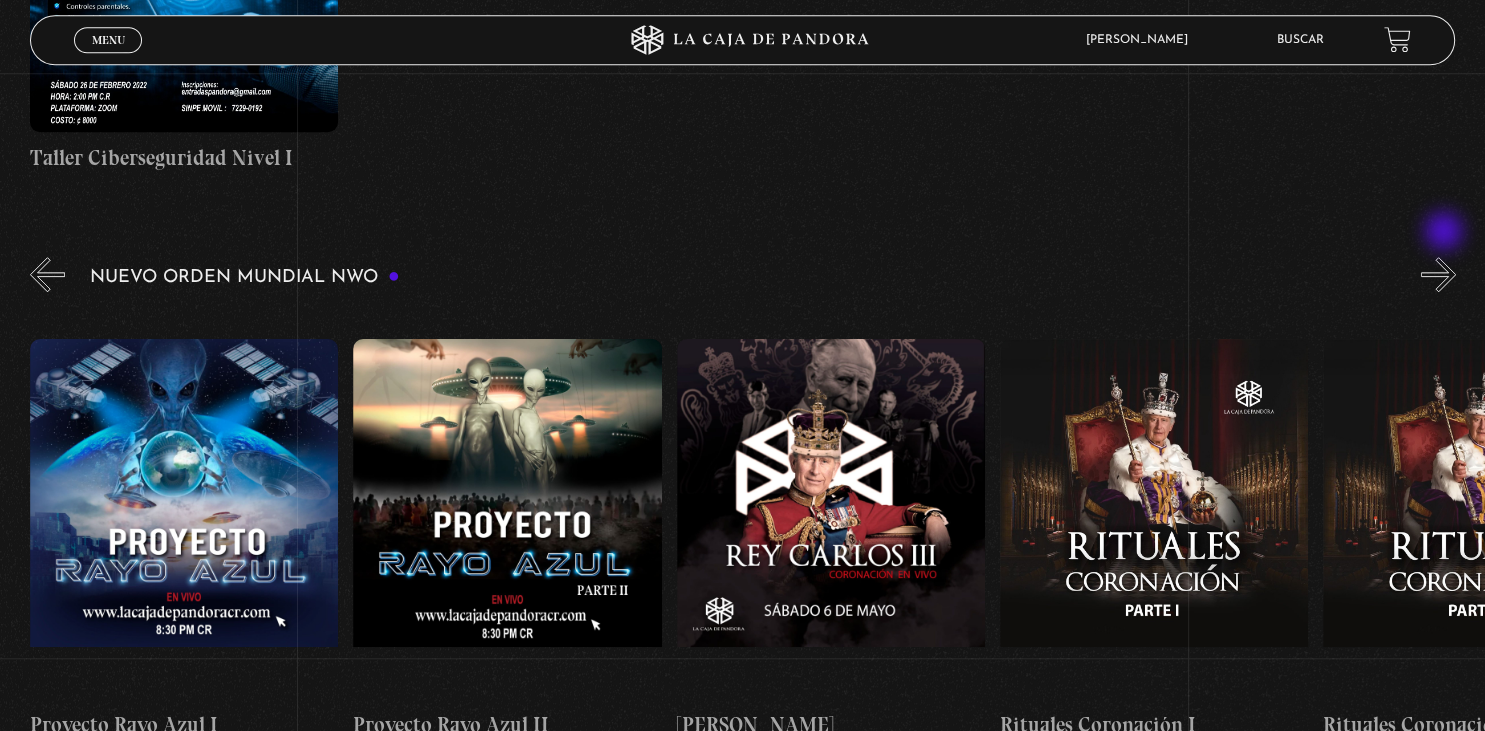 click on "»" at bounding box center [1438, 274] 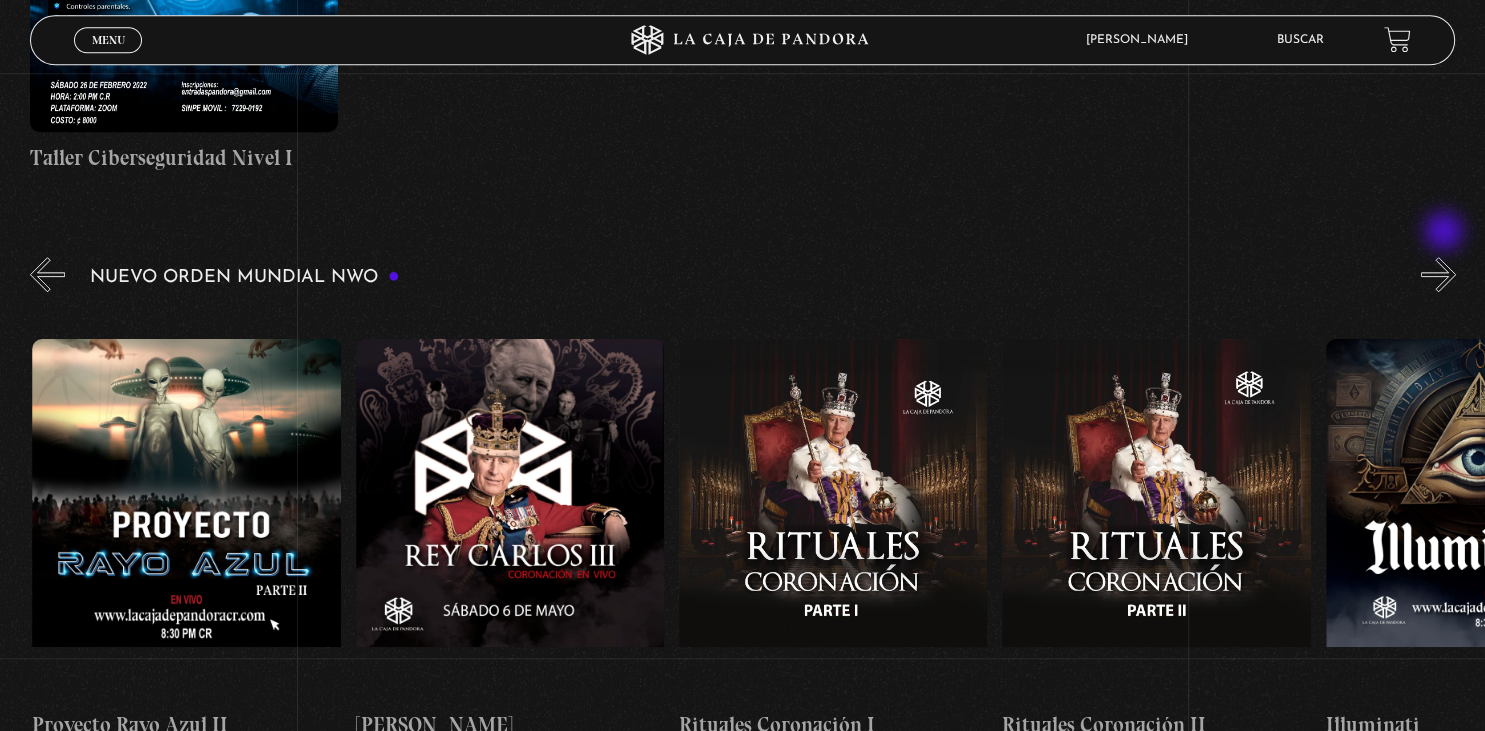 click on "»" at bounding box center [1438, 274] 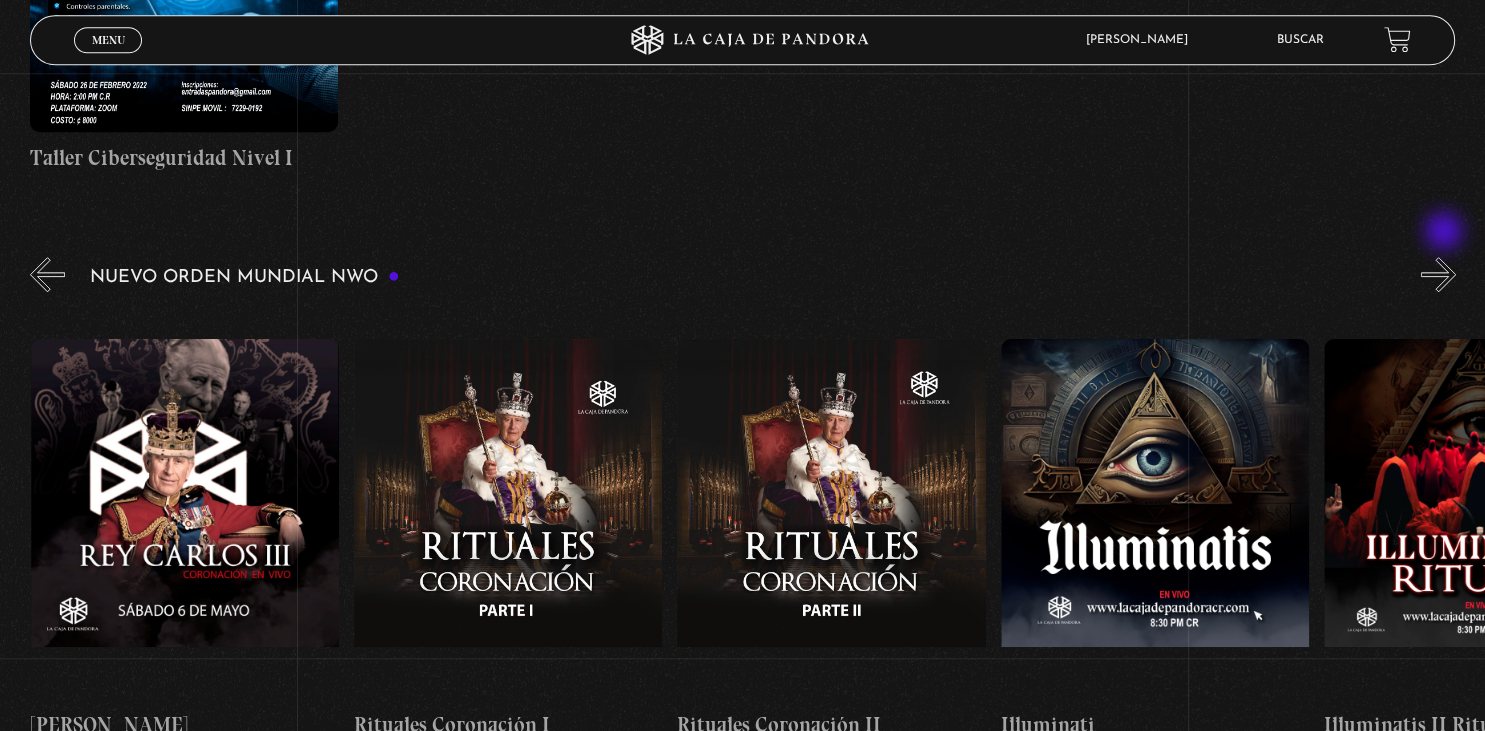 click on "»" at bounding box center (1438, 274) 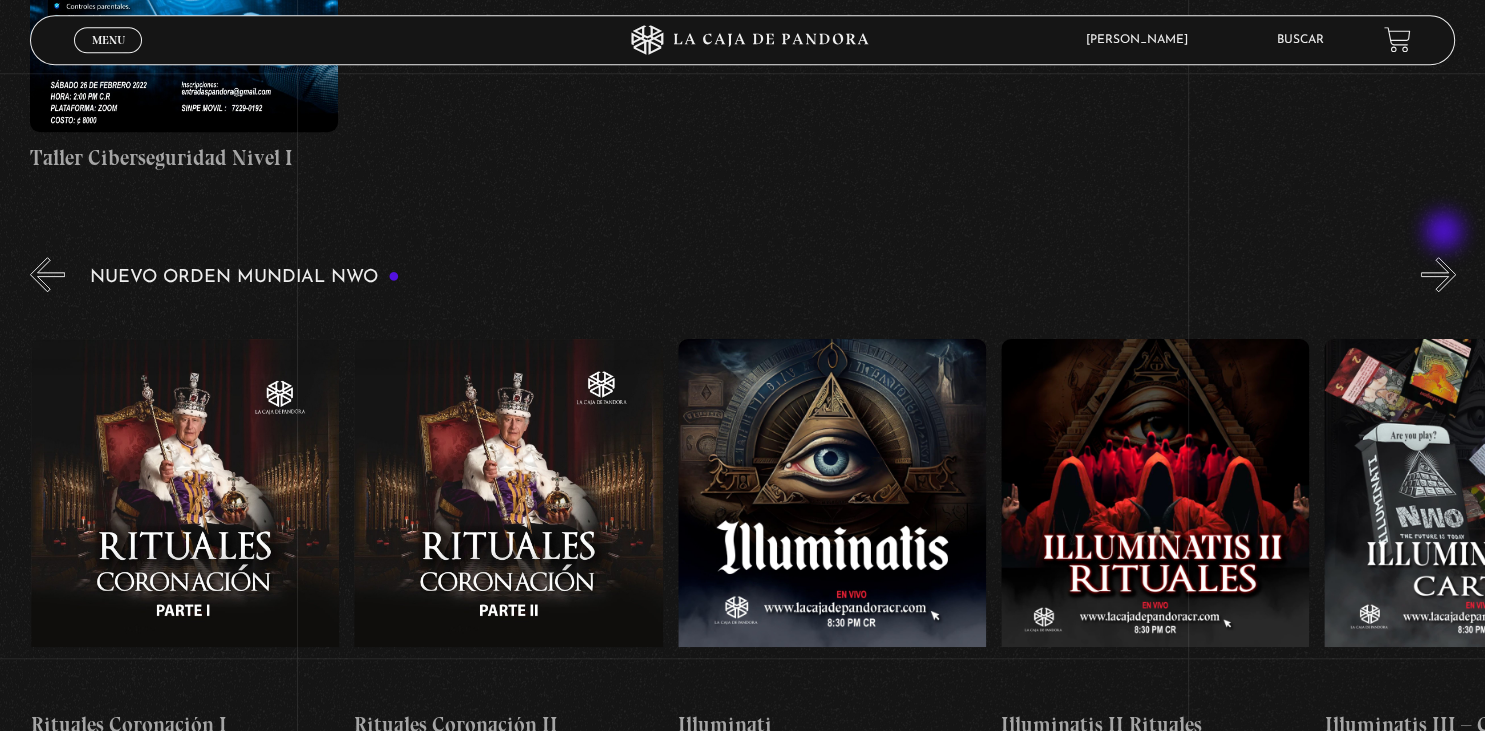 scroll, scrollTop: 0, scrollLeft: 9053, axis: horizontal 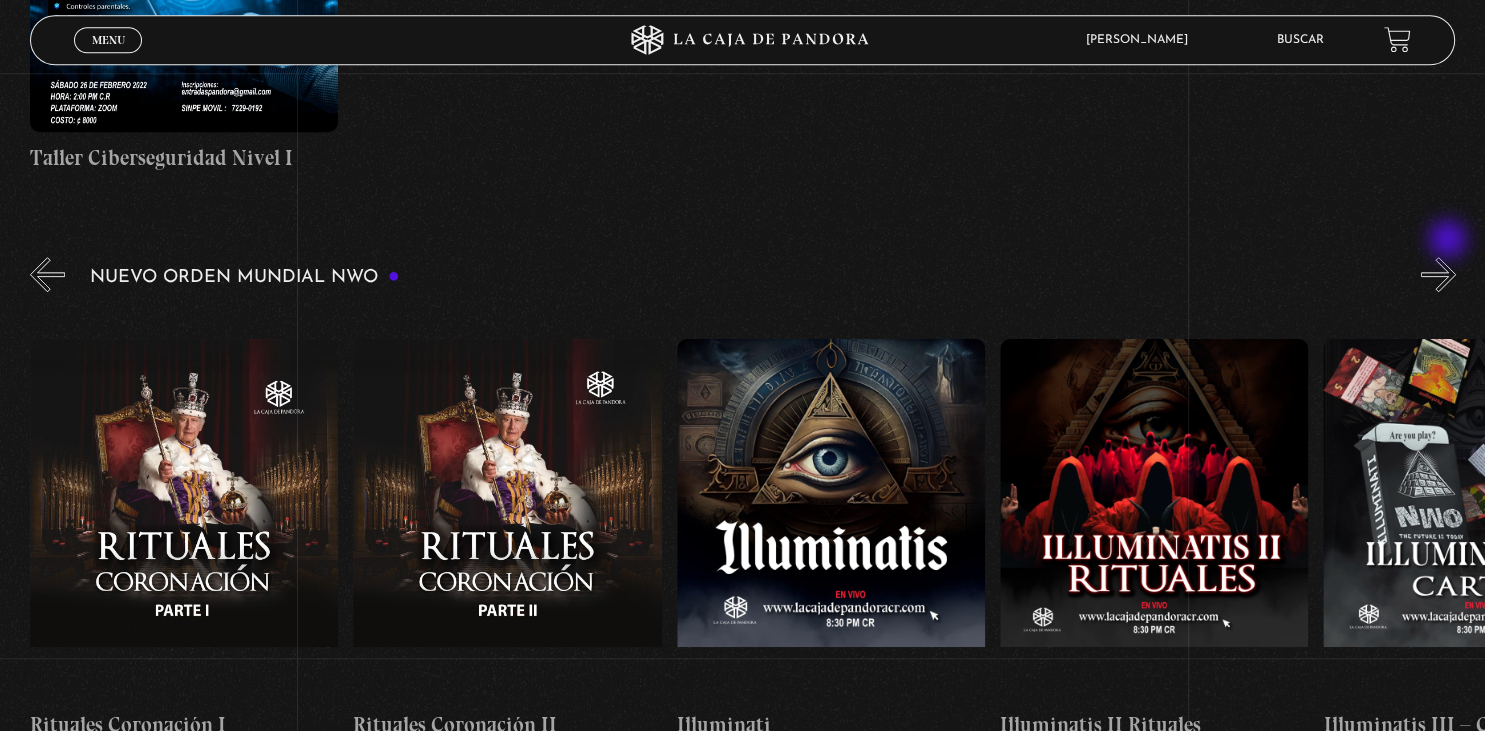 click on "»" at bounding box center (1438, 274) 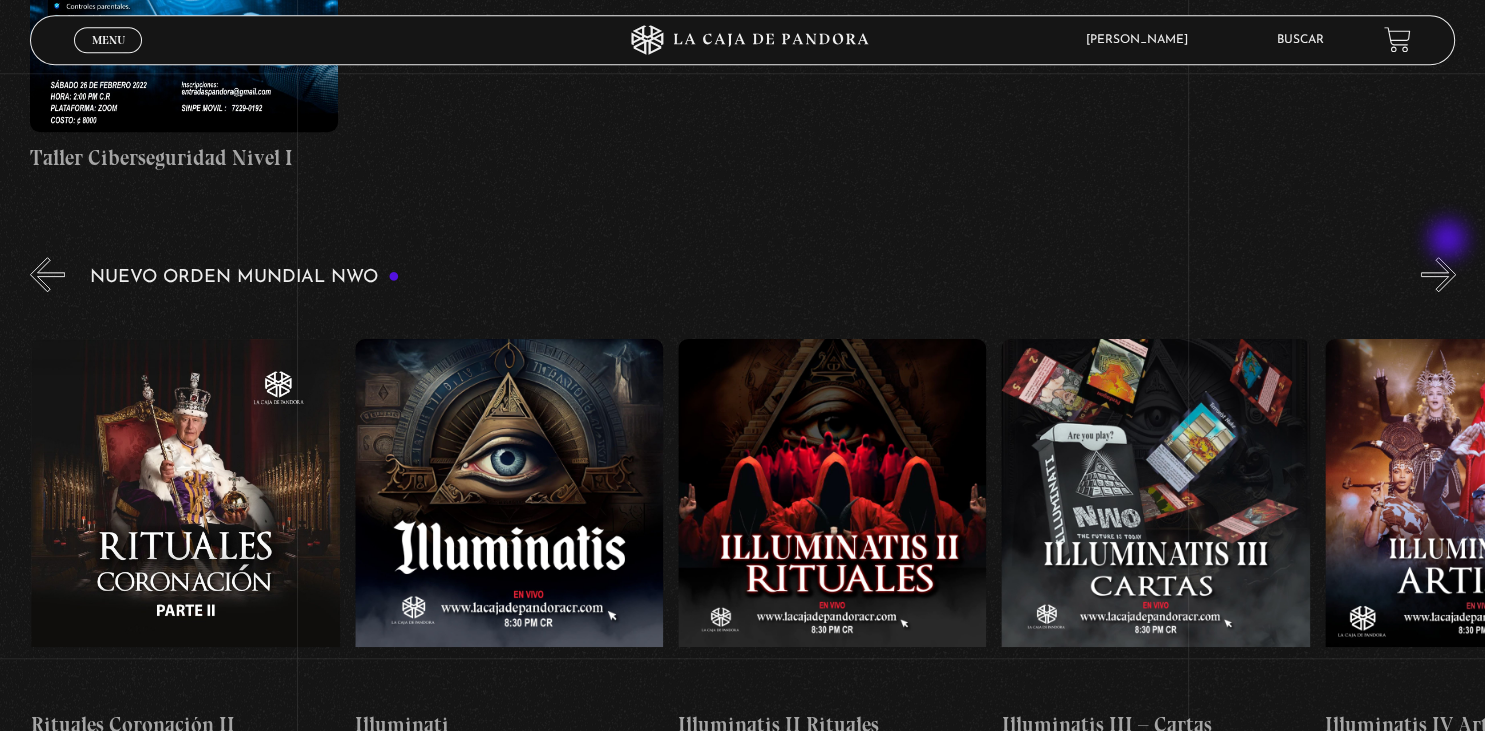 scroll, scrollTop: 0, scrollLeft: 9376, axis: horizontal 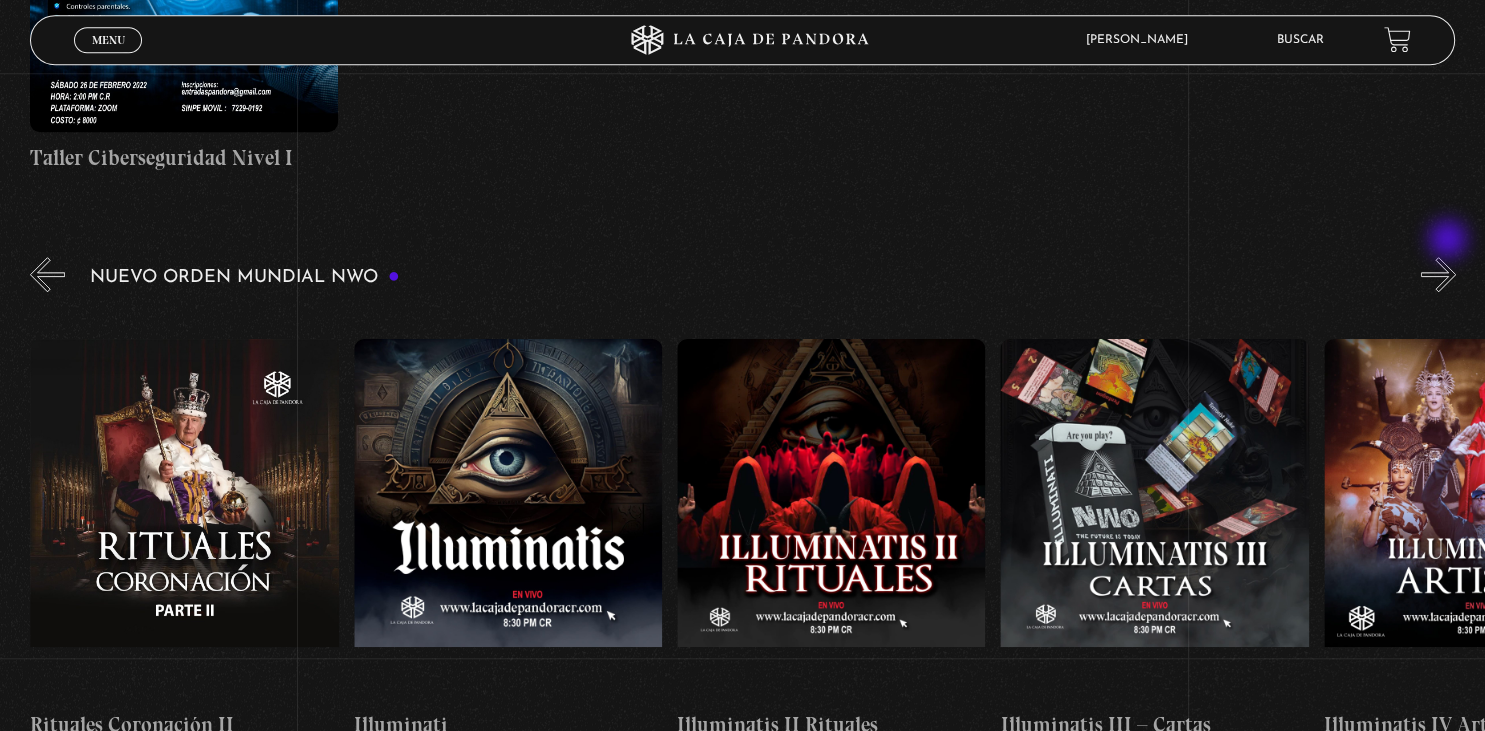 click on "»" at bounding box center (1438, 274) 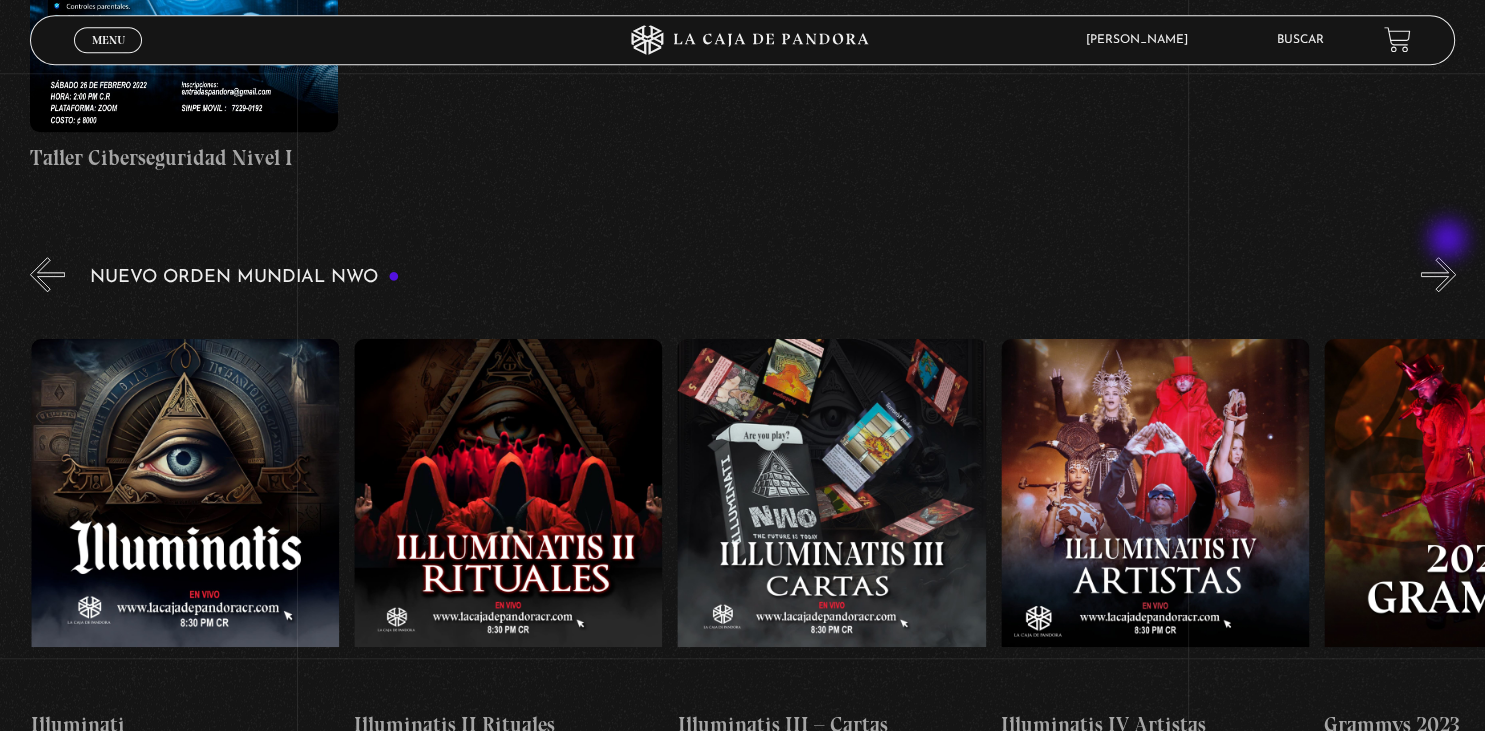 scroll, scrollTop: 0, scrollLeft: 9700, axis: horizontal 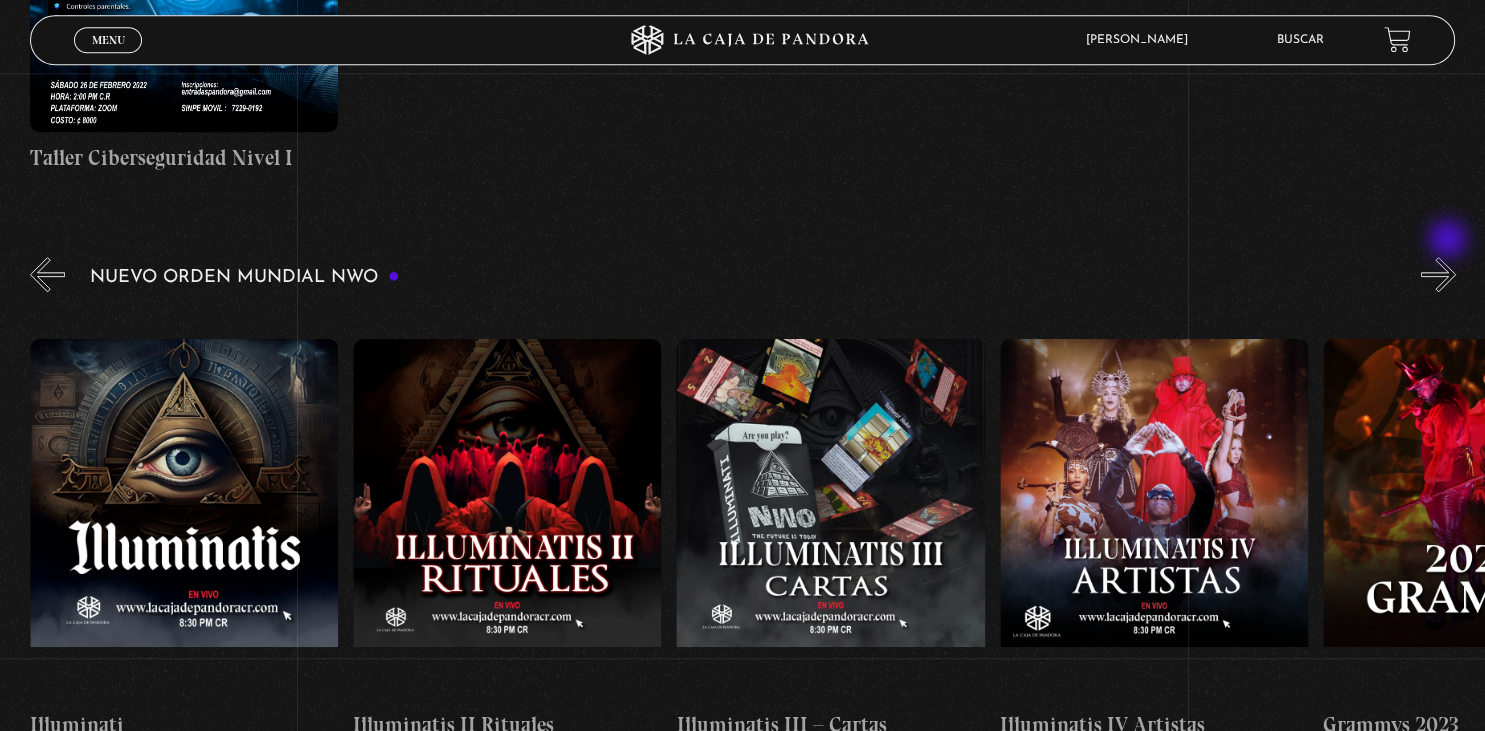 click on "»" at bounding box center [1438, 274] 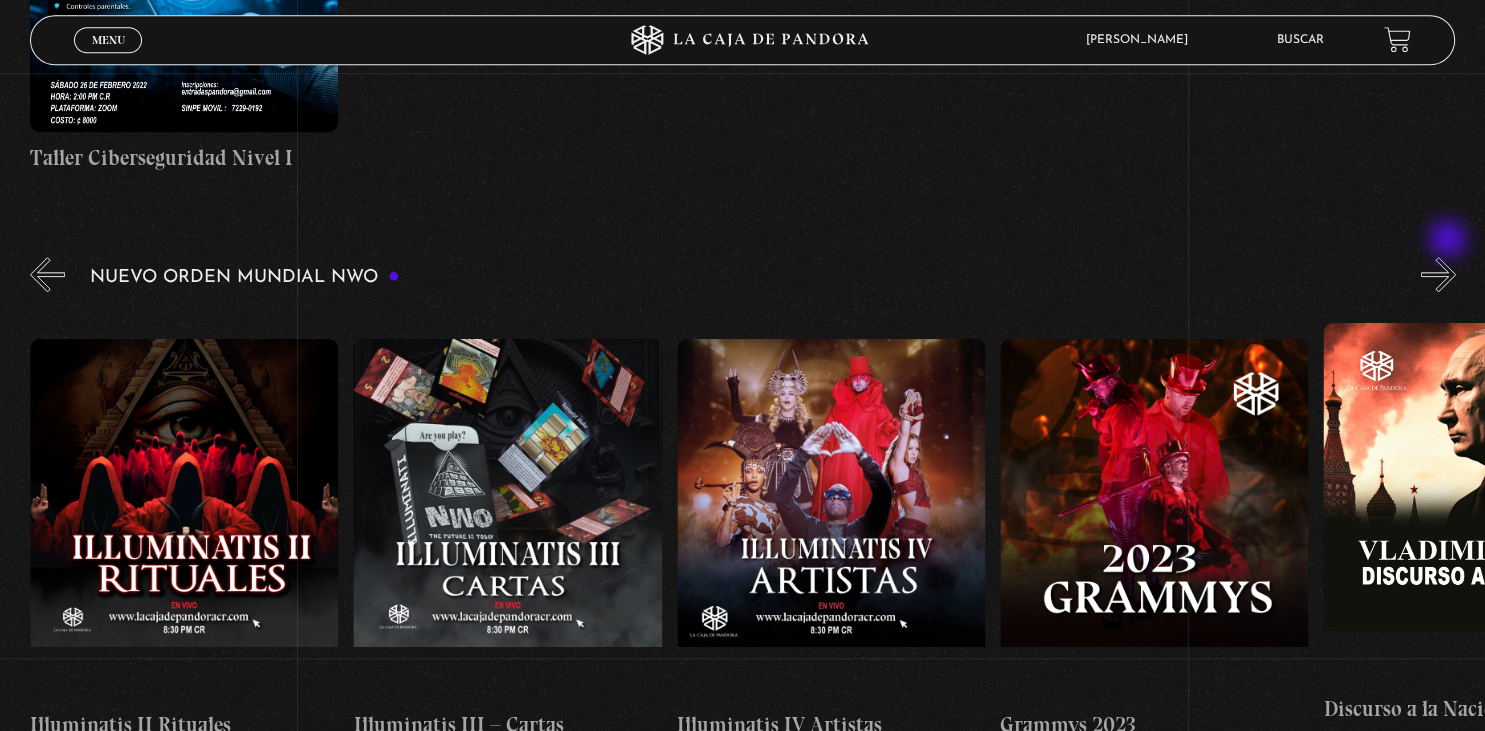 click on "»" at bounding box center (1438, 274) 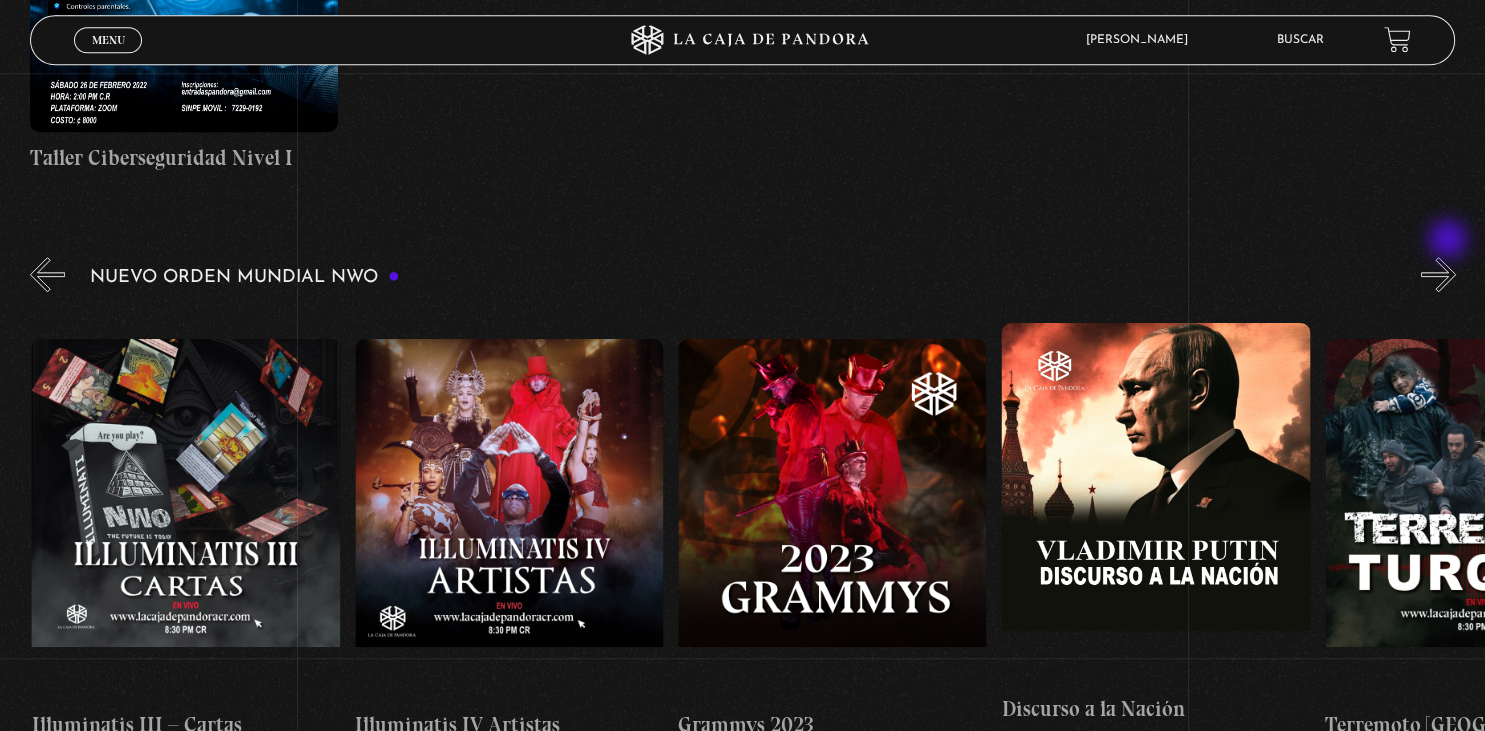 scroll, scrollTop: 0, scrollLeft: 10346, axis: horizontal 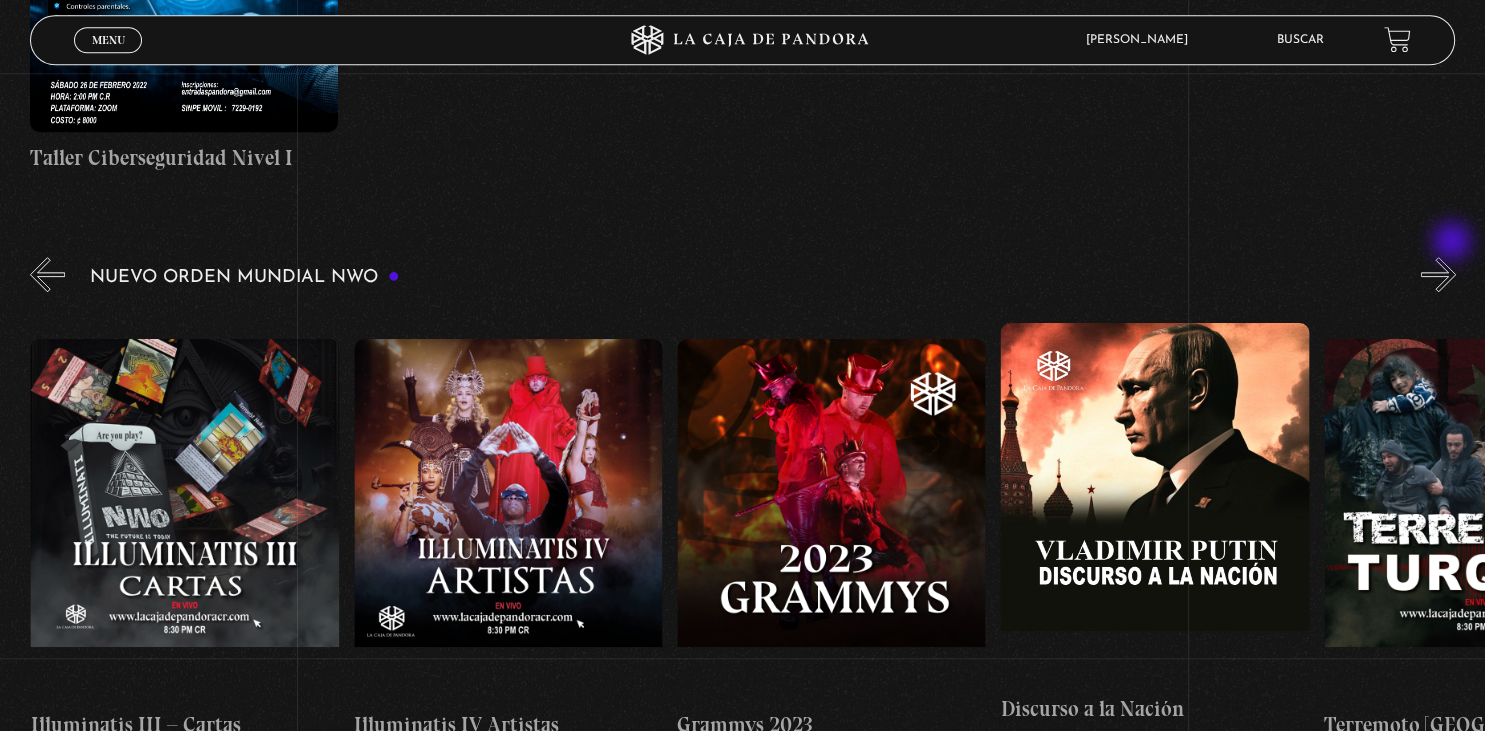 click on "»" at bounding box center [1438, 274] 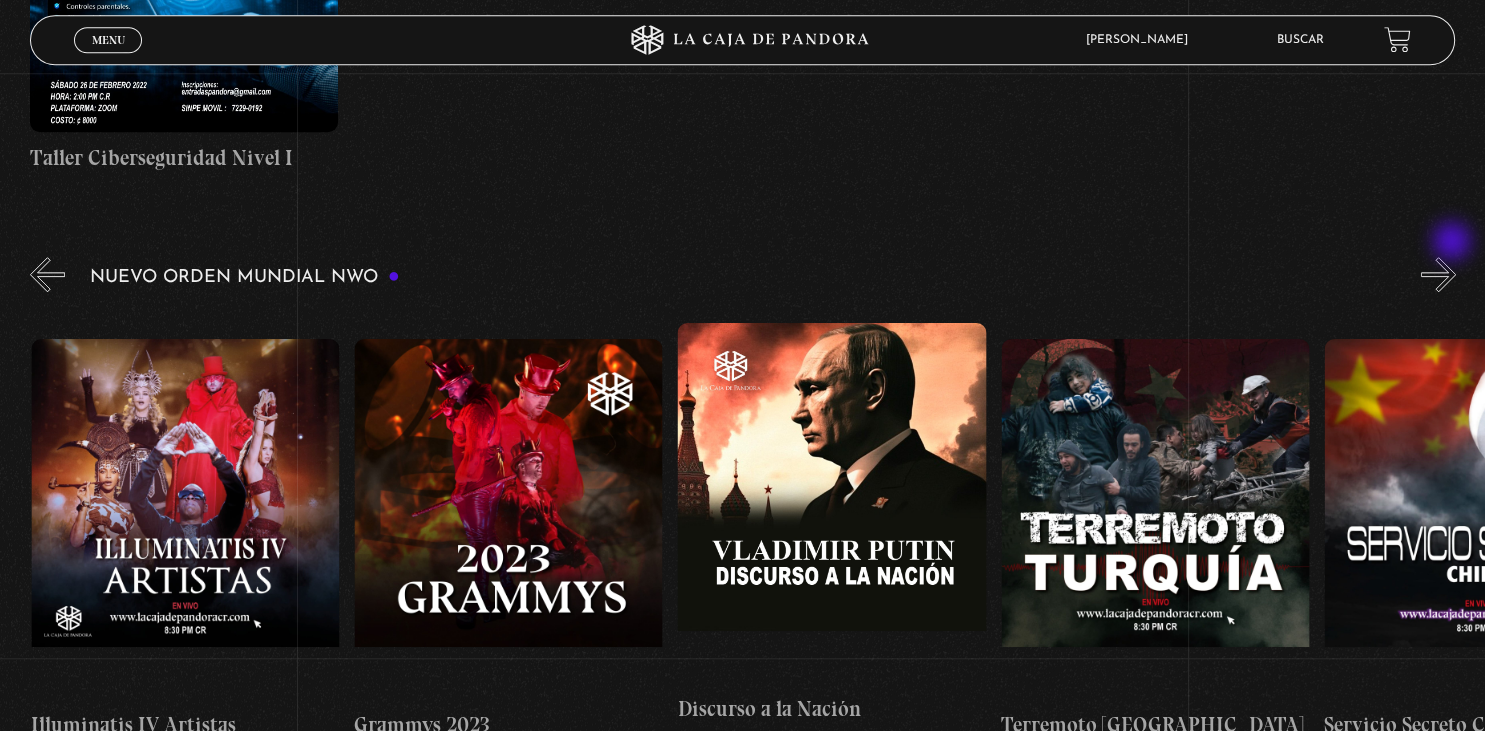scroll, scrollTop: 0, scrollLeft: 10670, axis: horizontal 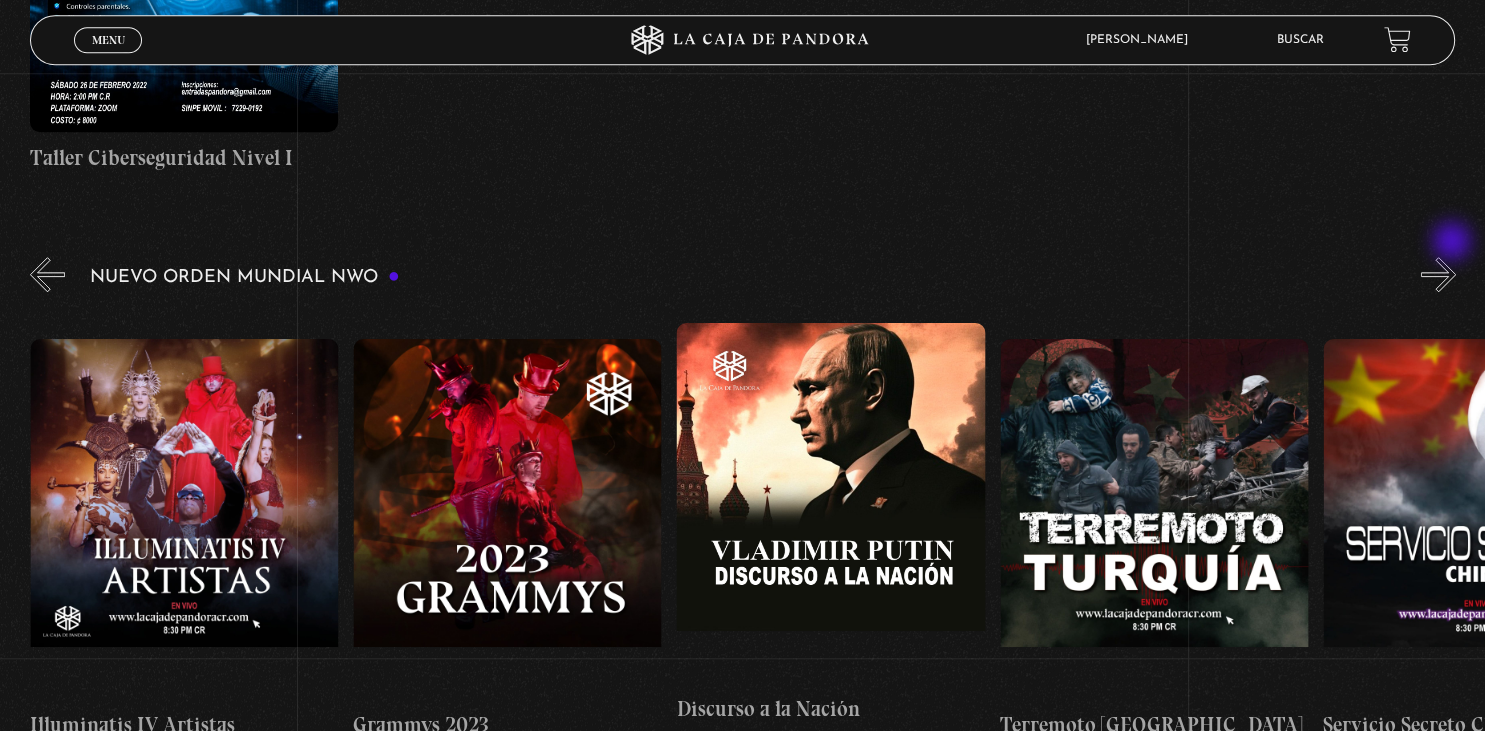 click on "»" at bounding box center (1438, 274) 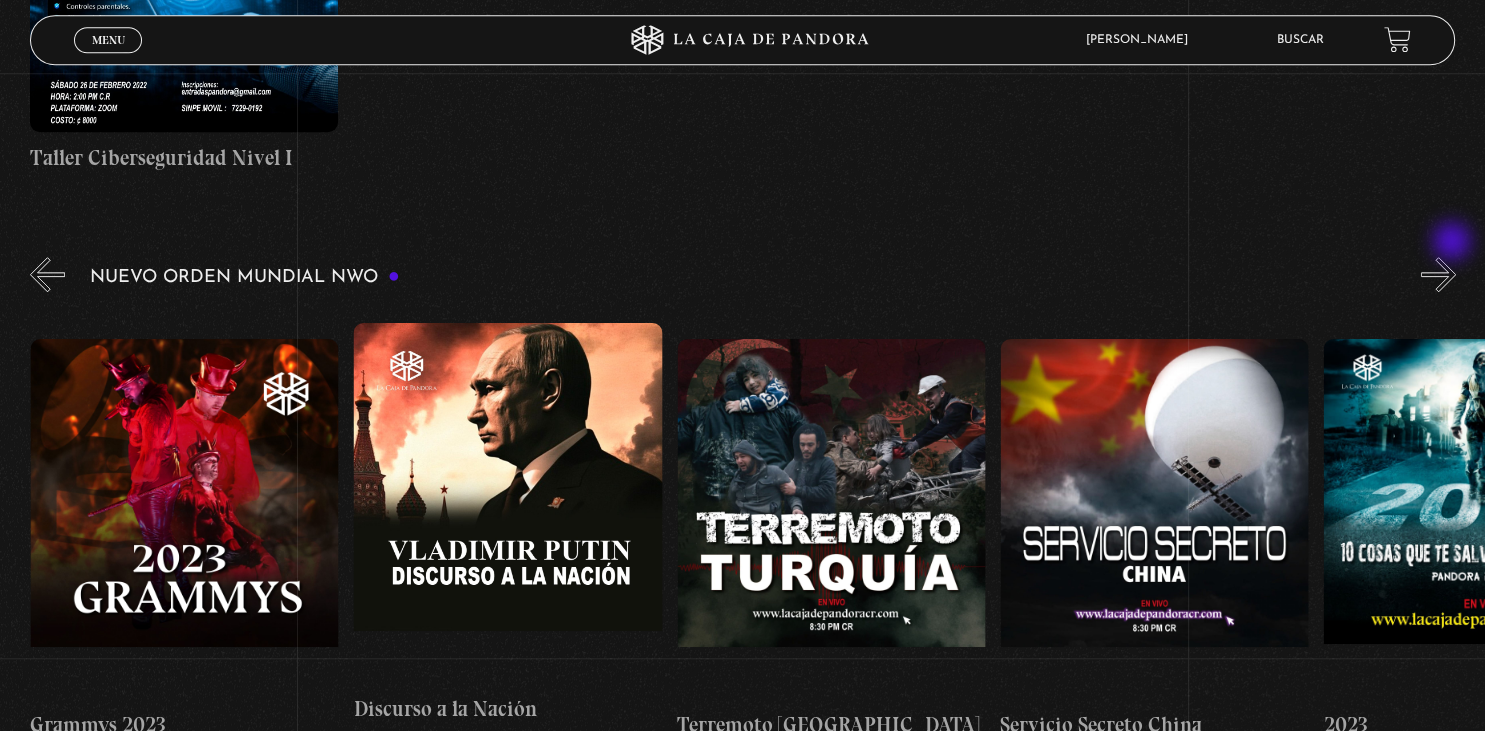 click on "»" at bounding box center [1438, 274] 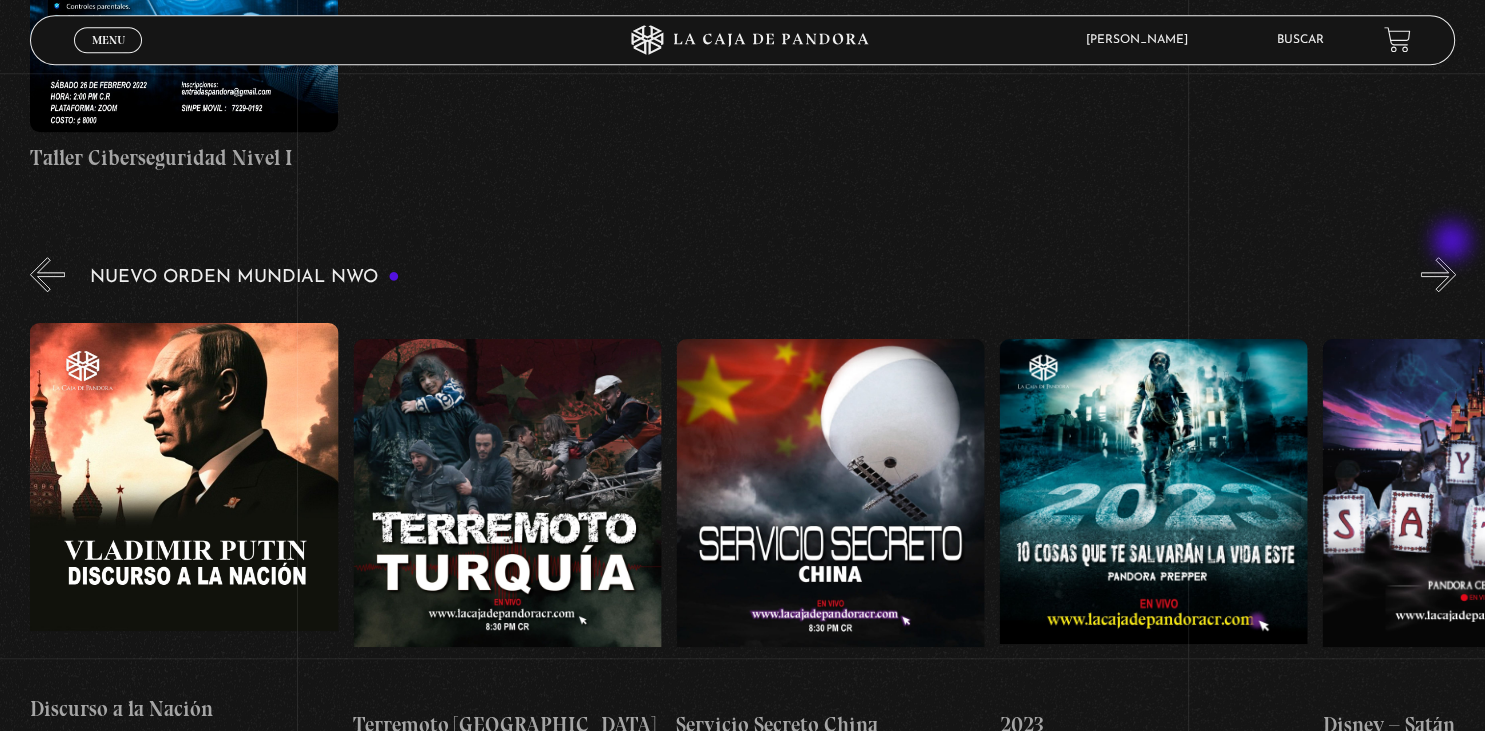 click on "»" at bounding box center [1438, 274] 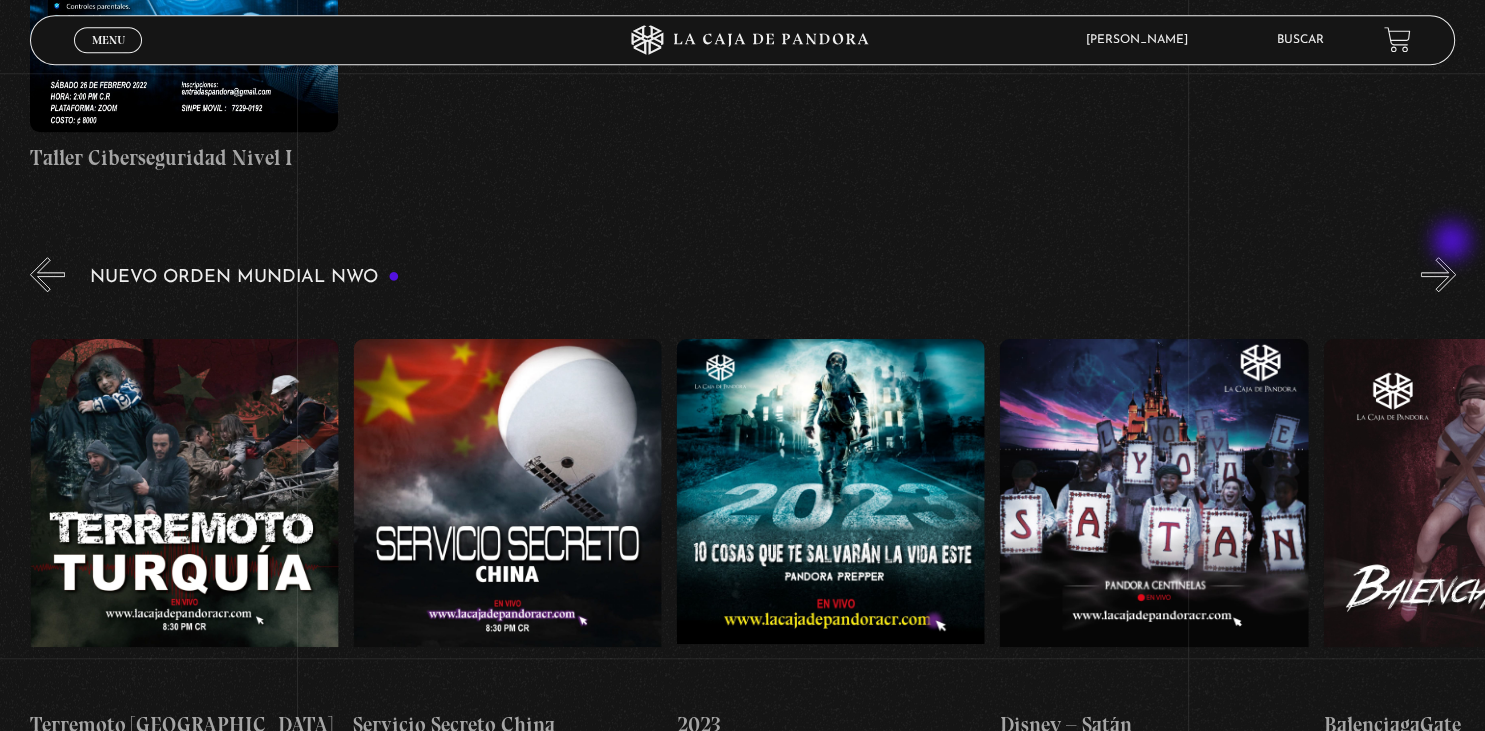 scroll, scrollTop: 0, scrollLeft: 11640, axis: horizontal 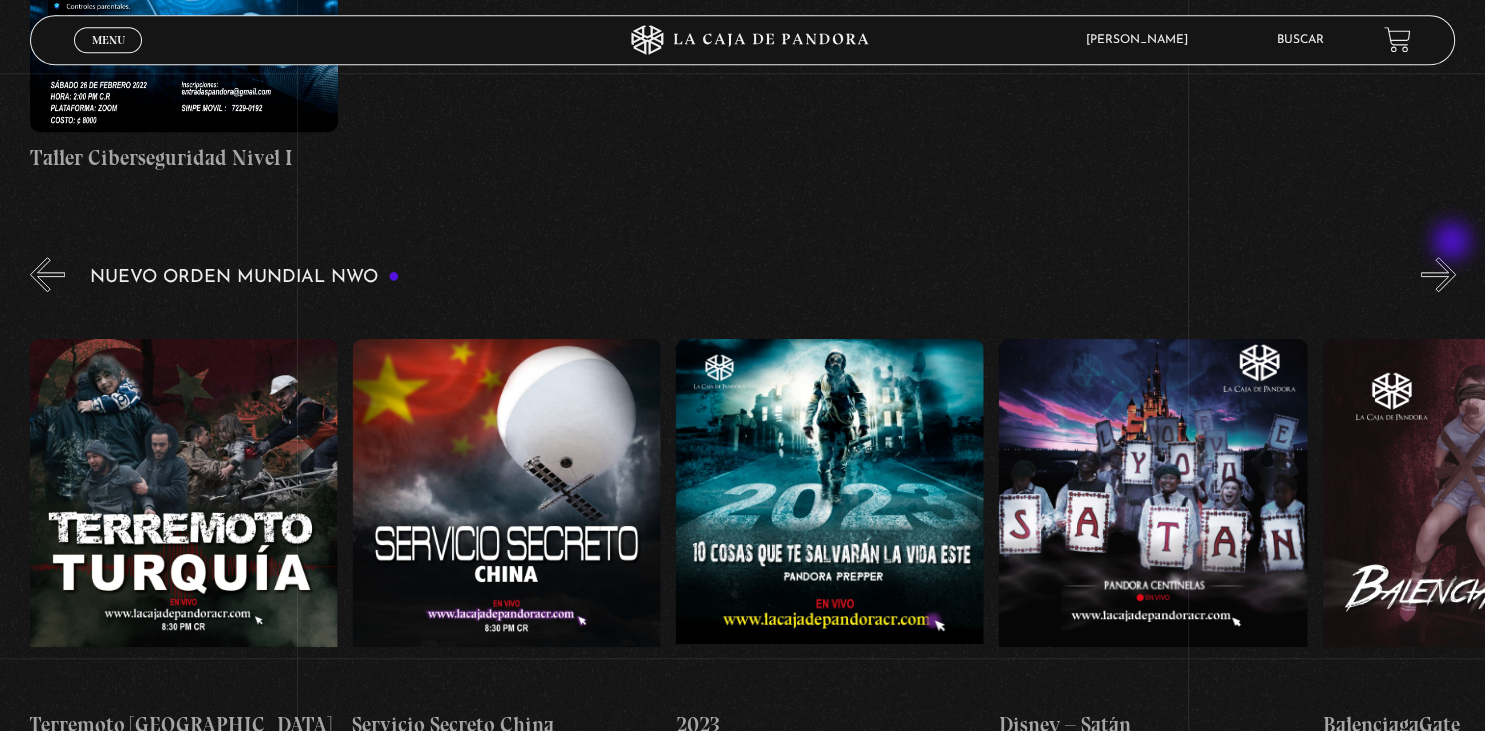 click on "»" at bounding box center (1438, 274) 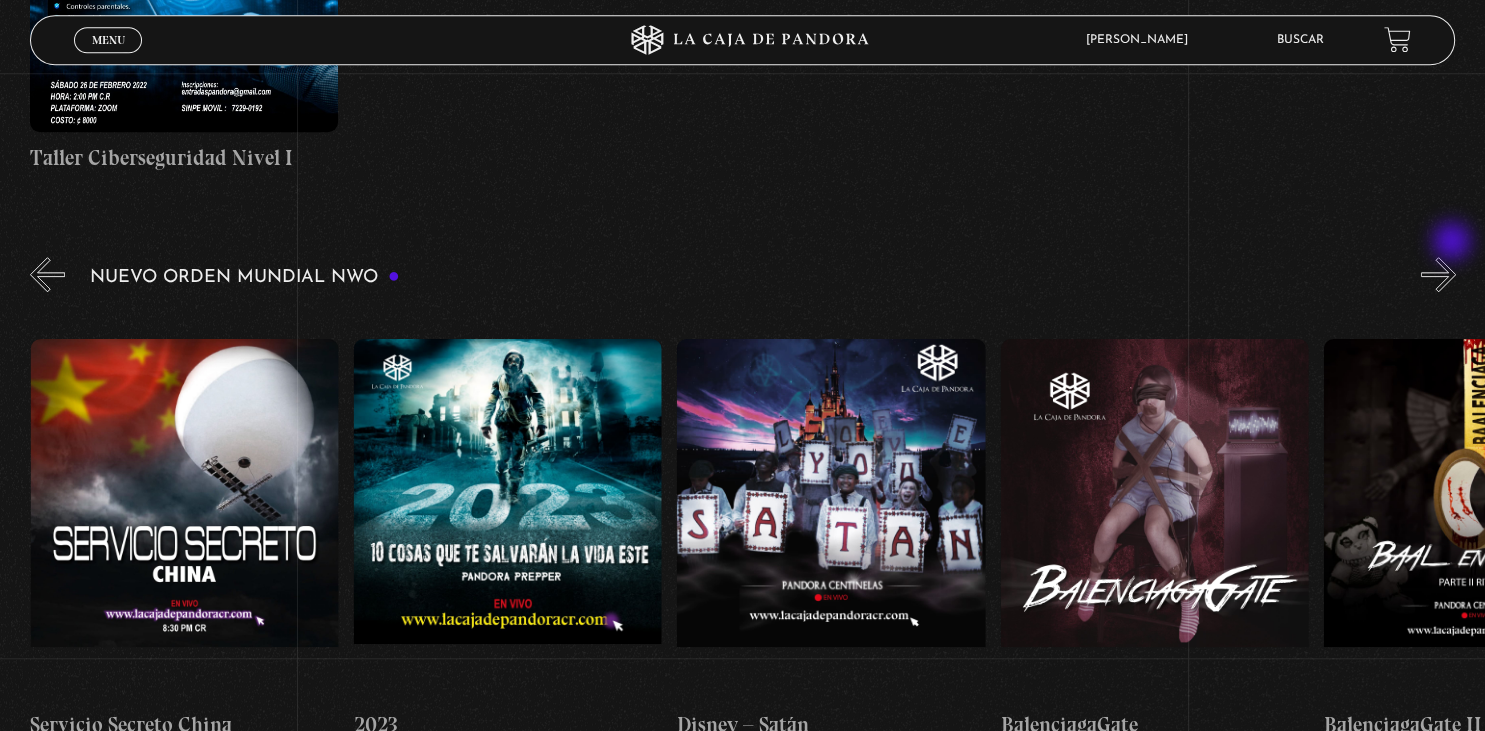 scroll, scrollTop: 0, scrollLeft: 11963, axis: horizontal 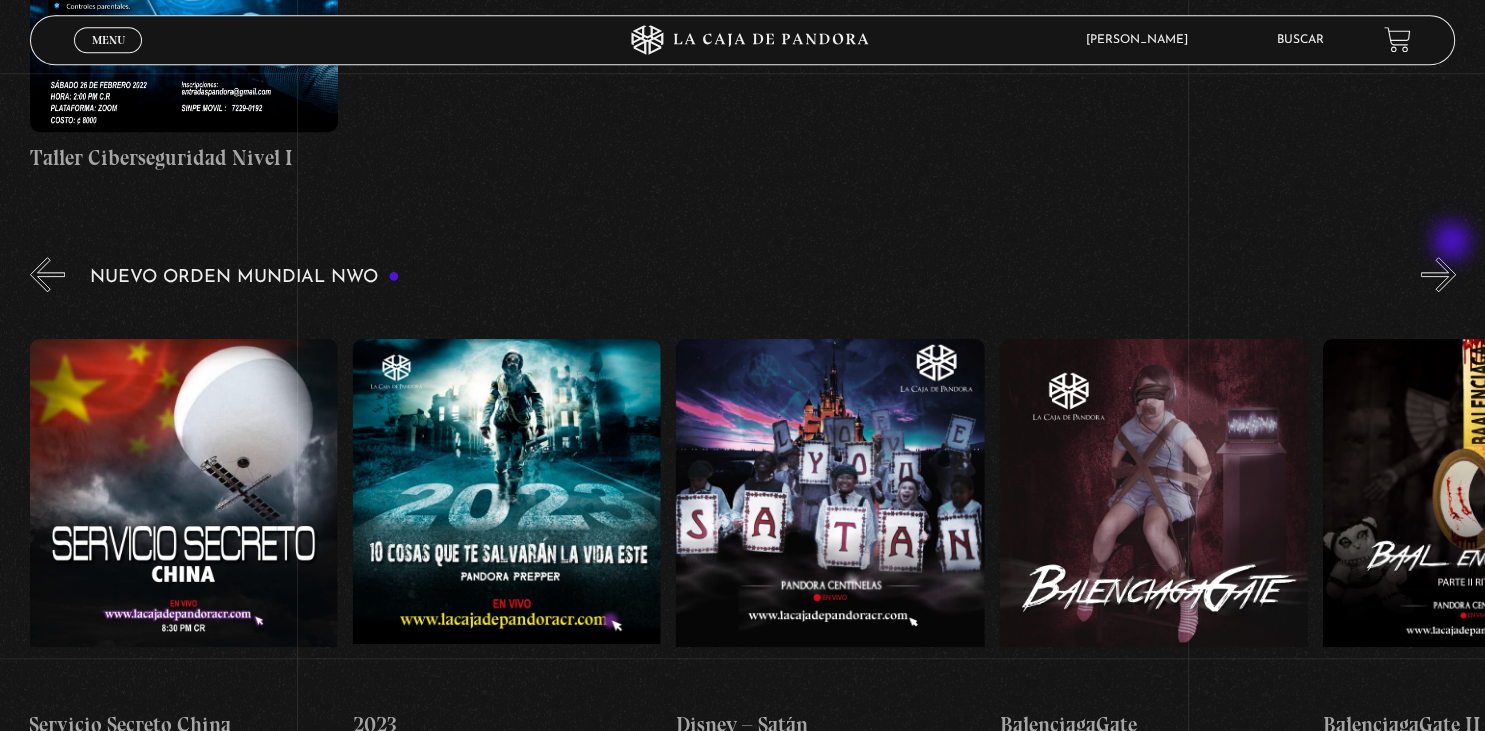 click on "»" at bounding box center [1438, 274] 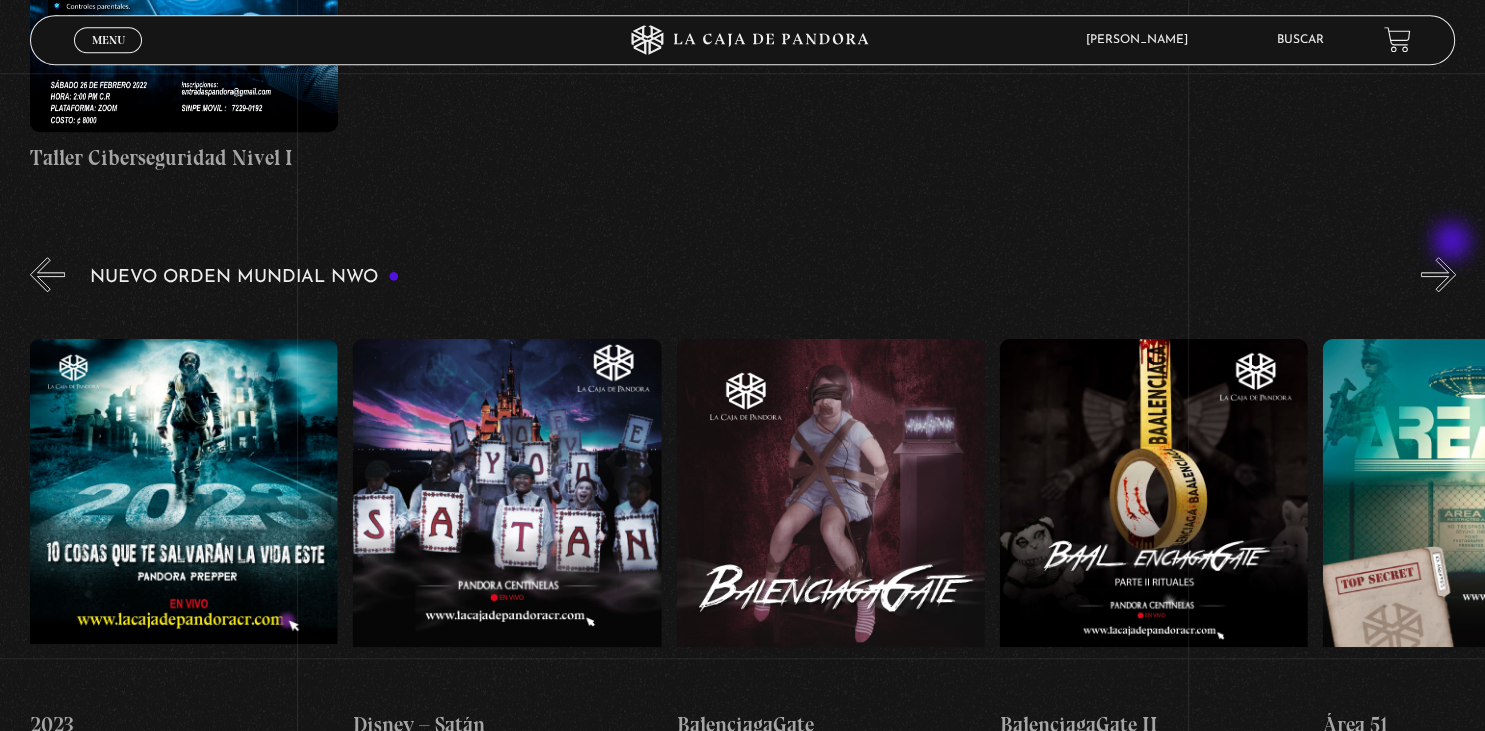 click on "»" at bounding box center [1438, 274] 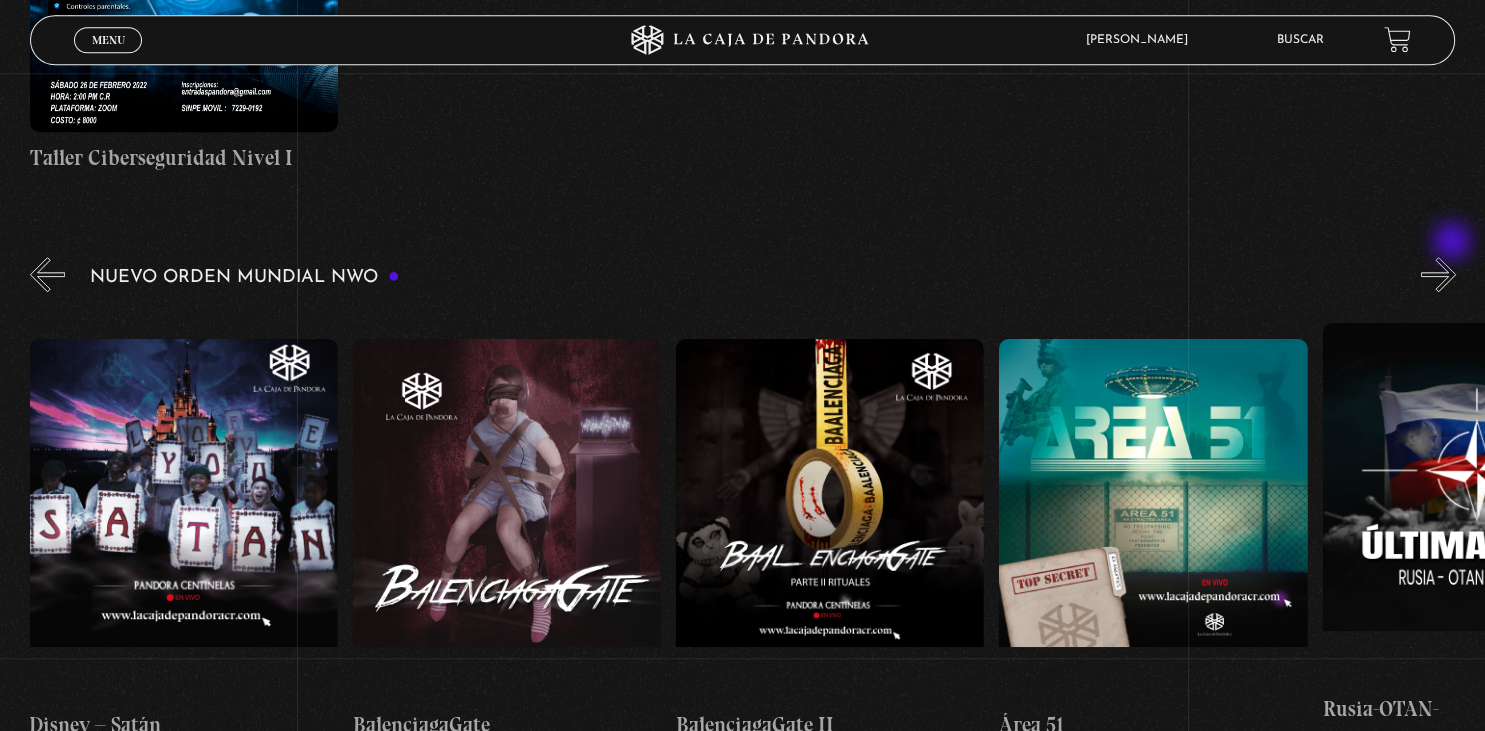 click on "»" at bounding box center [1438, 274] 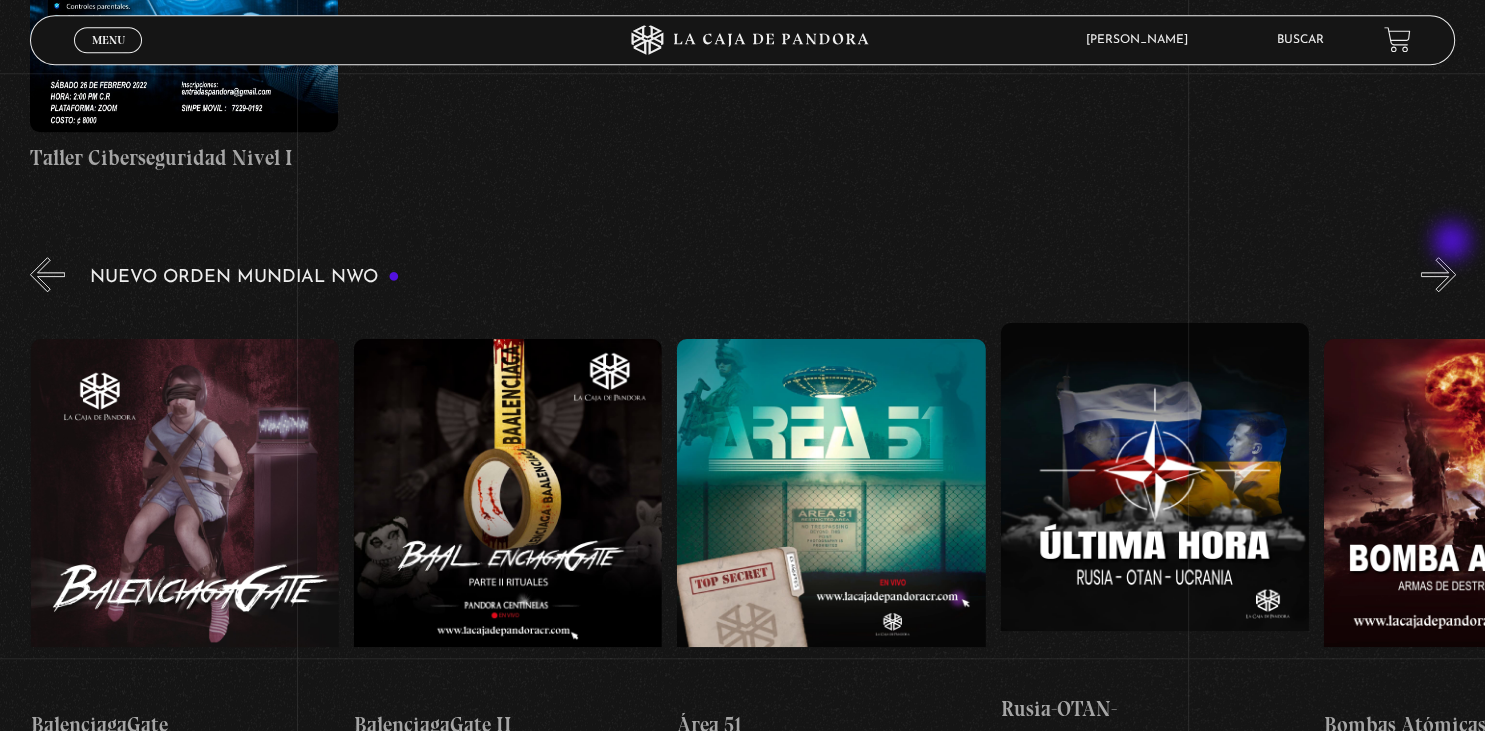 scroll, scrollTop: 0, scrollLeft: 12933, axis: horizontal 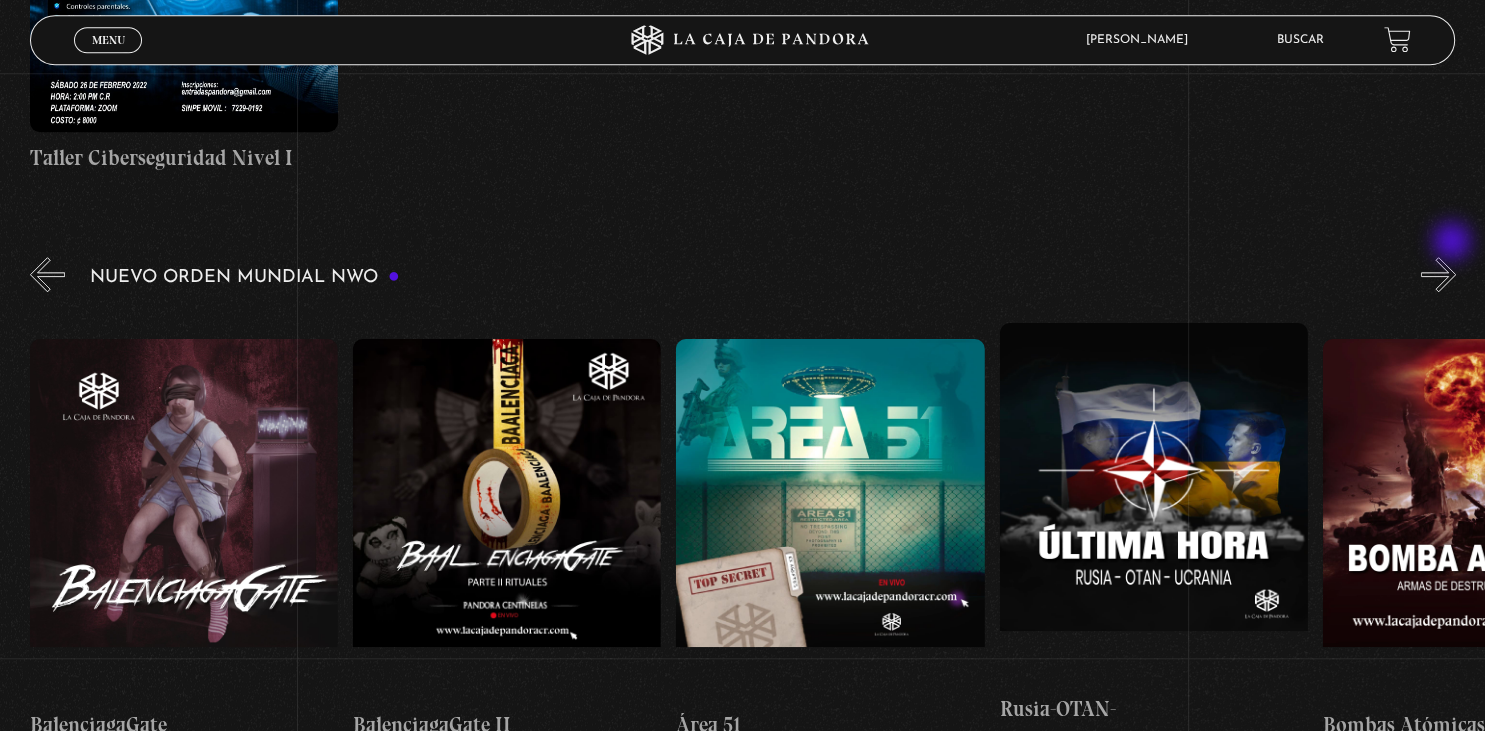 click on "»" at bounding box center [1438, 274] 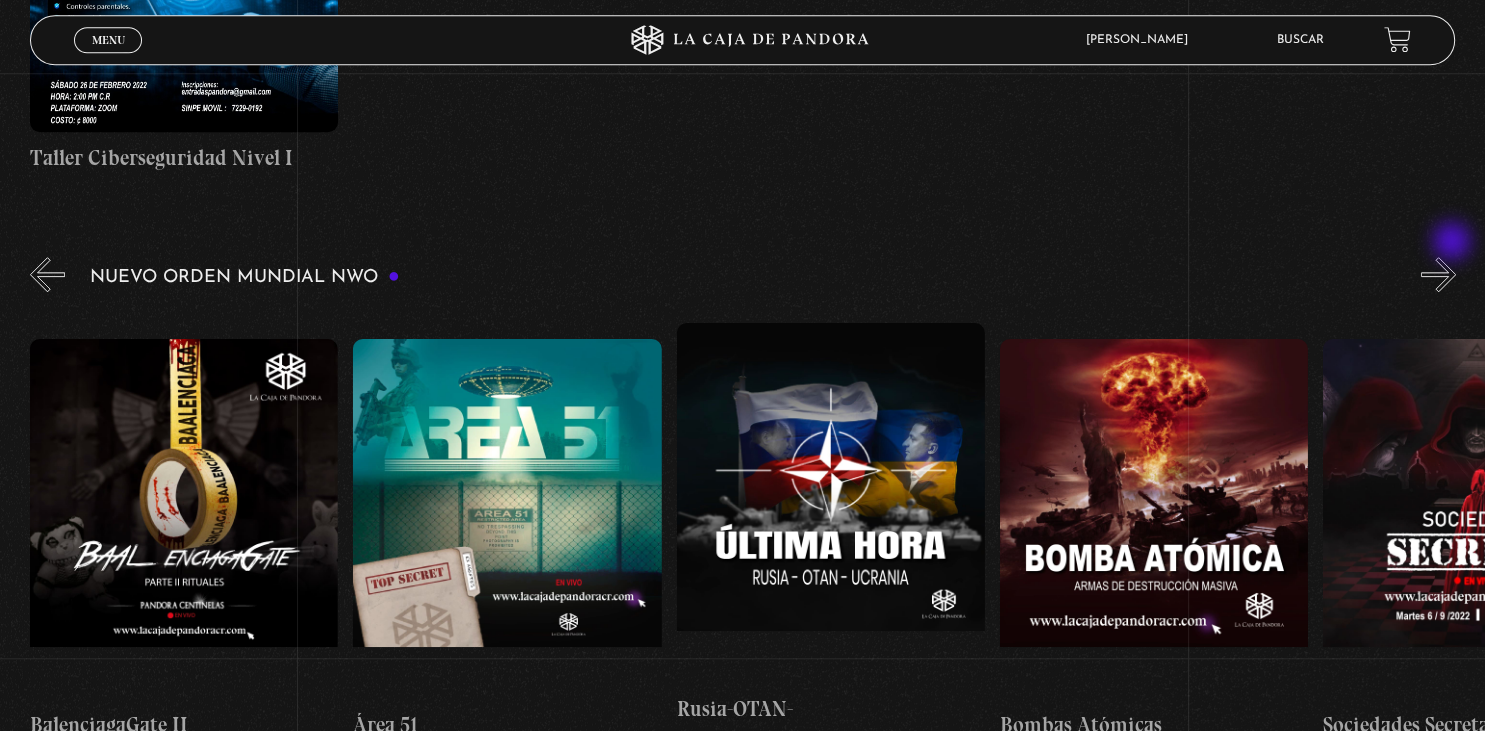 click on "»" at bounding box center (1438, 274) 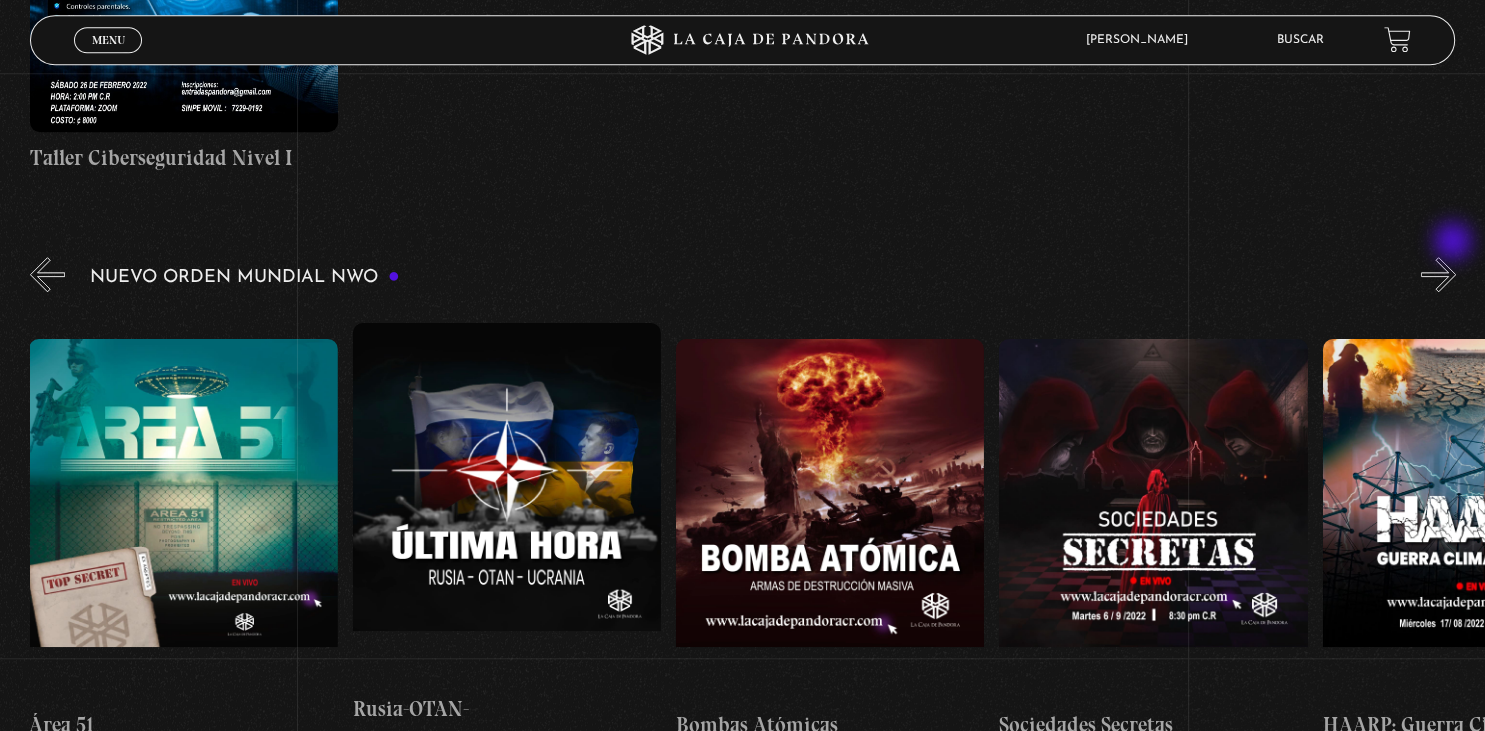 click on "»" at bounding box center (1438, 274) 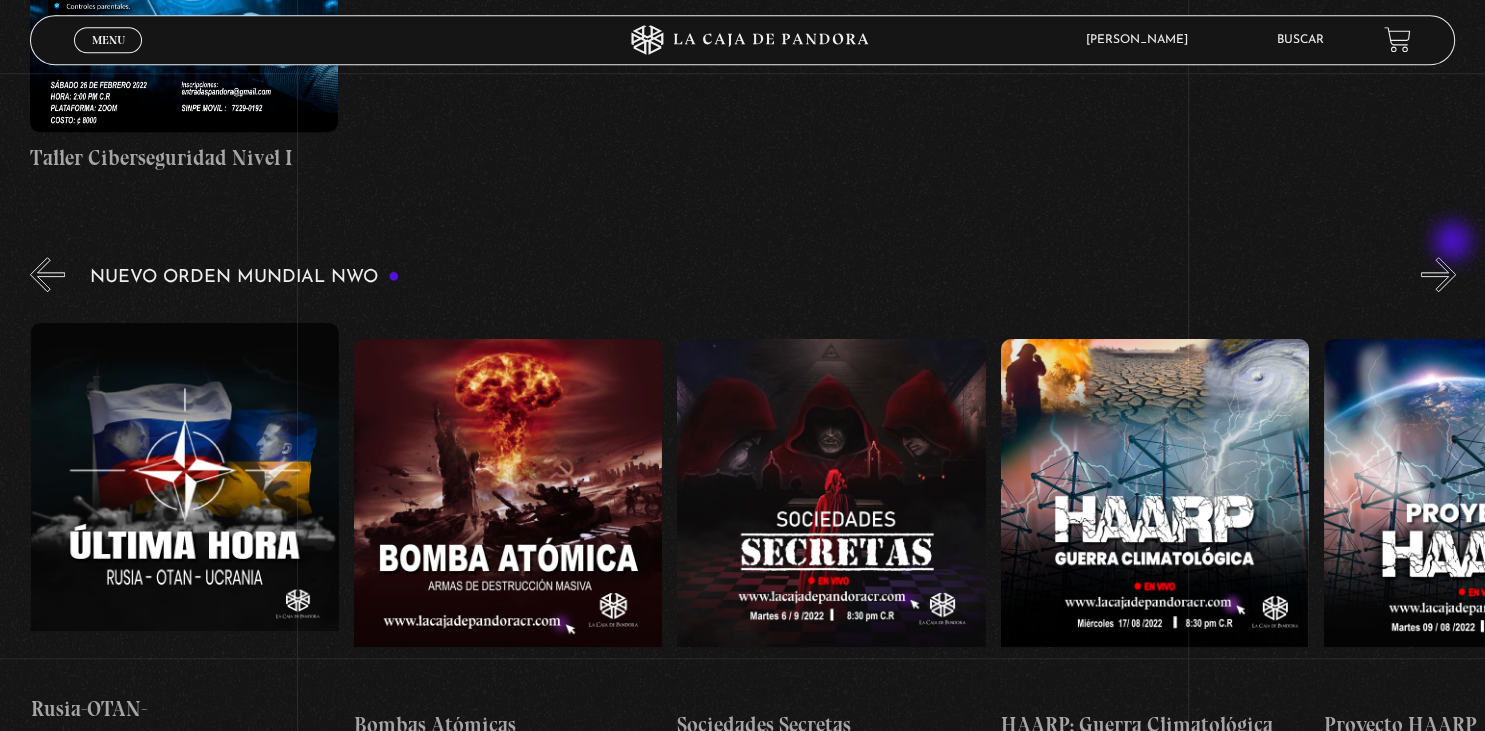 scroll, scrollTop: 0, scrollLeft: 13903, axis: horizontal 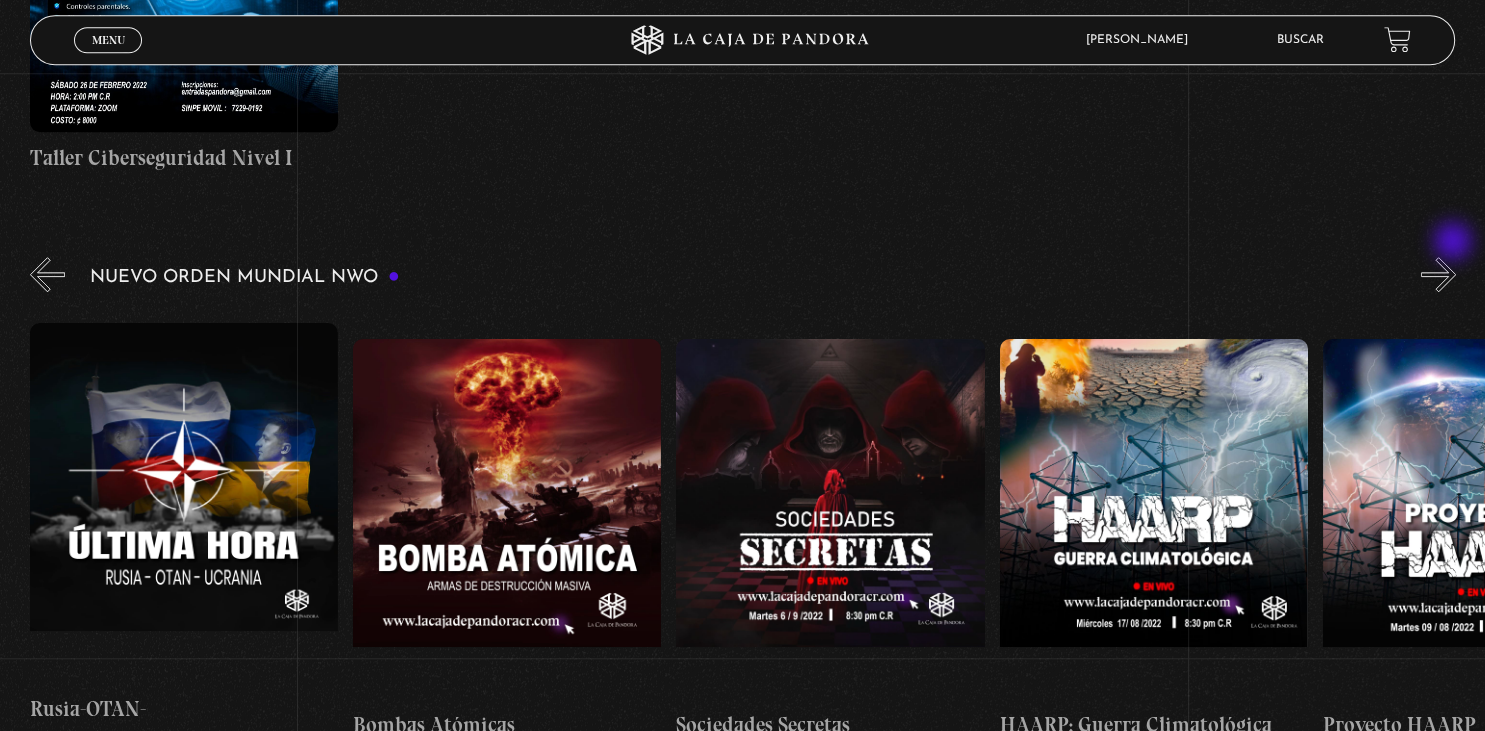 click on "»" at bounding box center (1438, 274) 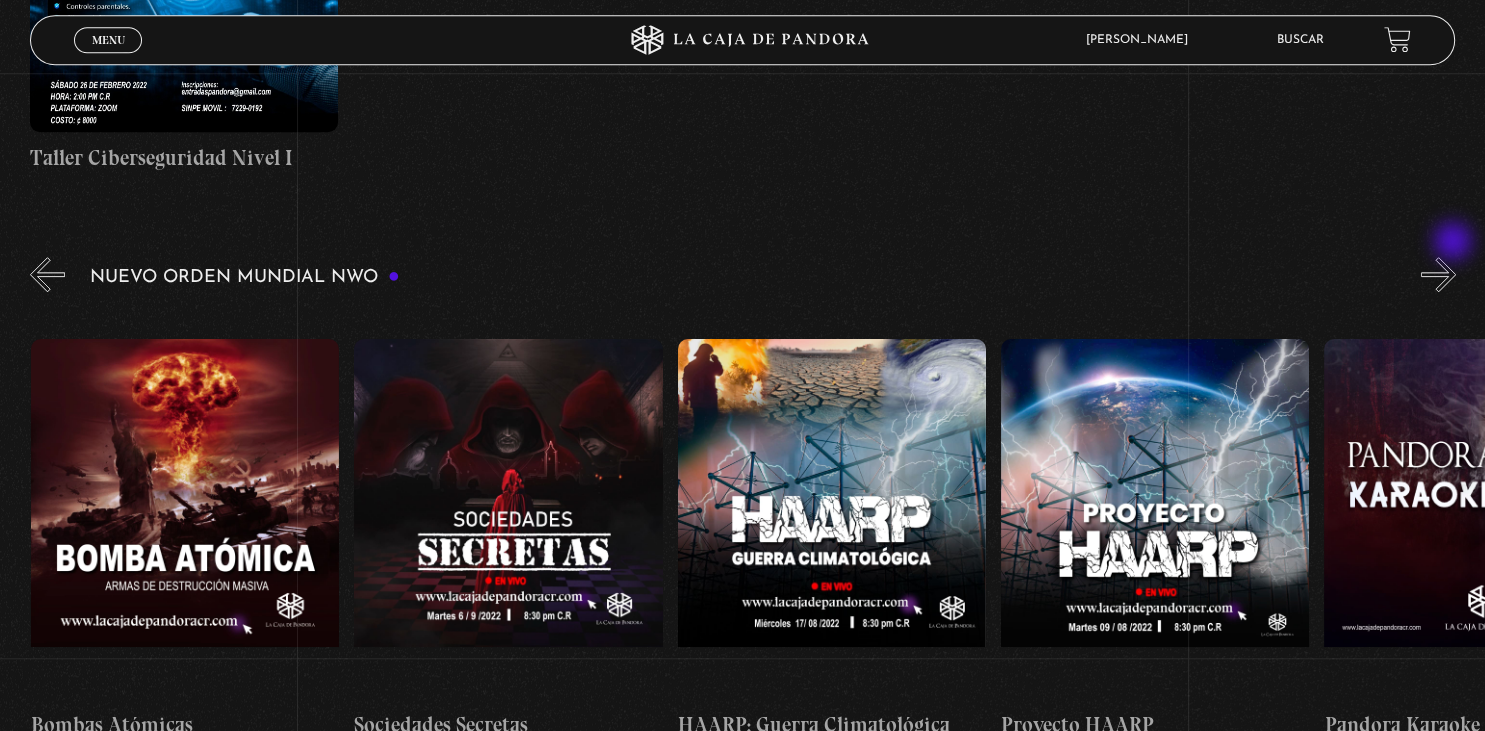 scroll, scrollTop: 0, scrollLeft: 14226, axis: horizontal 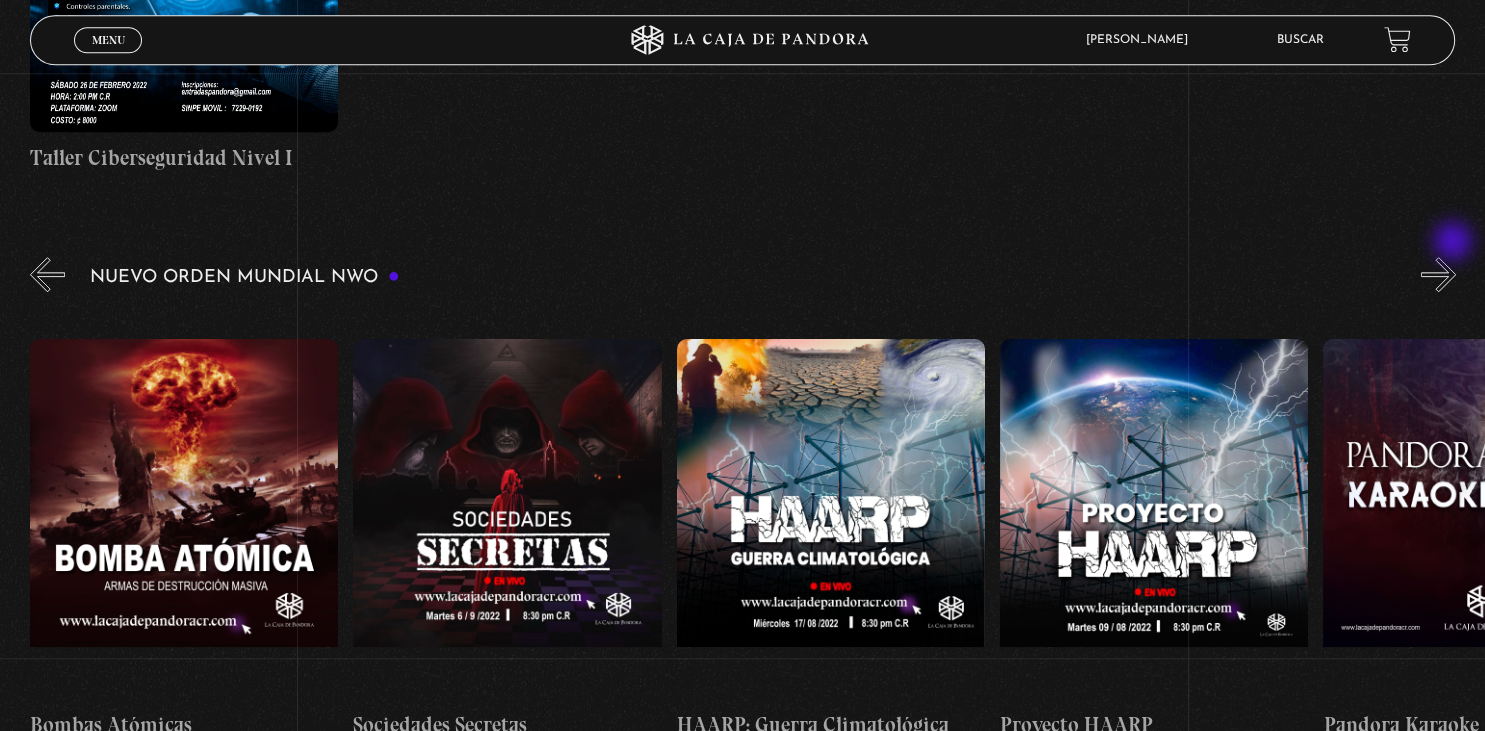 click on "»" at bounding box center (1438, 274) 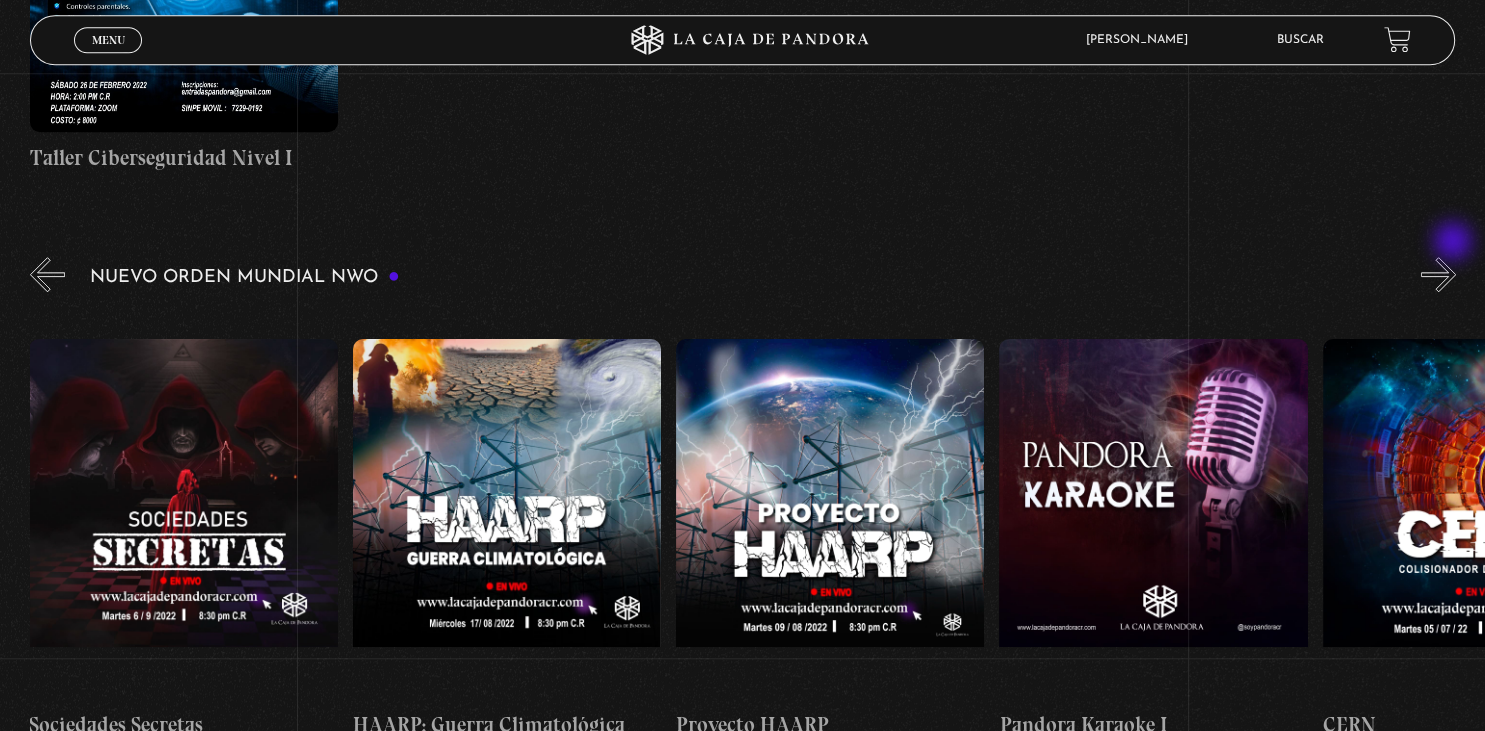 click on "»" at bounding box center [1438, 274] 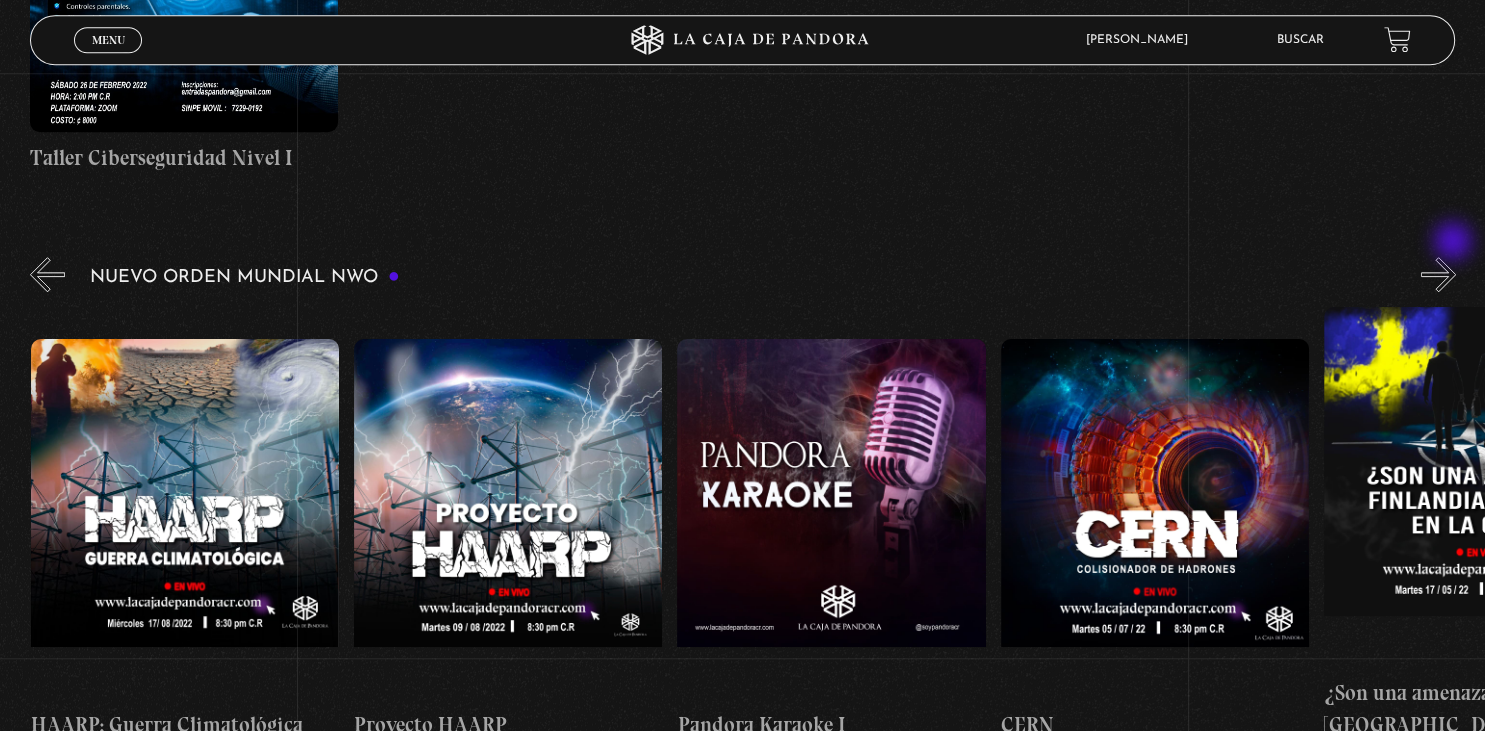 click on "»" at bounding box center (1438, 274) 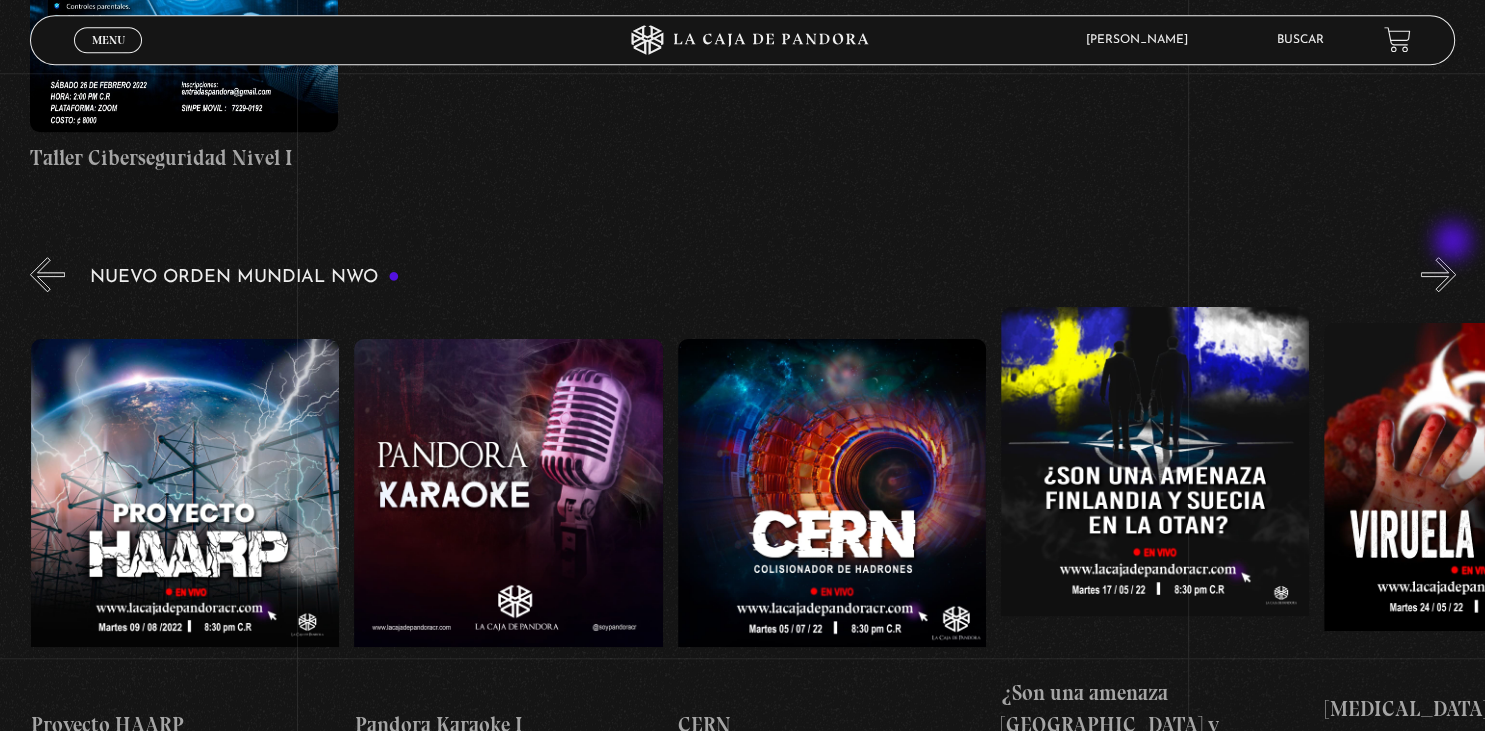scroll, scrollTop: 0, scrollLeft: 15196, axis: horizontal 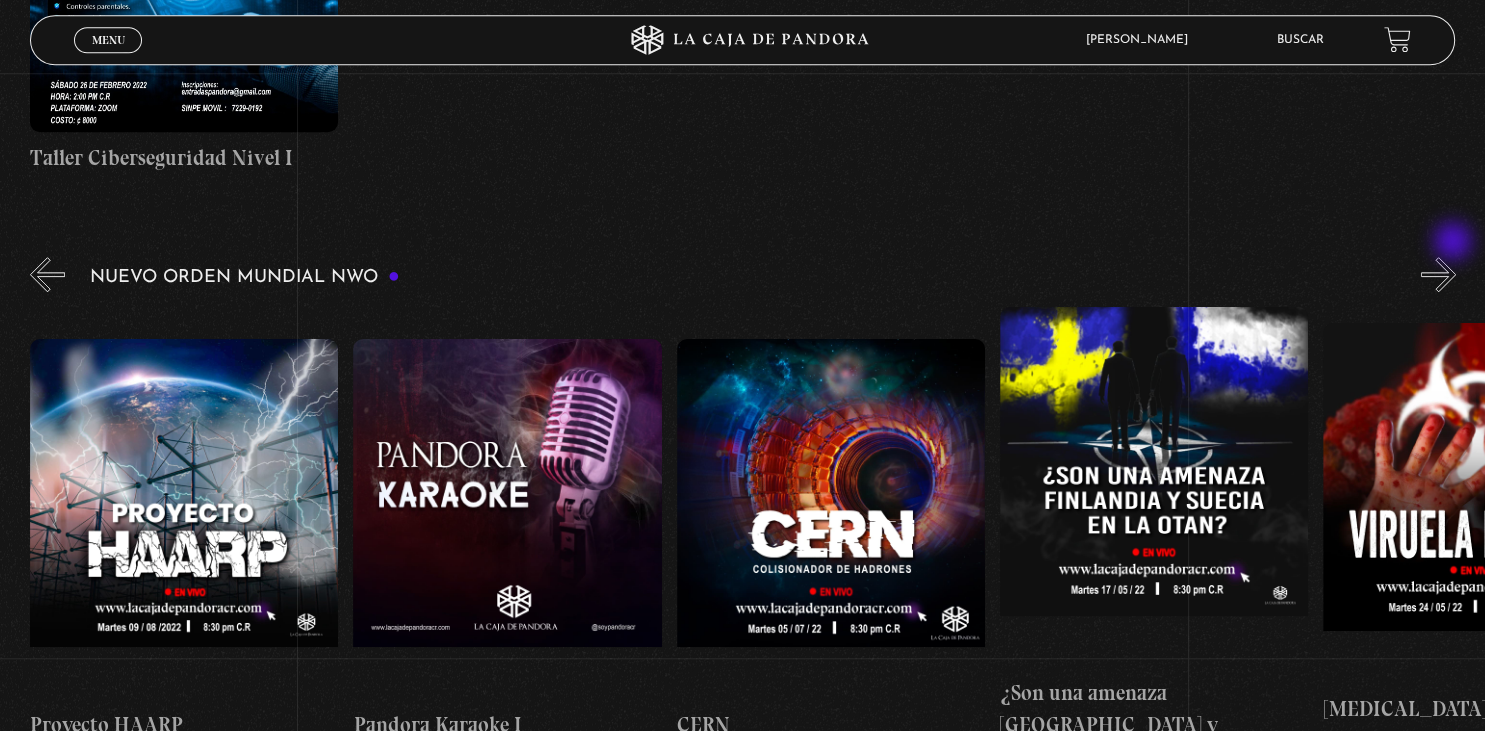click on "»" at bounding box center (1438, 274) 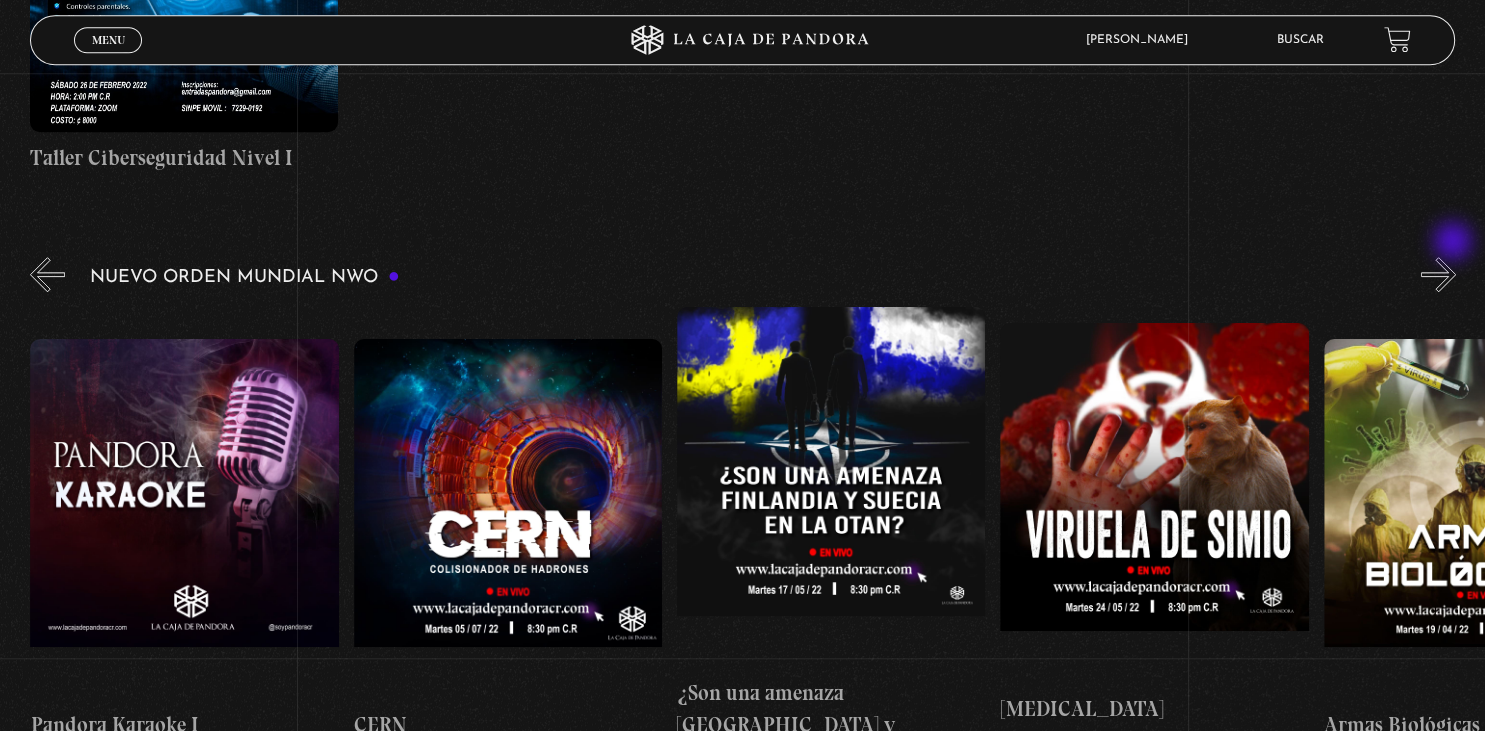 scroll, scrollTop: 0, scrollLeft: 15520, axis: horizontal 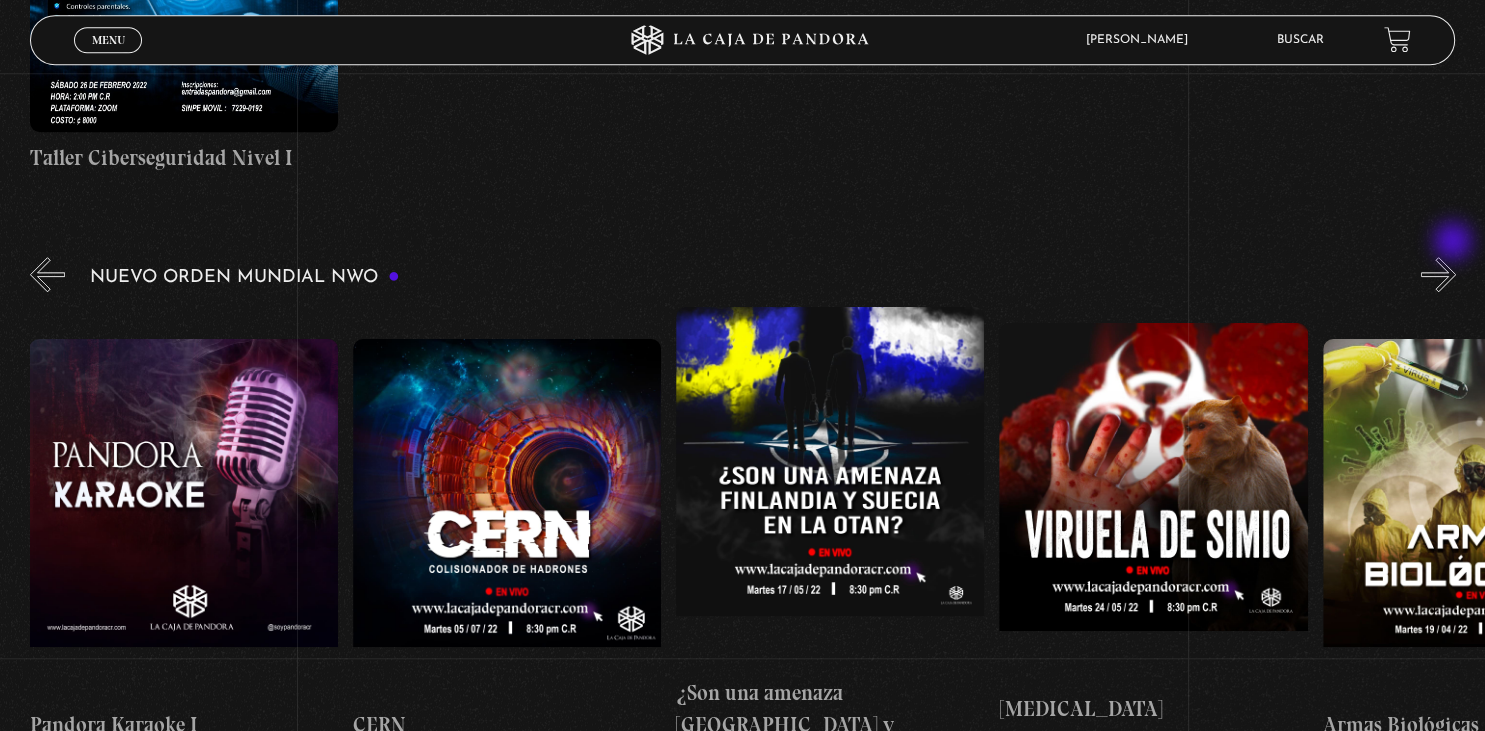 click on "»" at bounding box center (1438, 274) 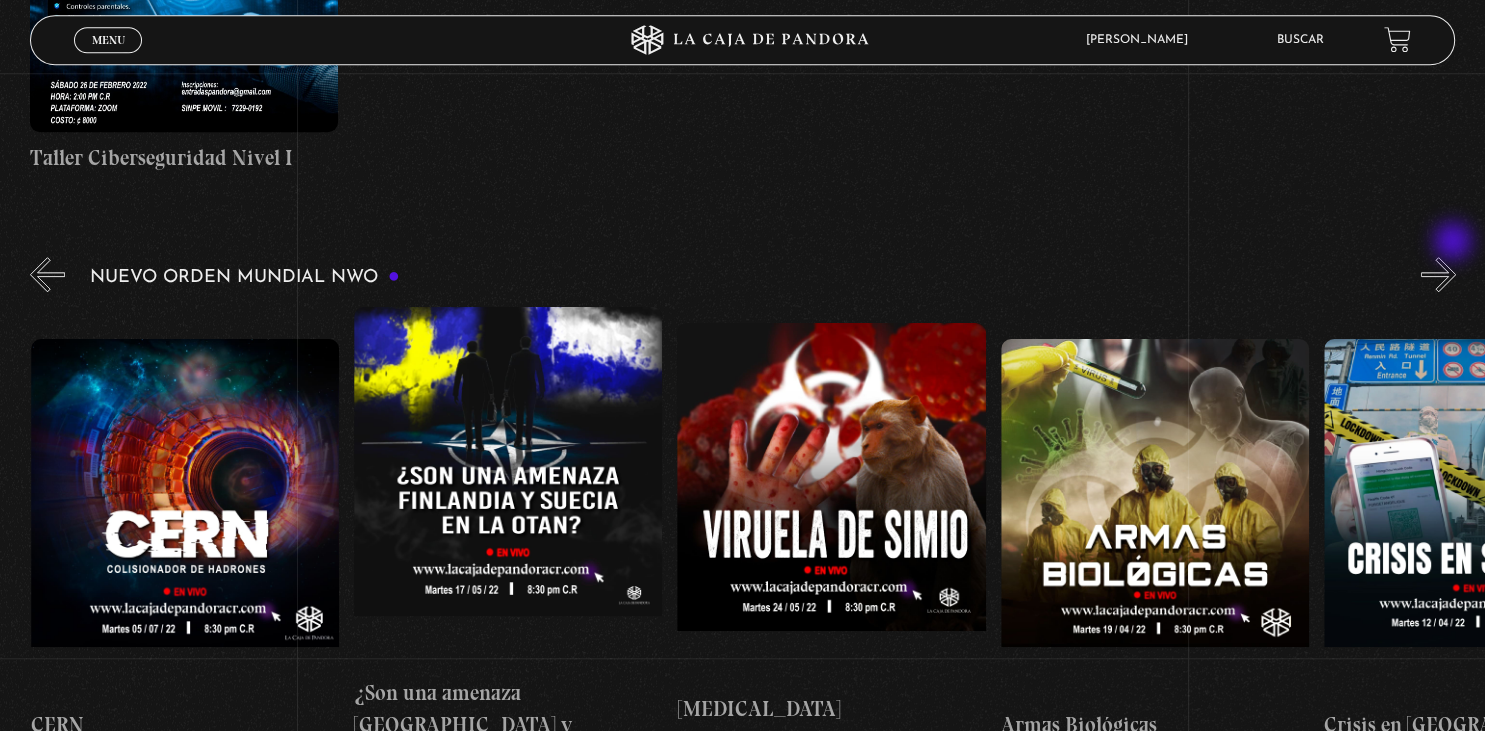 scroll, scrollTop: 0, scrollLeft: 15843, axis: horizontal 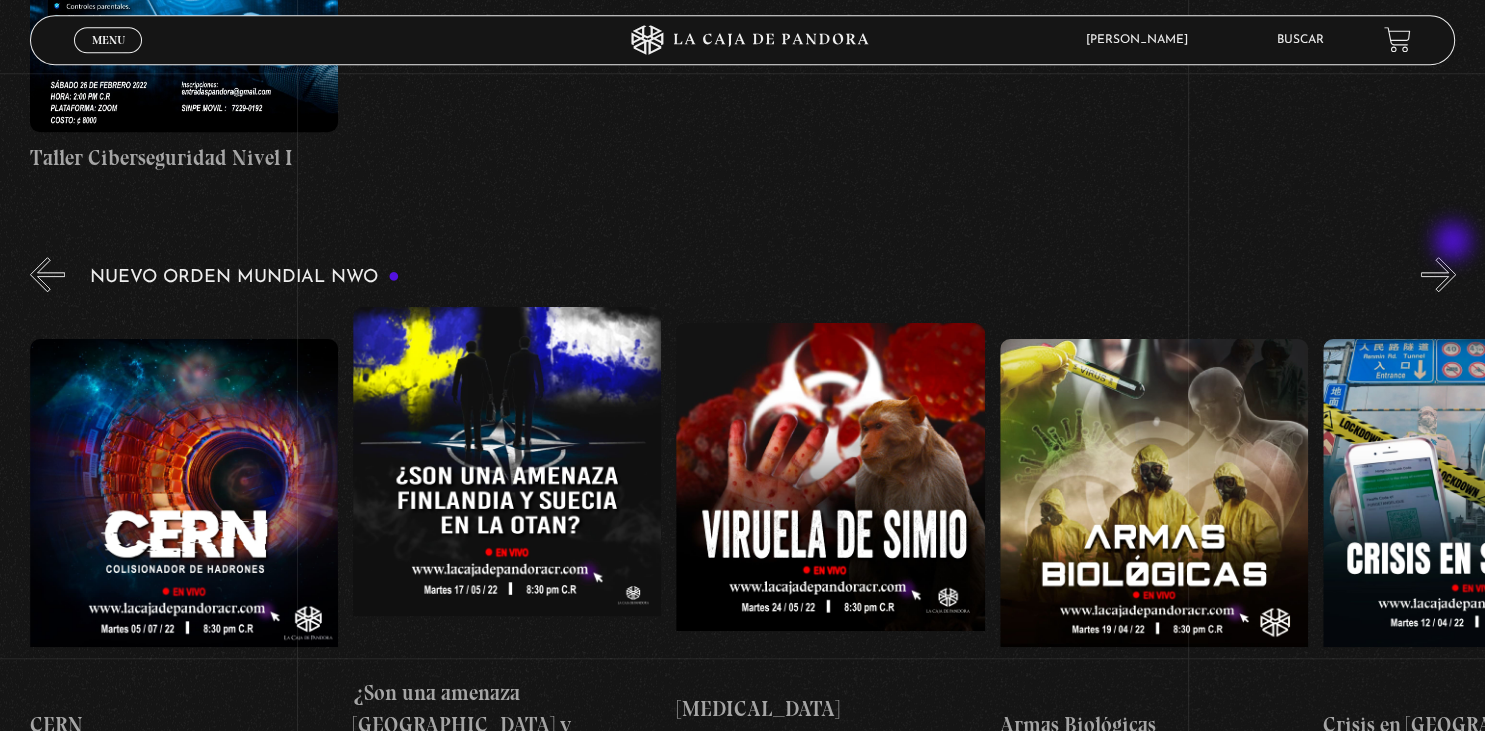 click on "»" at bounding box center [1438, 274] 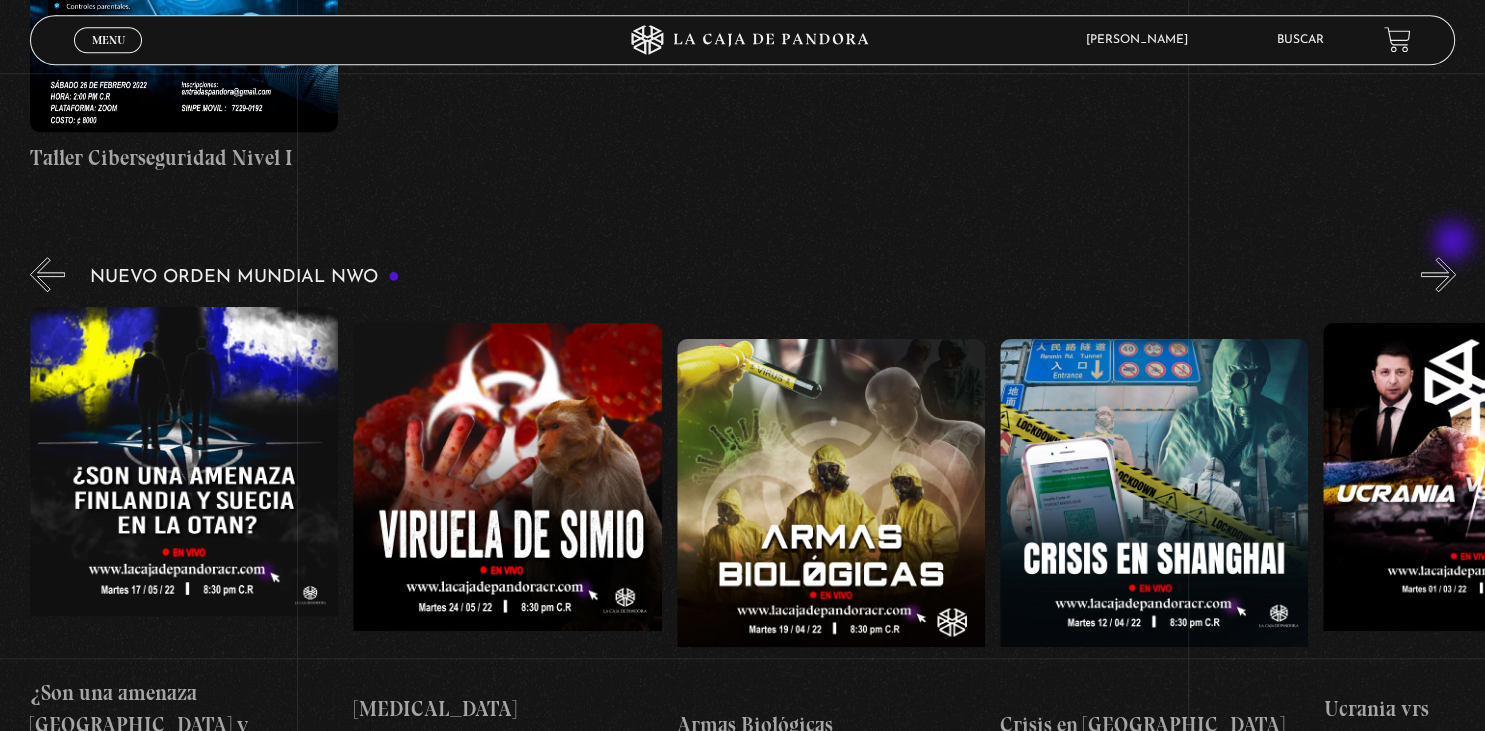 click on "»" at bounding box center (1438, 274) 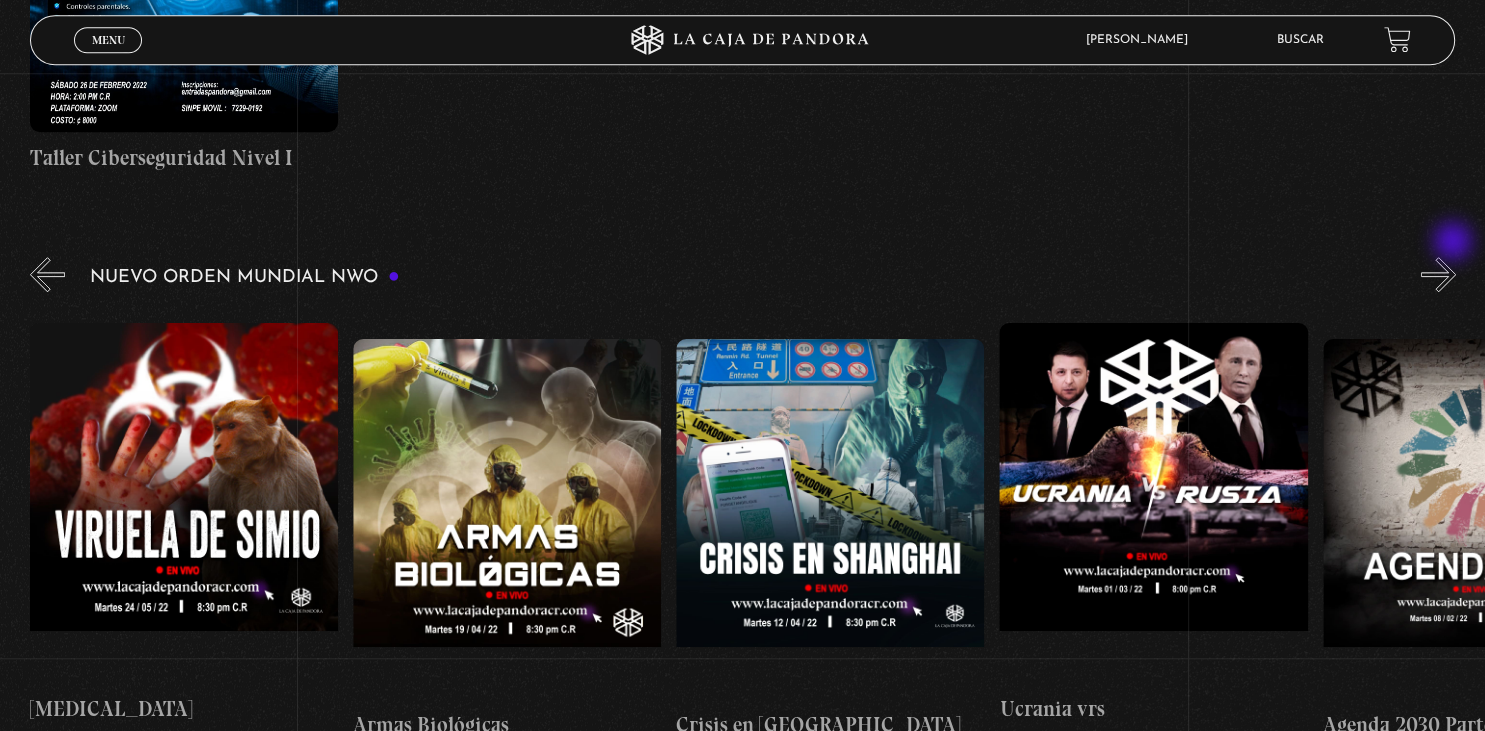 click on "»" at bounding box center [1438, 274] 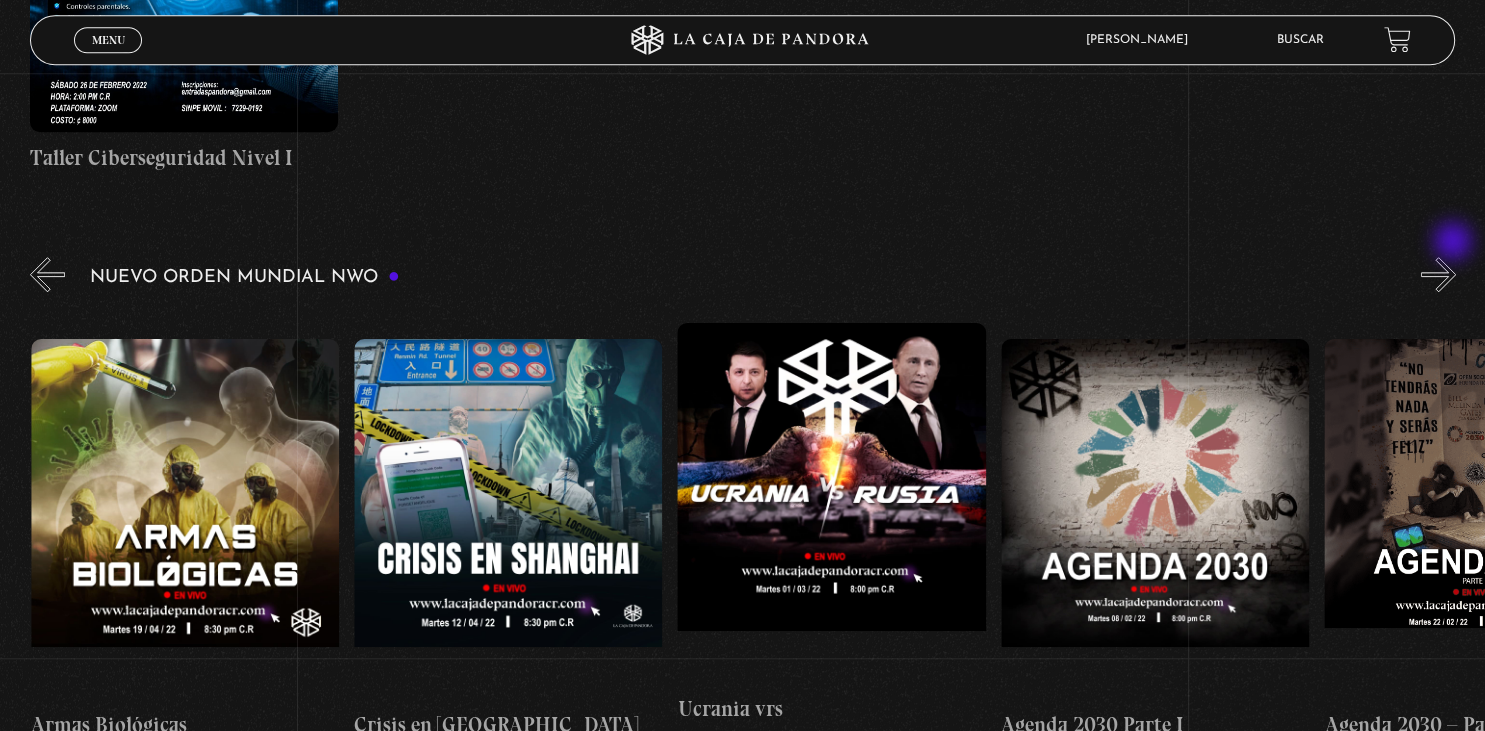 scroll, scrollTop: 0, scrollLeft: 16813, axis: horizontal 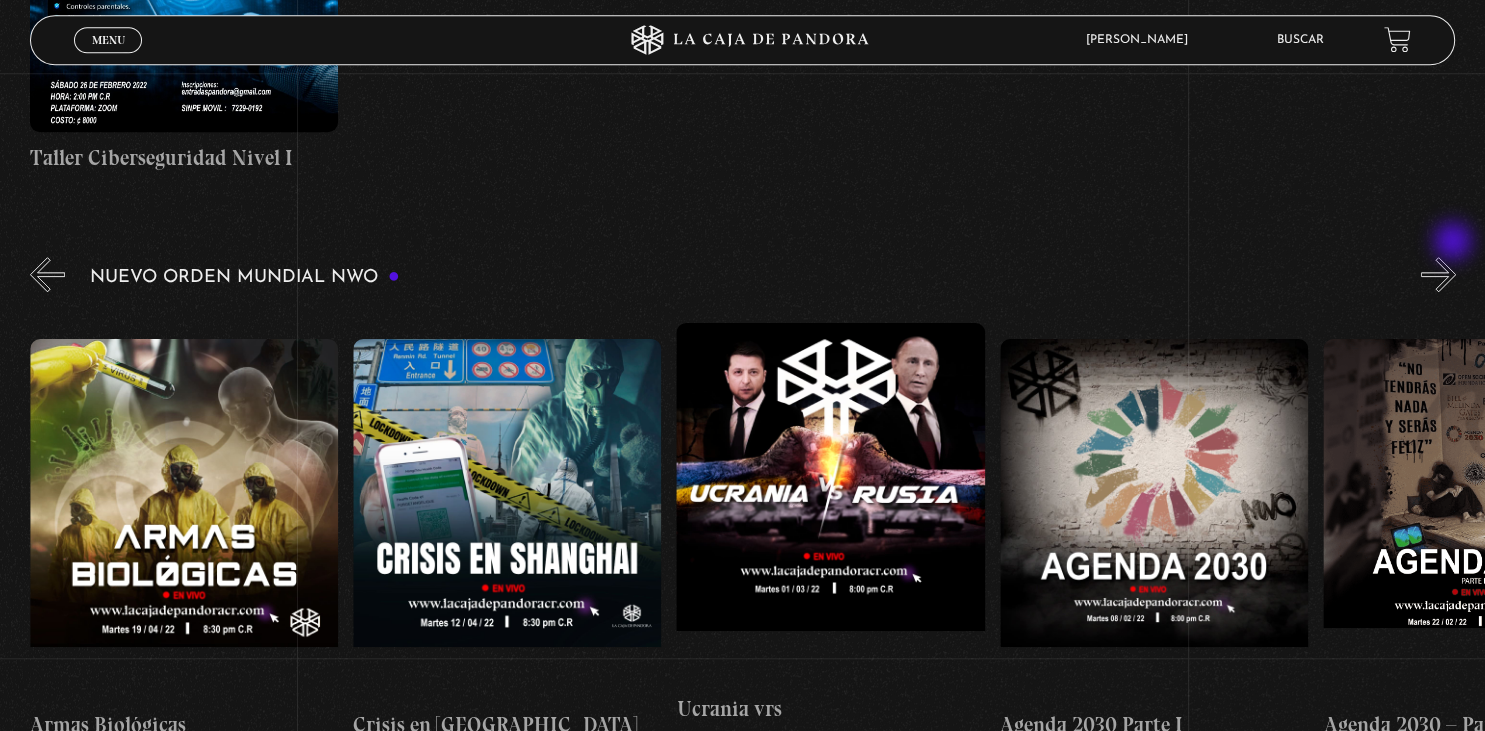 click on "»" at bounding box center (1438, 274) 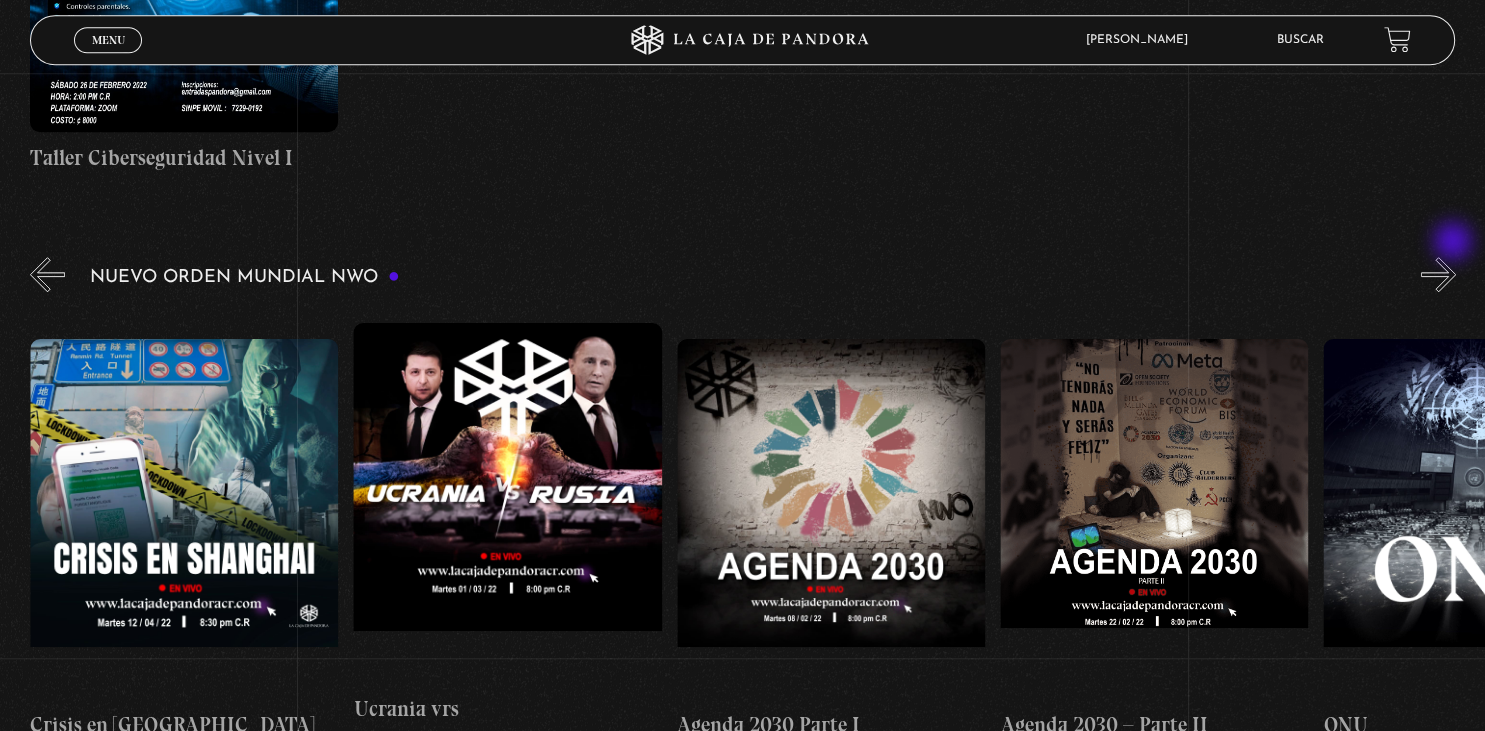 click on "»" at bounding box center [1438, 274] 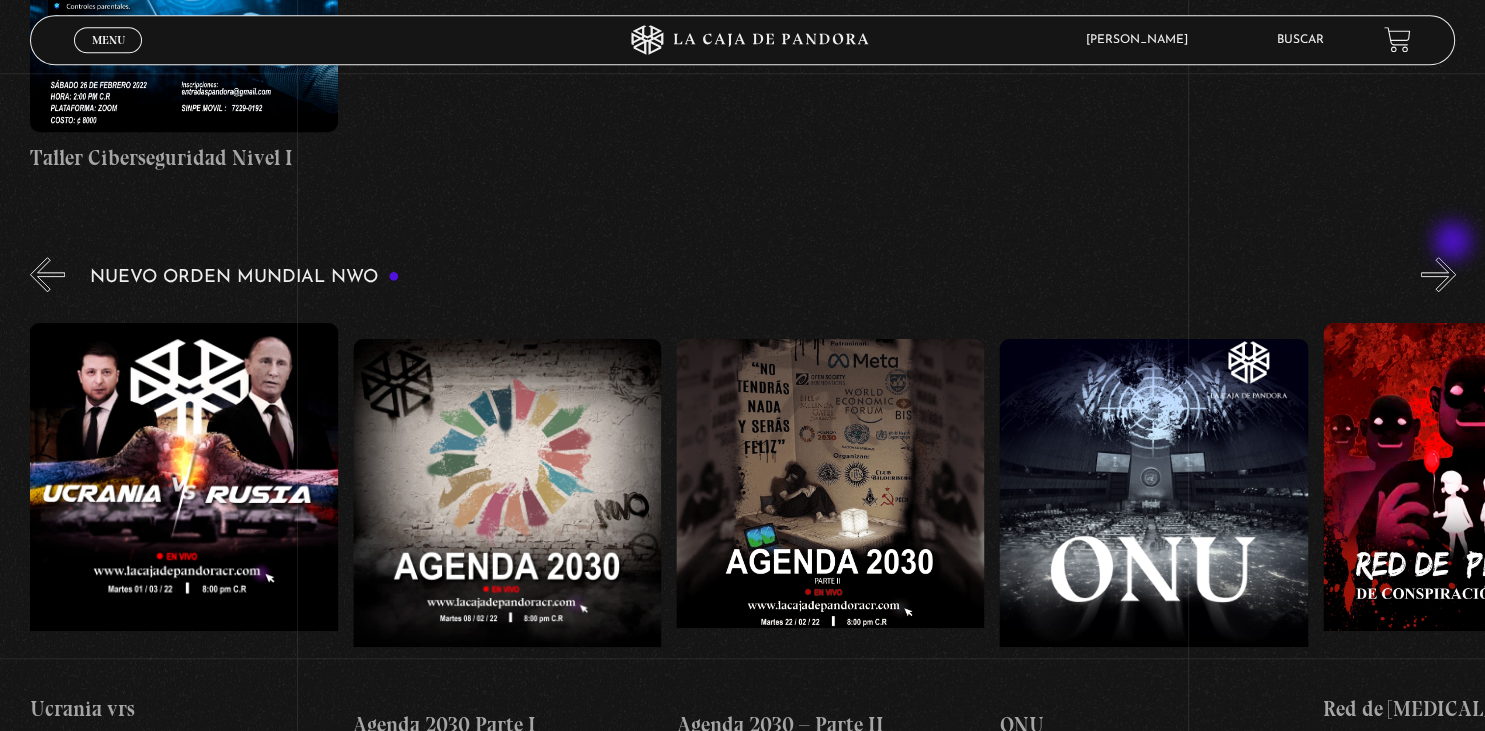 click on "»" at bounding box center (1438, 274) 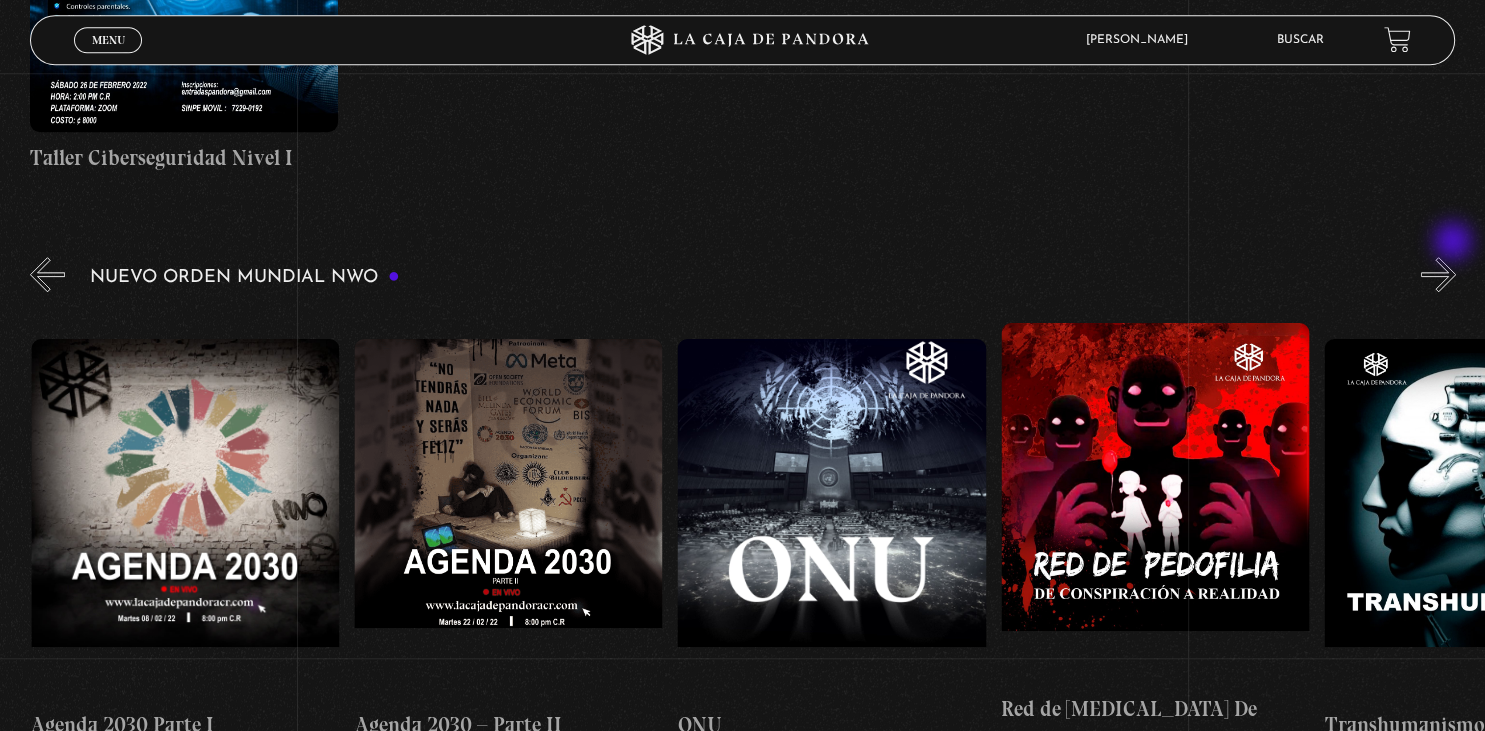 click on "»" at bounding box center [1438, 274] 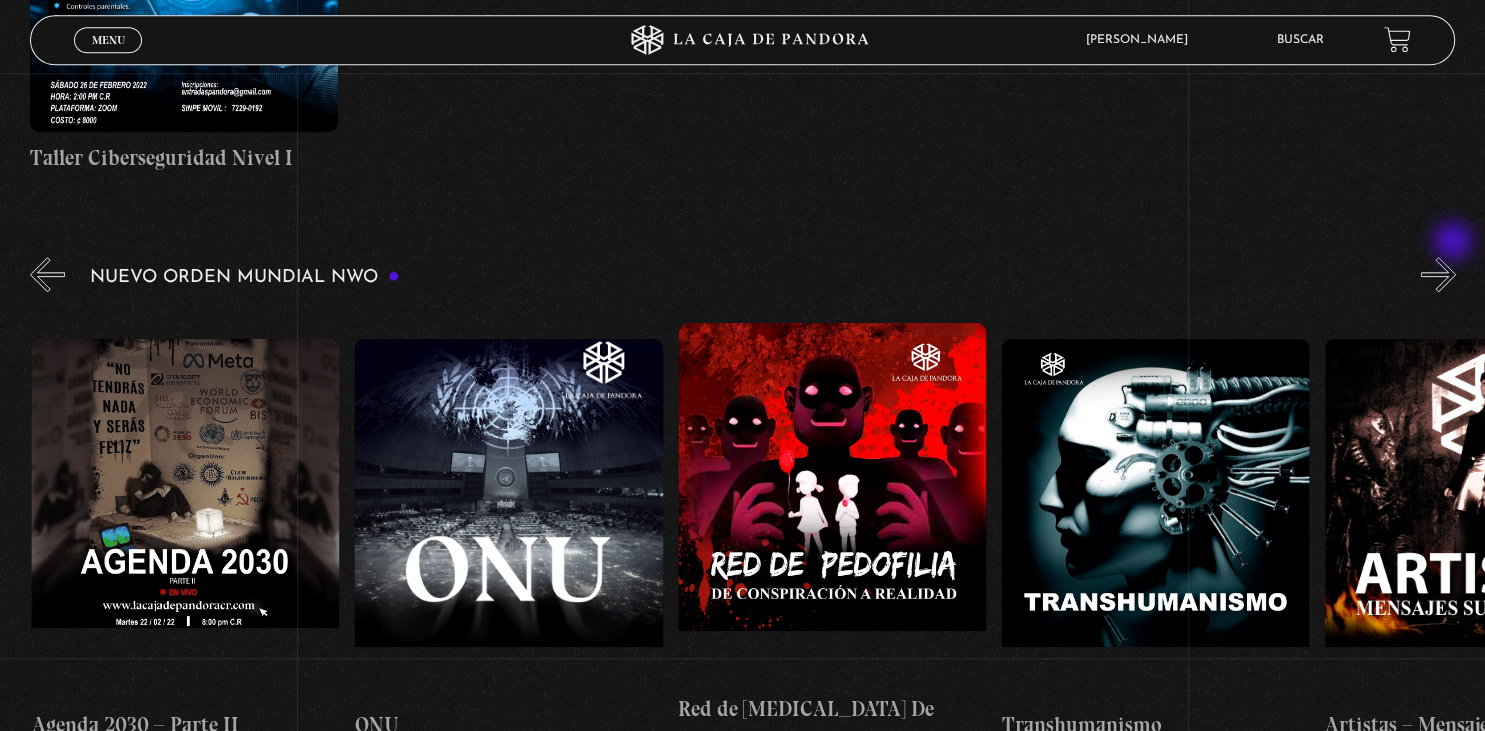 scroll, scrollTop: 0, scrollLeft: 18106, axis: horizontal 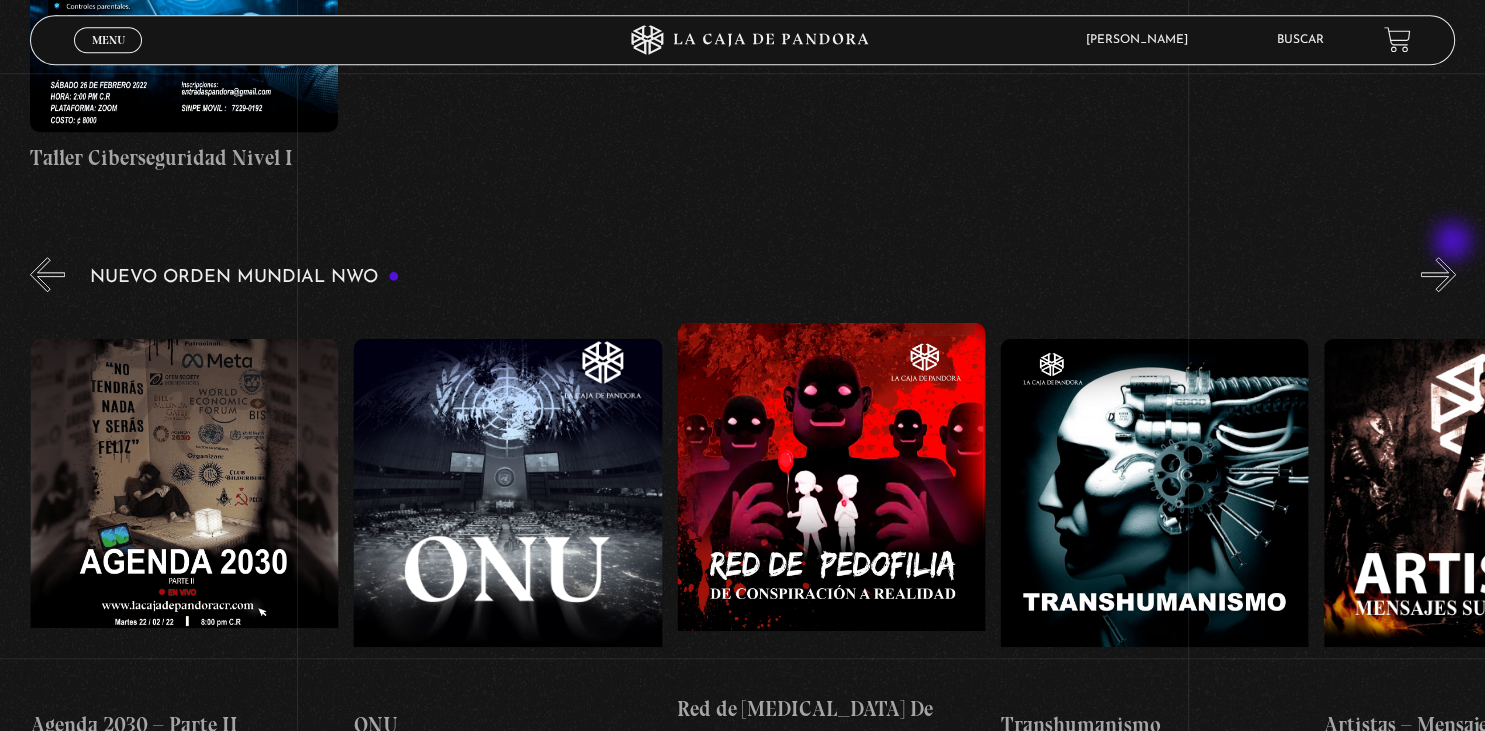click on "»" at bounding box center [1438, 274] 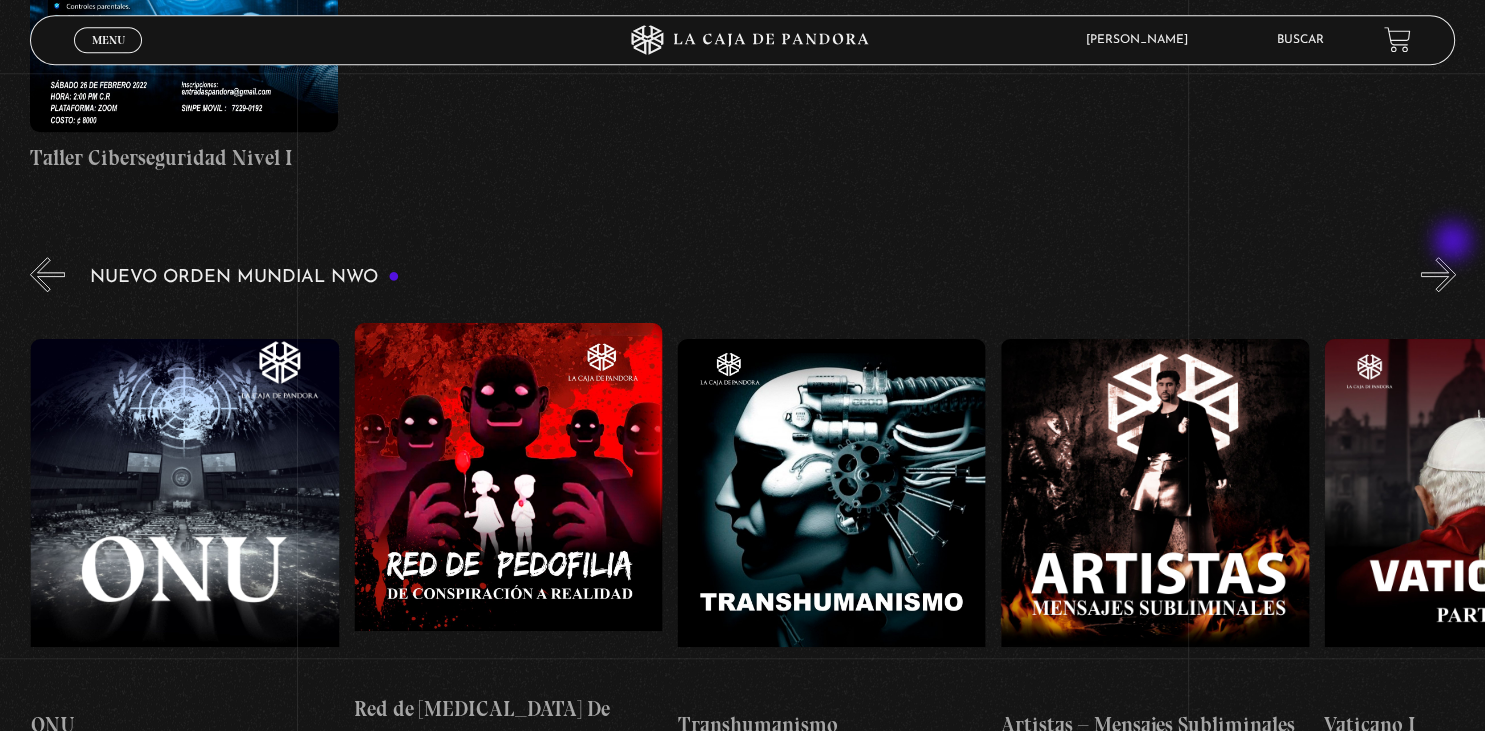 scroll, scrollTop: 0, scrollLeft: 18430, axis: horizontal 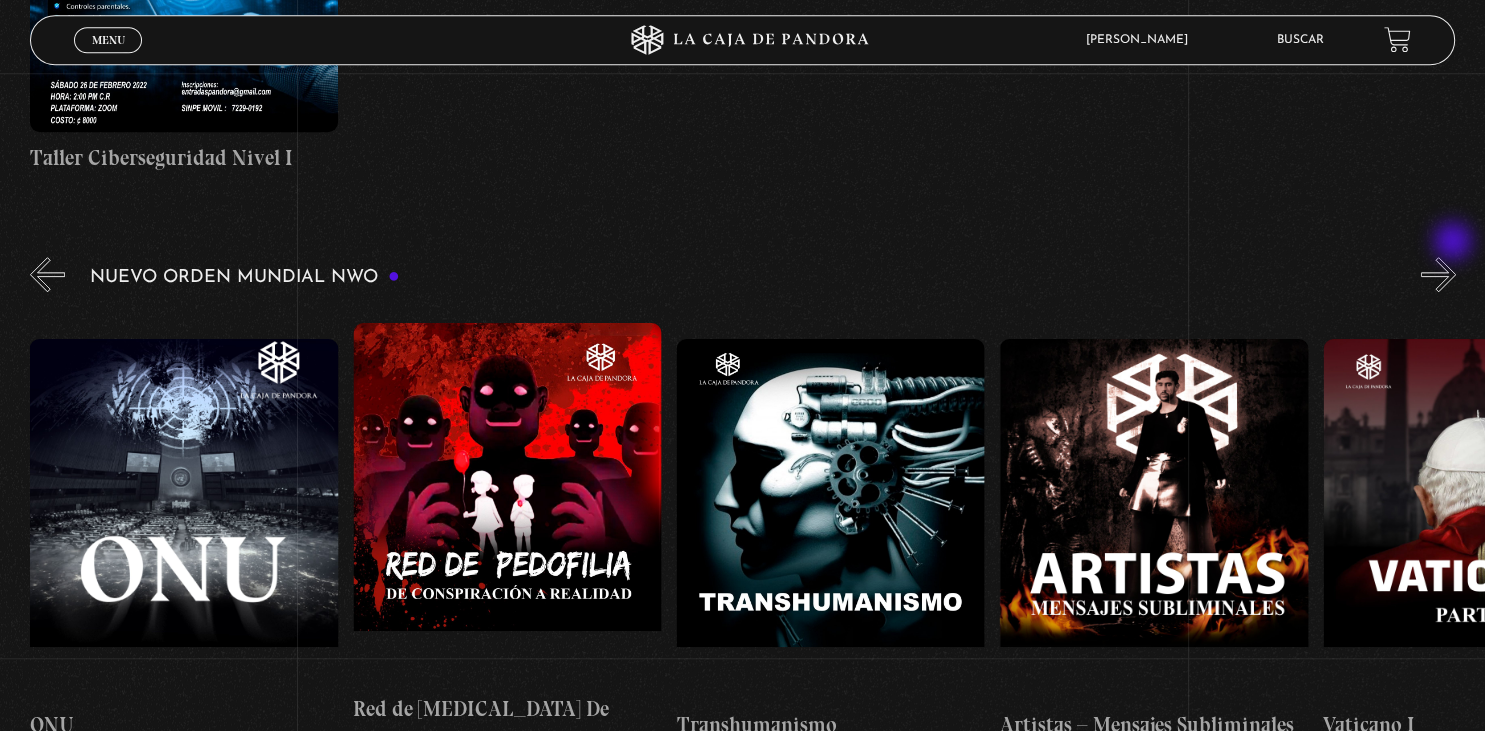 click on "»" at bounding box center (1438, 274) 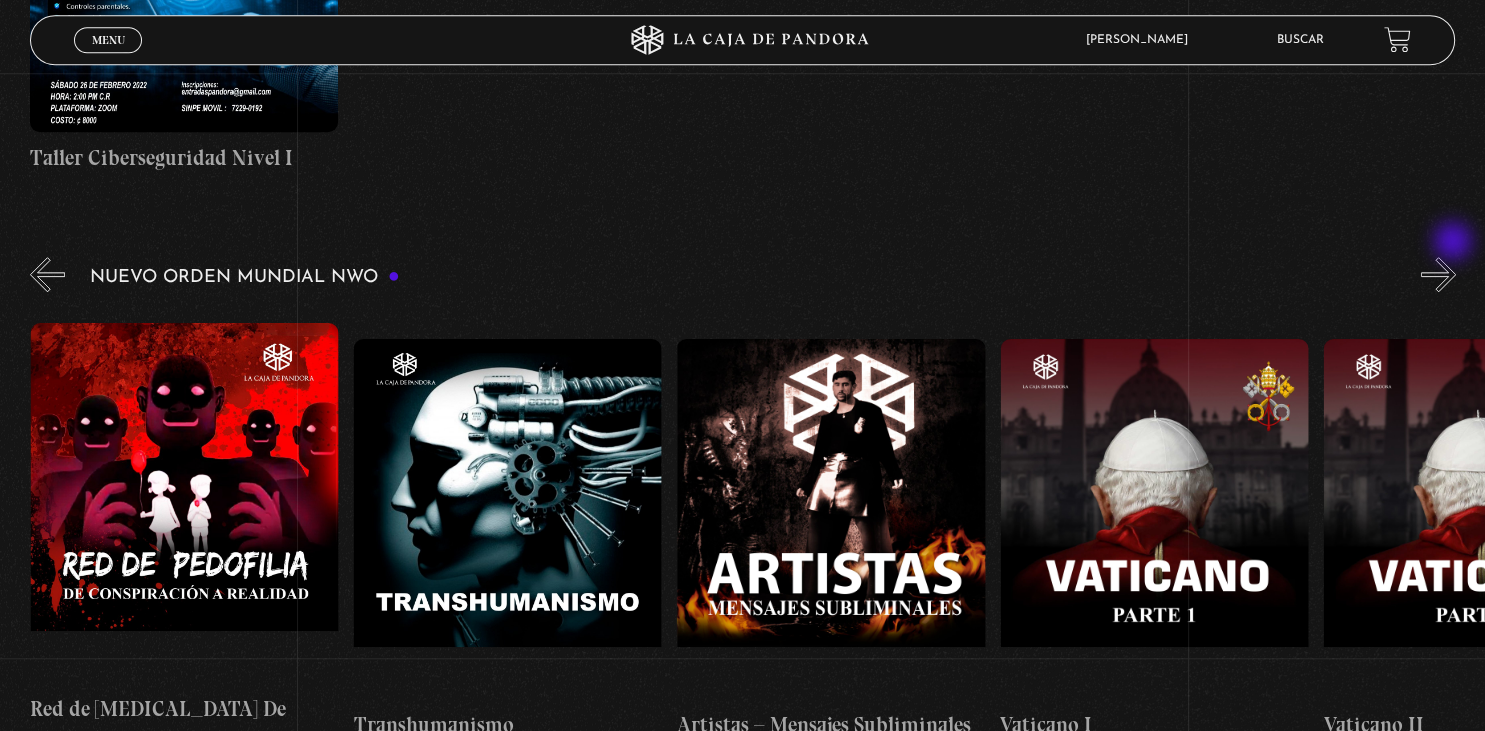 scroll, scrollTop: 0, scrollLeft: 18753, axis: horizontal 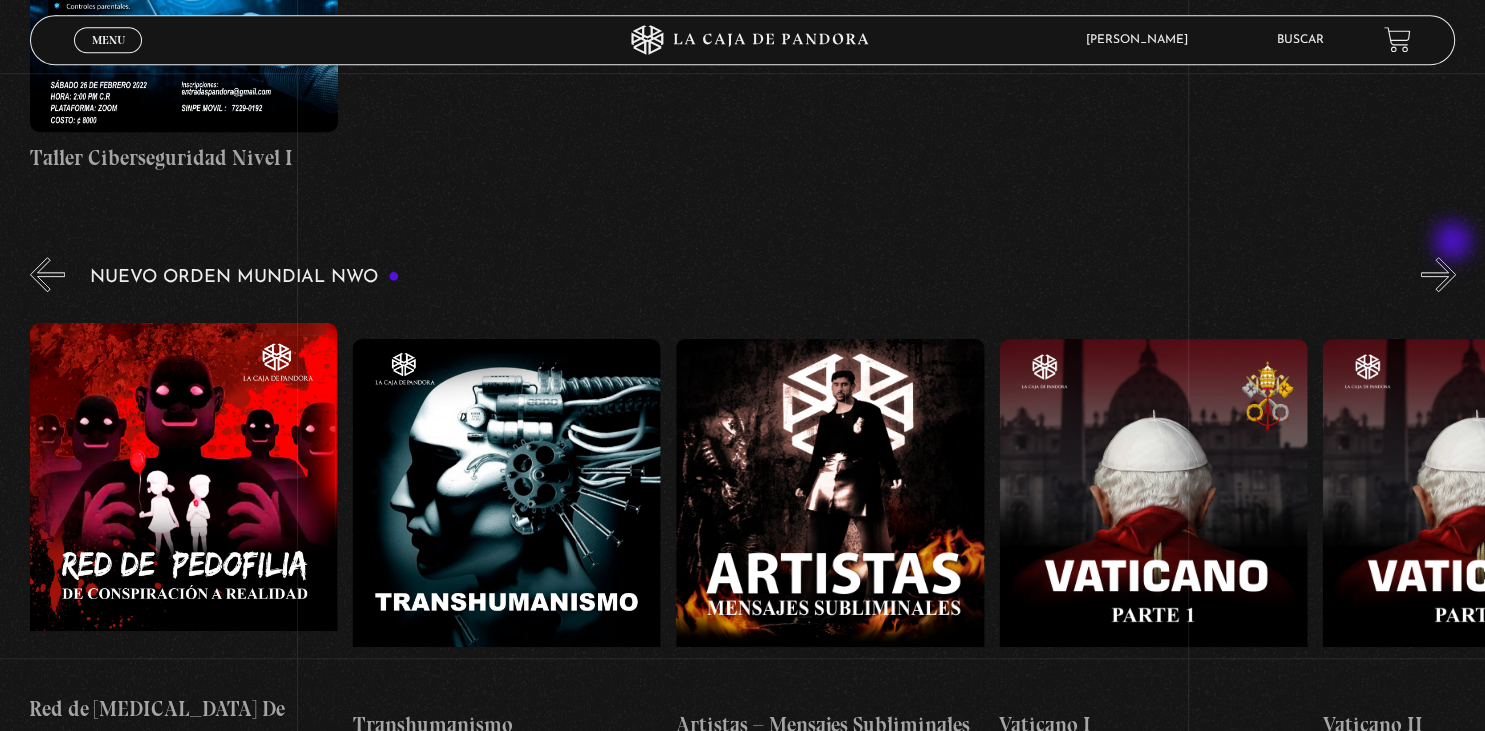 click on "»" at bounding box center [1438, 274] 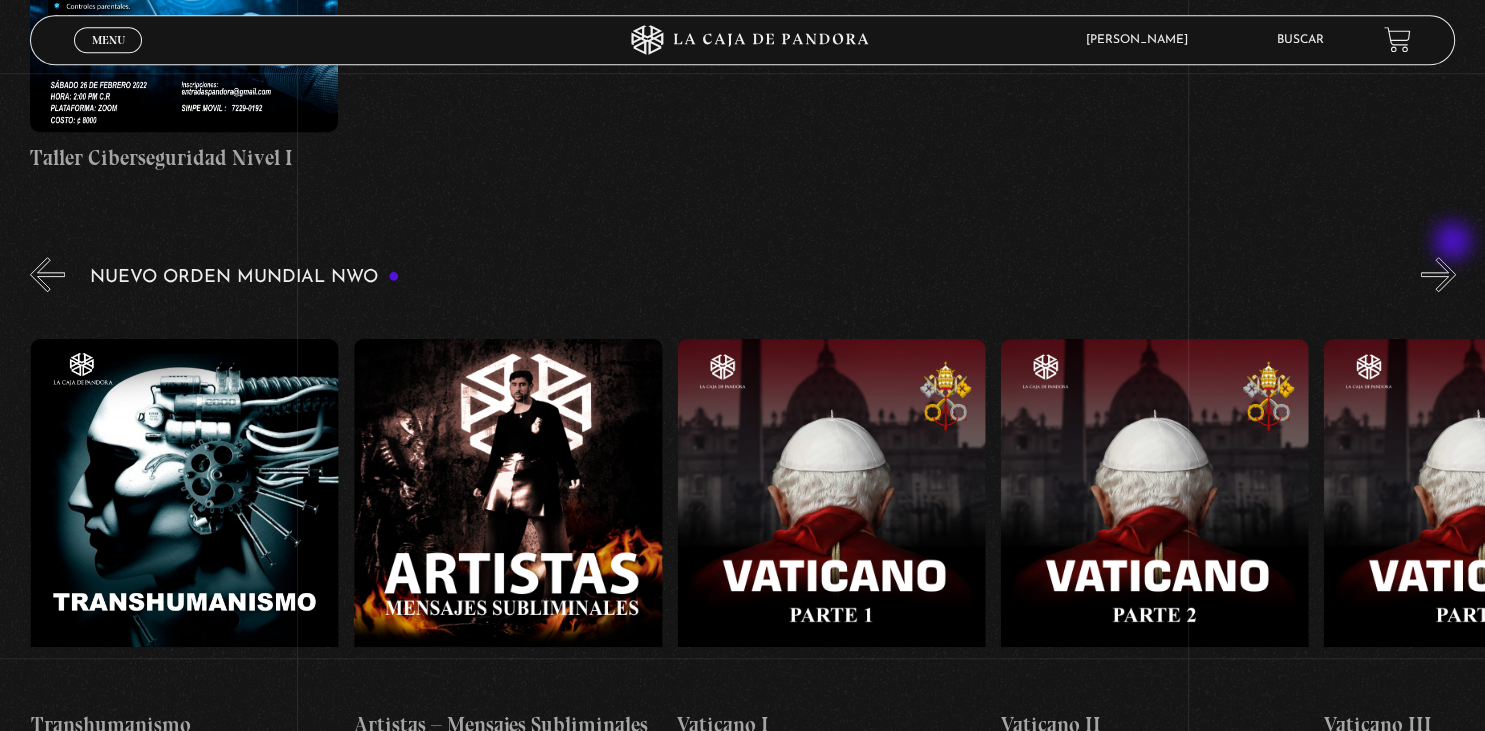 scroll, scrollTop: 0, scrollLeft: 19076, axis: horizontal 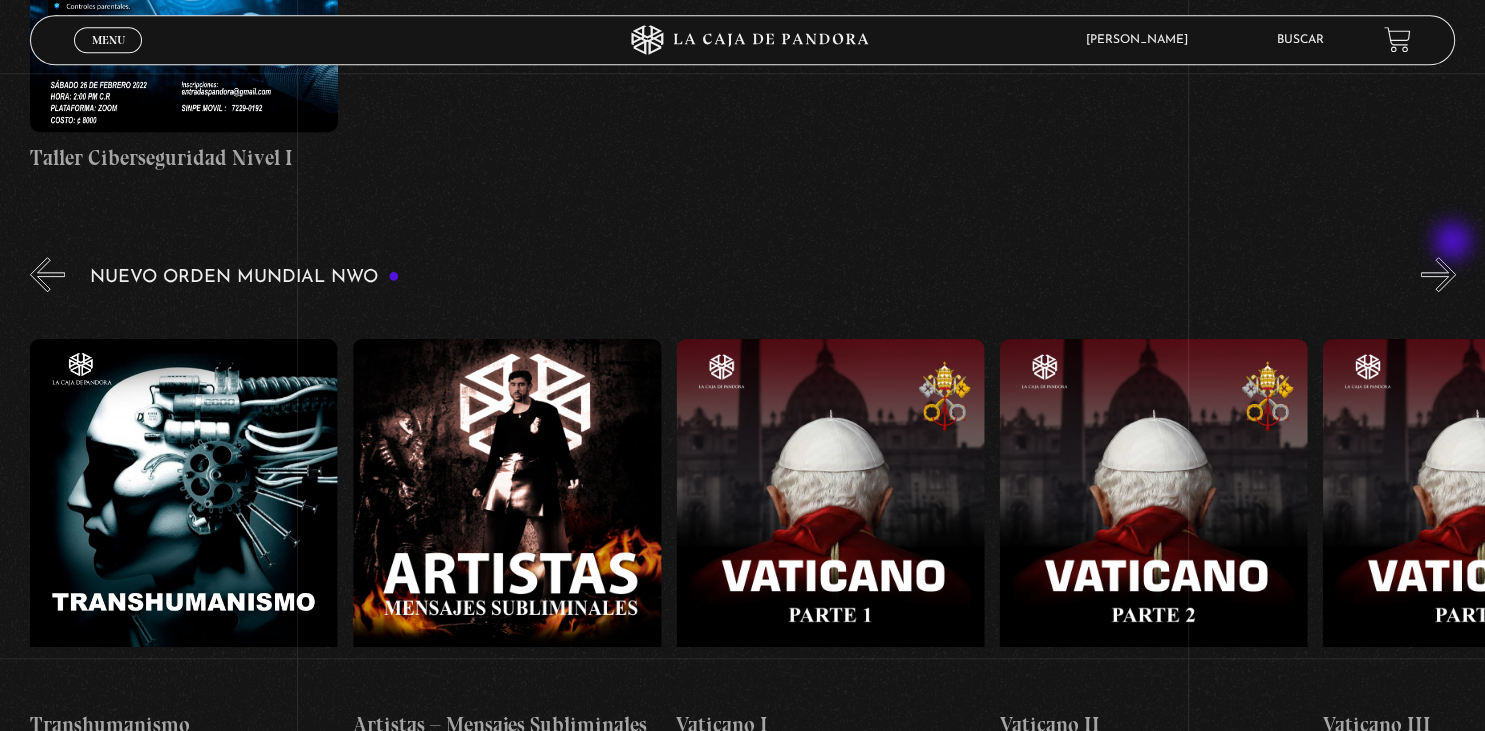 click on "»" at bounding box center [1438, 274] 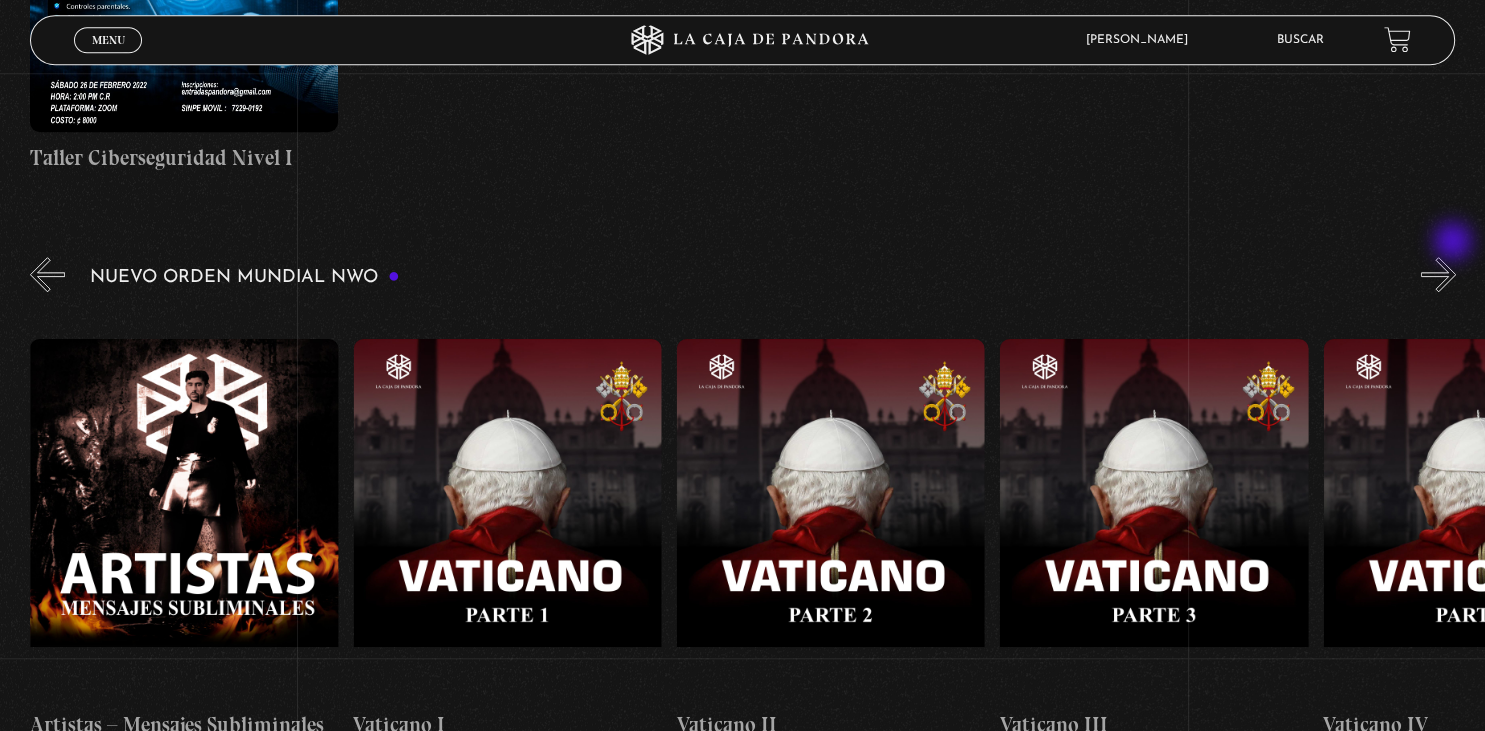 click on "»" at bounding box center (1438, 274) 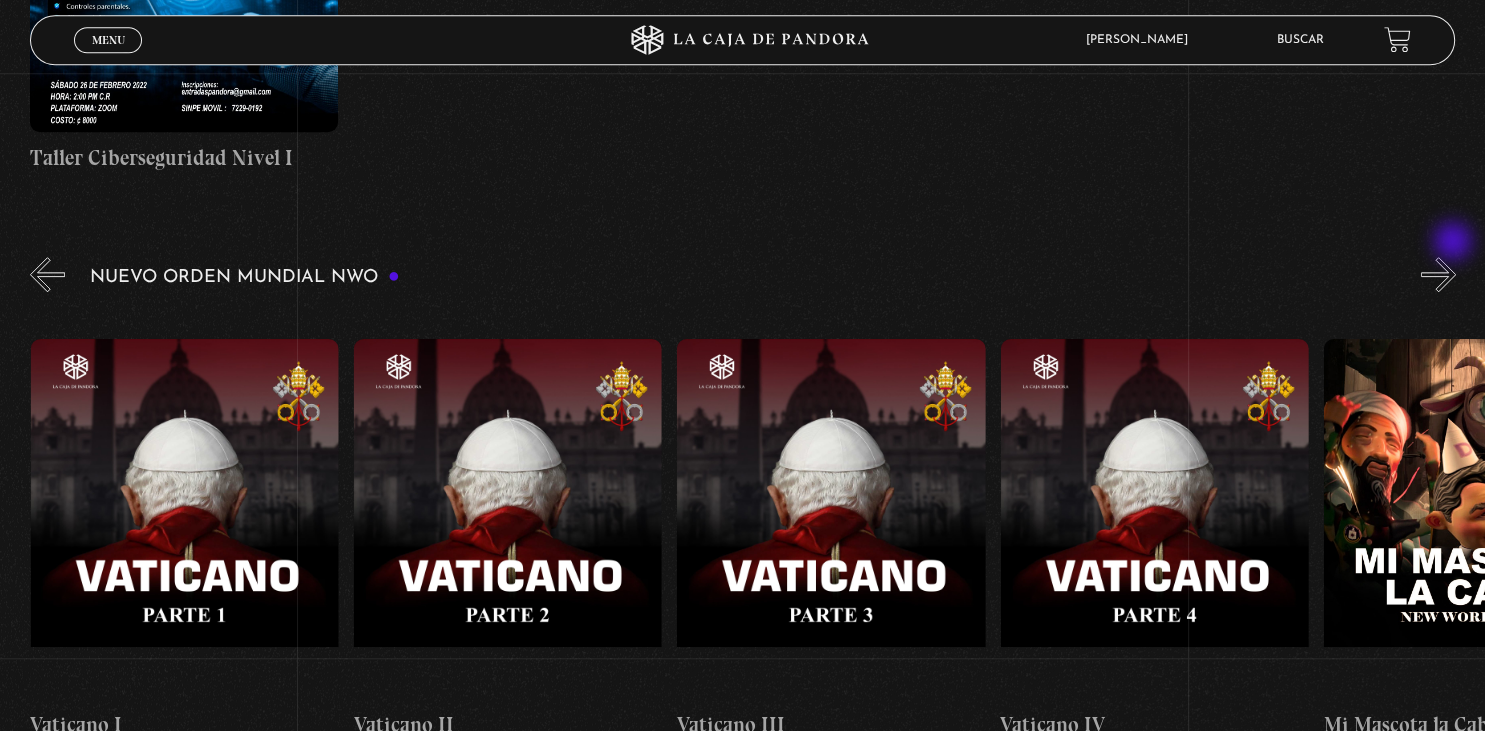 scroll, scrollTop: 0, scrollLeft: 19723, axis: horizontal 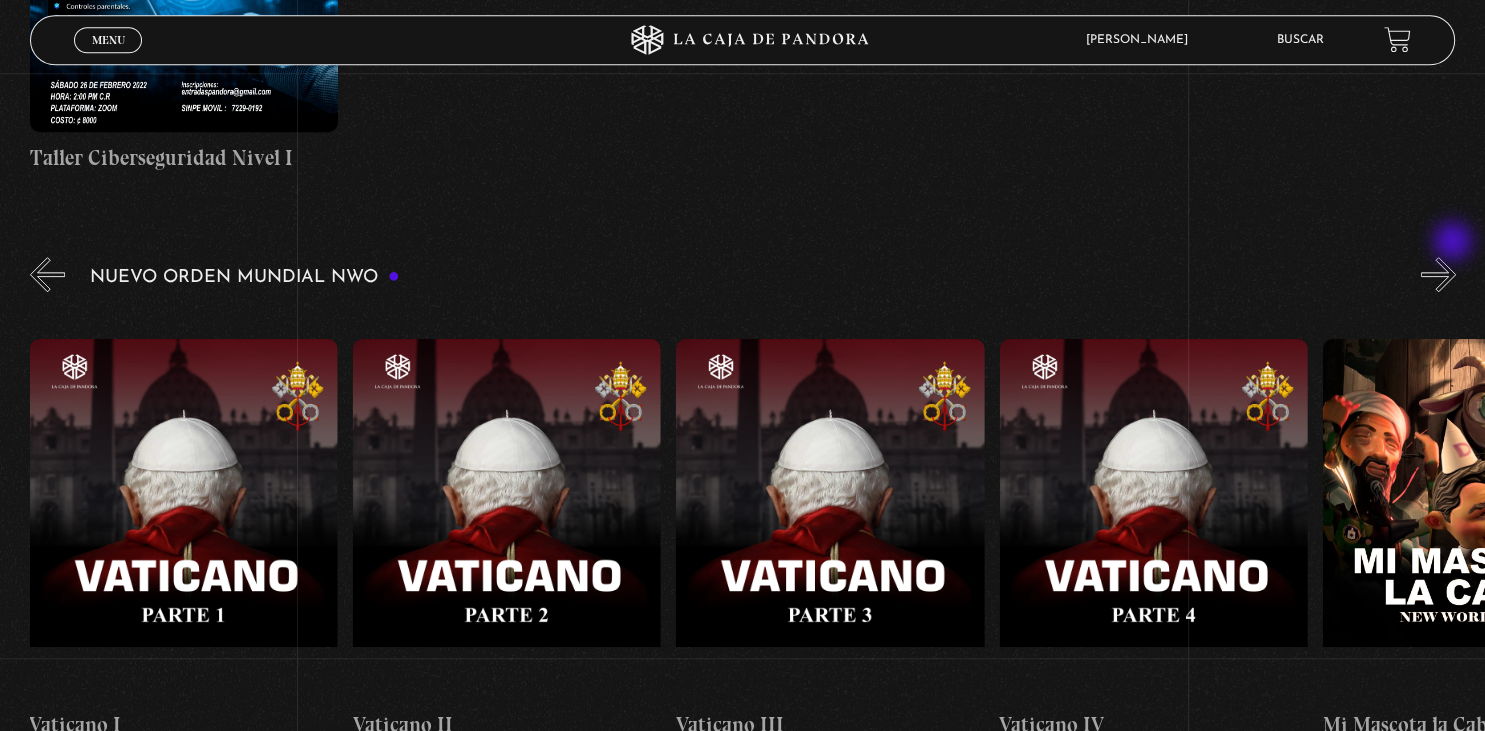 click on "»" at bounding box center [1438, 274] 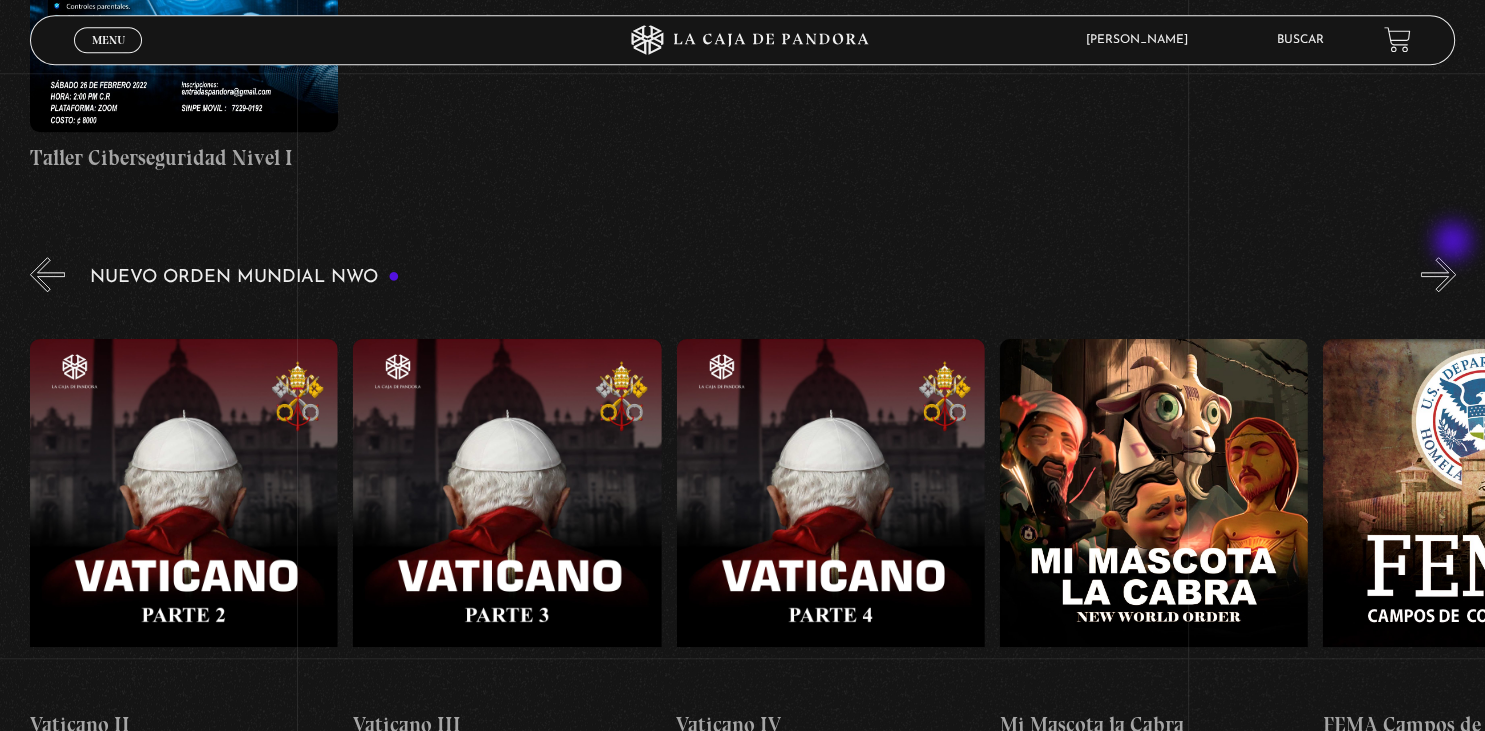 click on "»" at bounding box center (1438, 274) 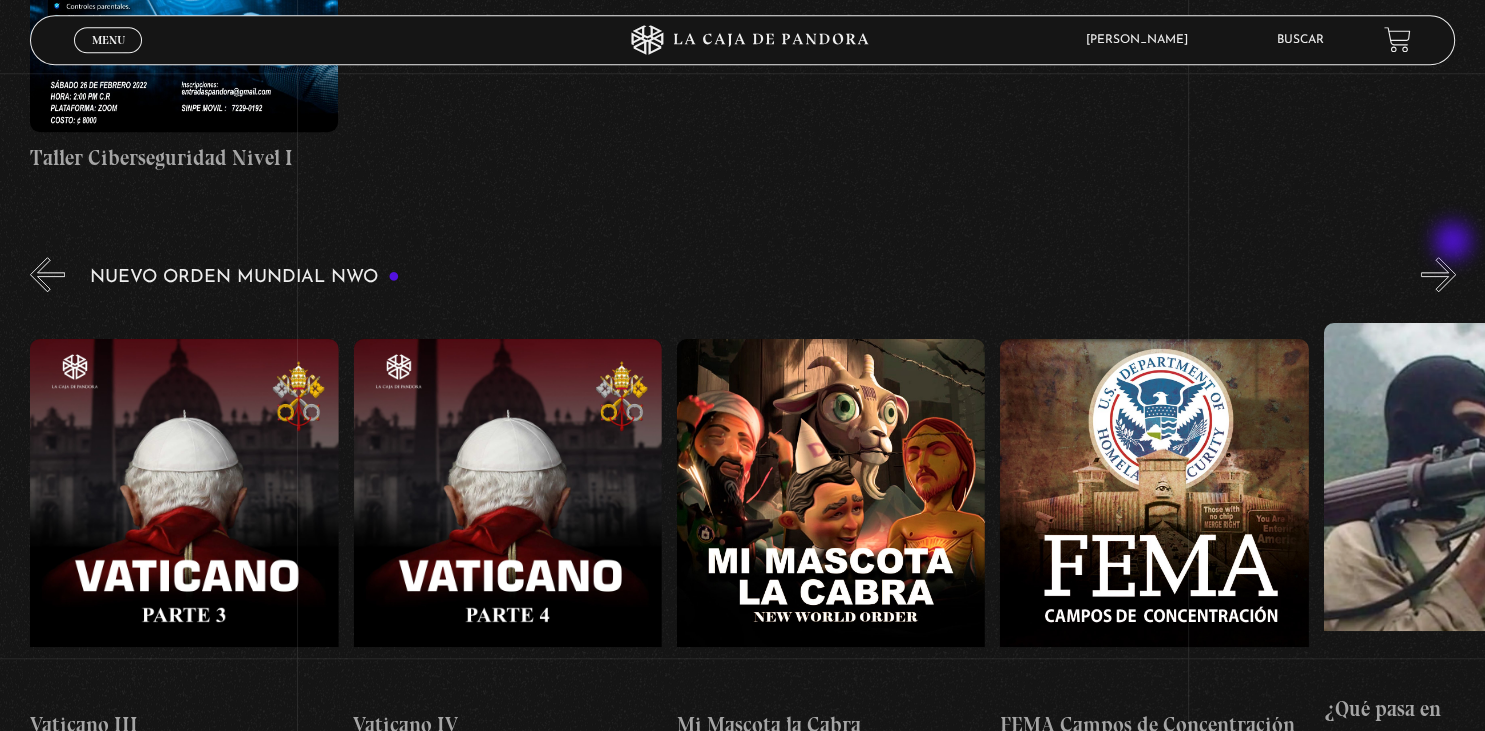 click on "»" at bounding box center [1438, 274] 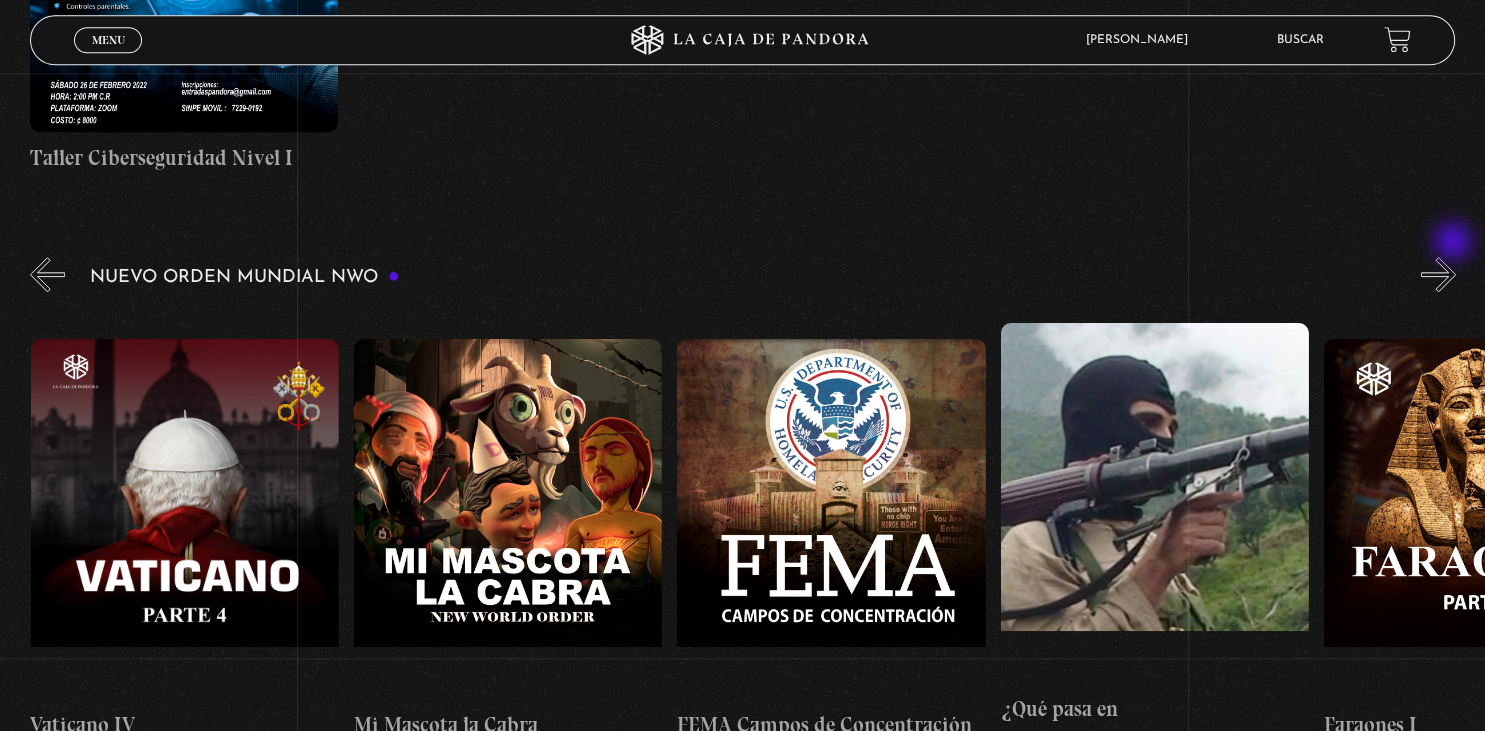 scroll, scrollTop: 0, scrollLeft: 20693, axis: horizontal 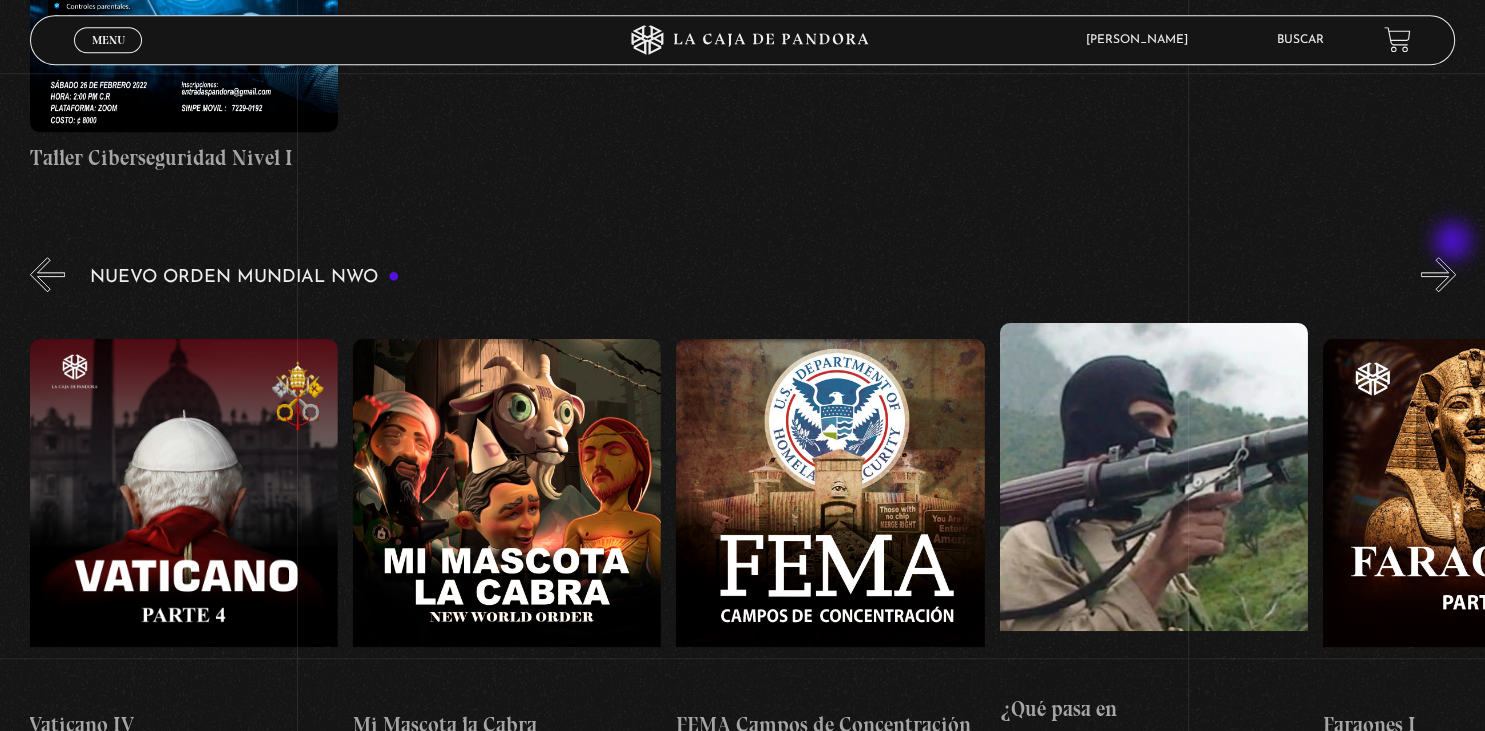 click on "»" at bounding box center (1438, 274) 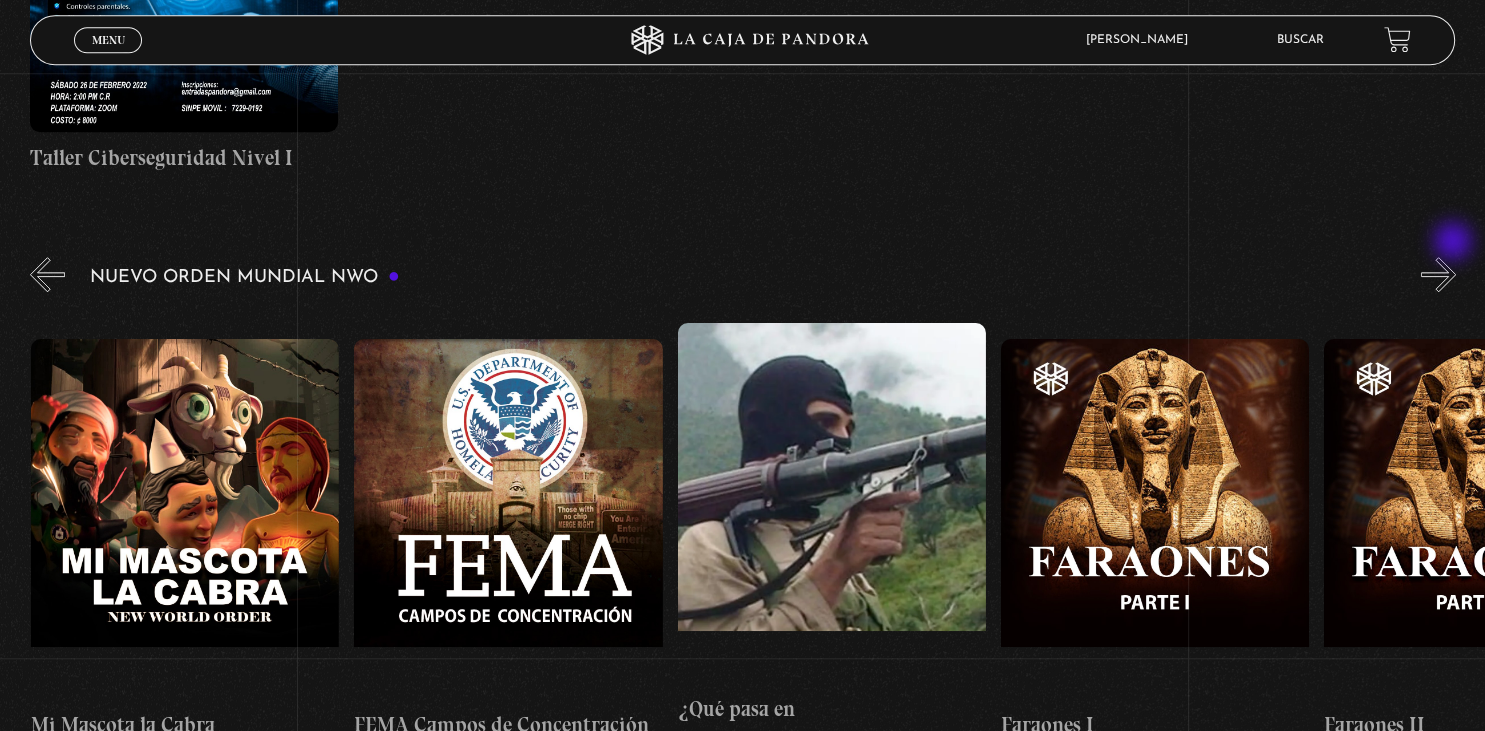 scroll, scrollTop: 0, scrollLeft: 21016, axis: horizontal 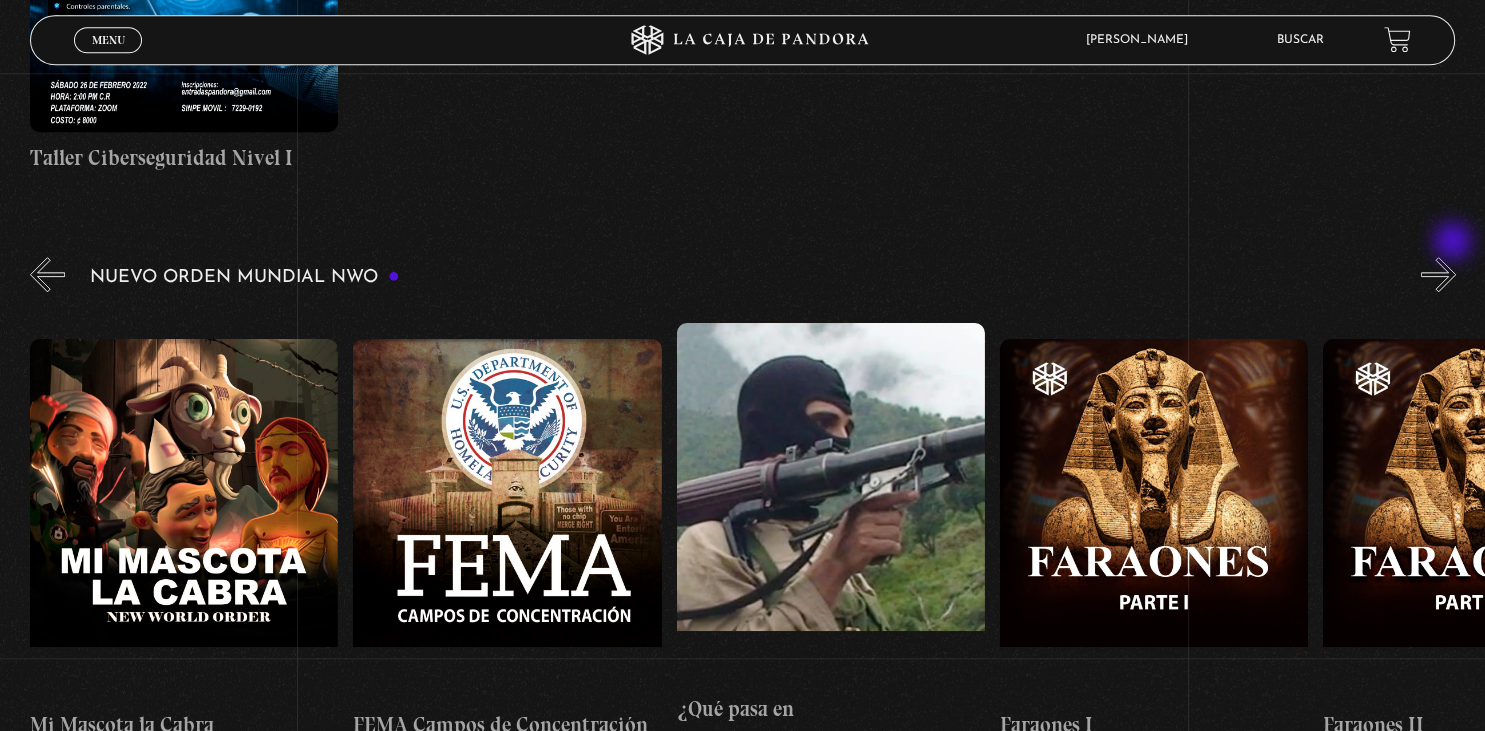 click on "»" at bounding box center [1438, 274] 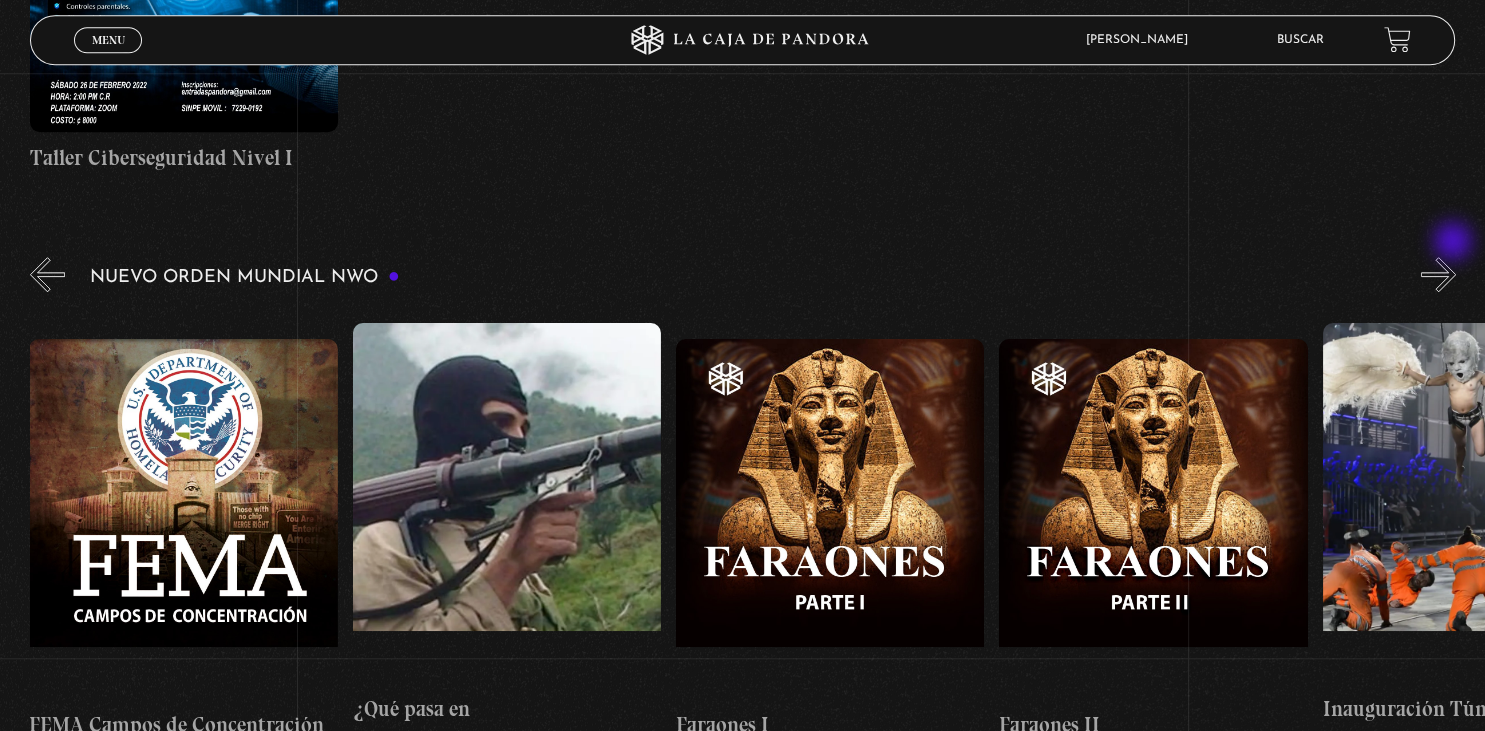 click on "»" at bounding box center (1438, 274) 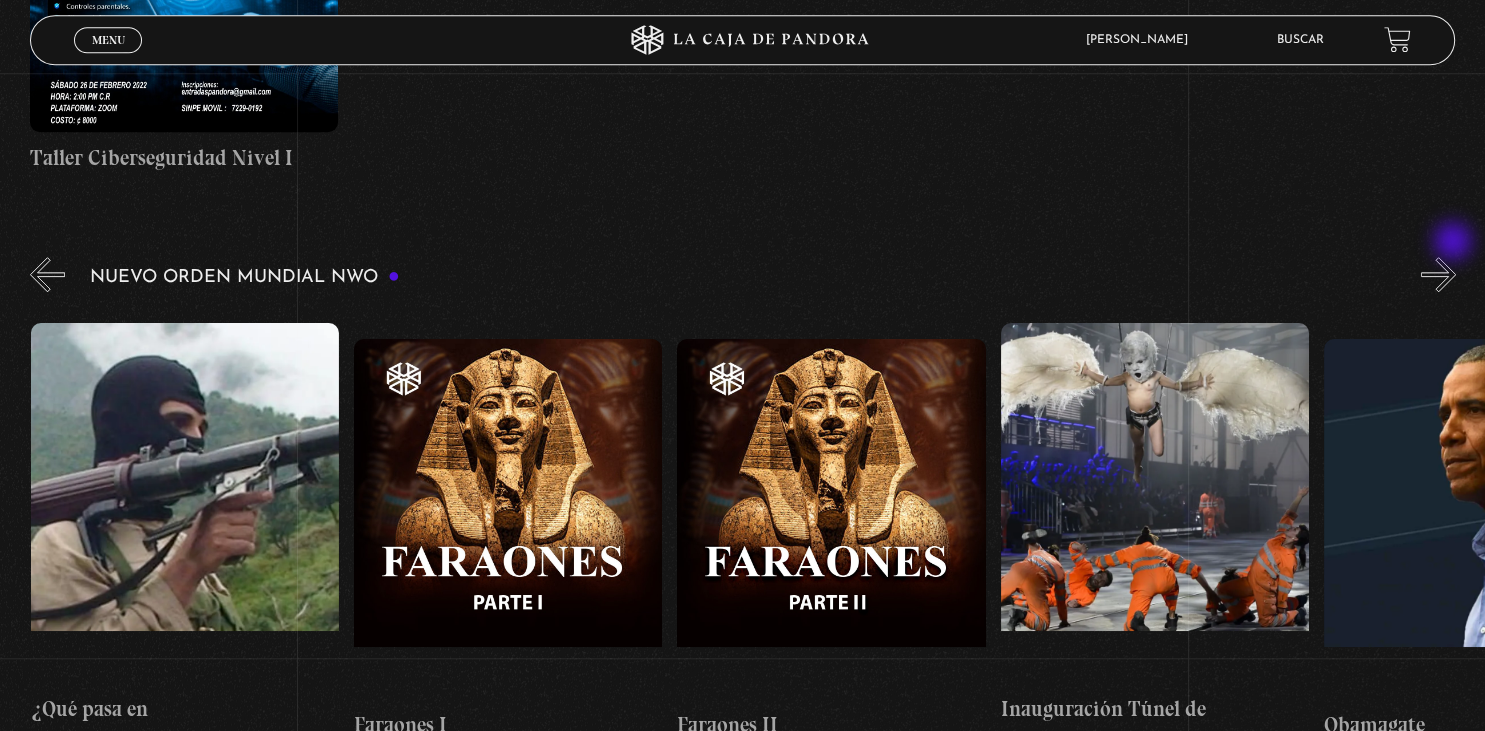 click on "»" at bounding box center [1438, 274] 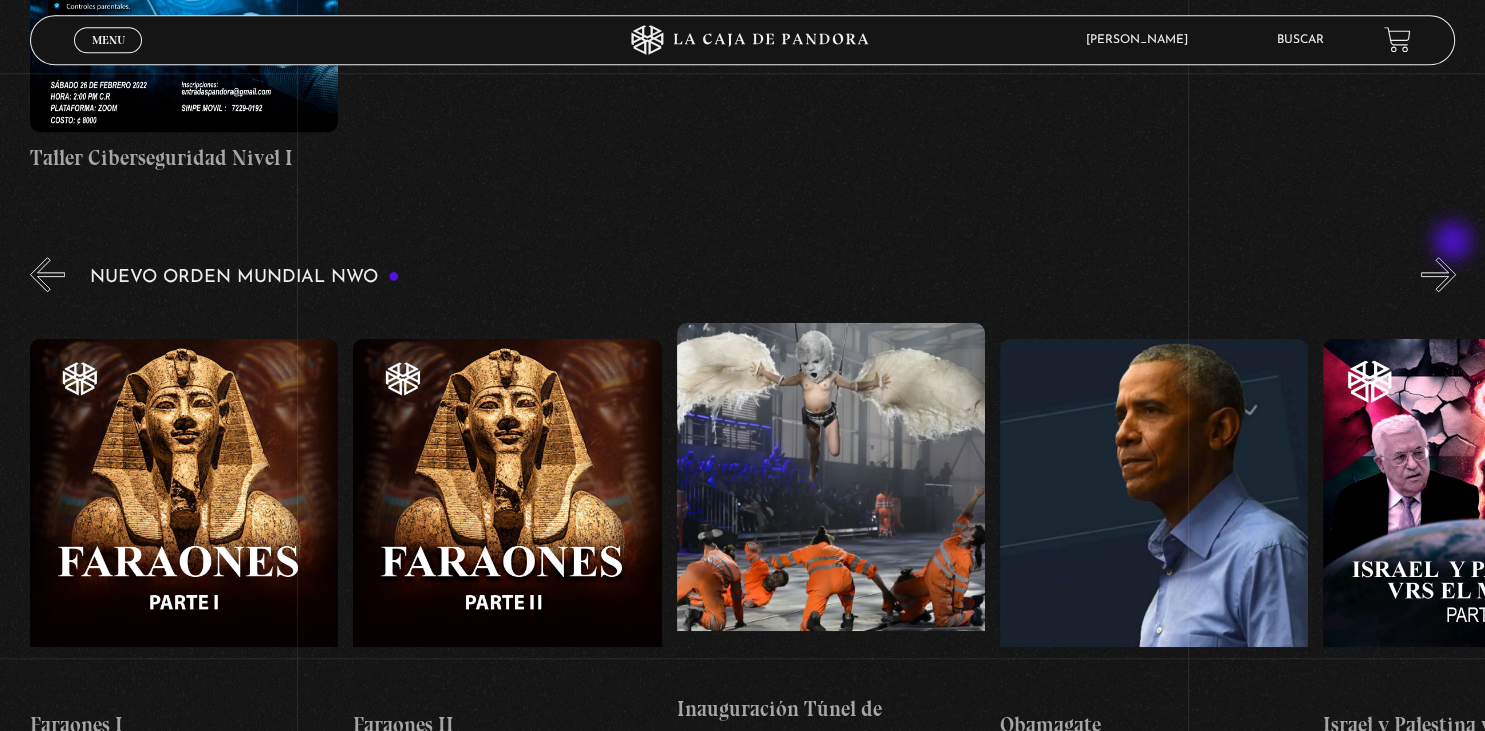 click on "»" at bounding box center [1438, 274] 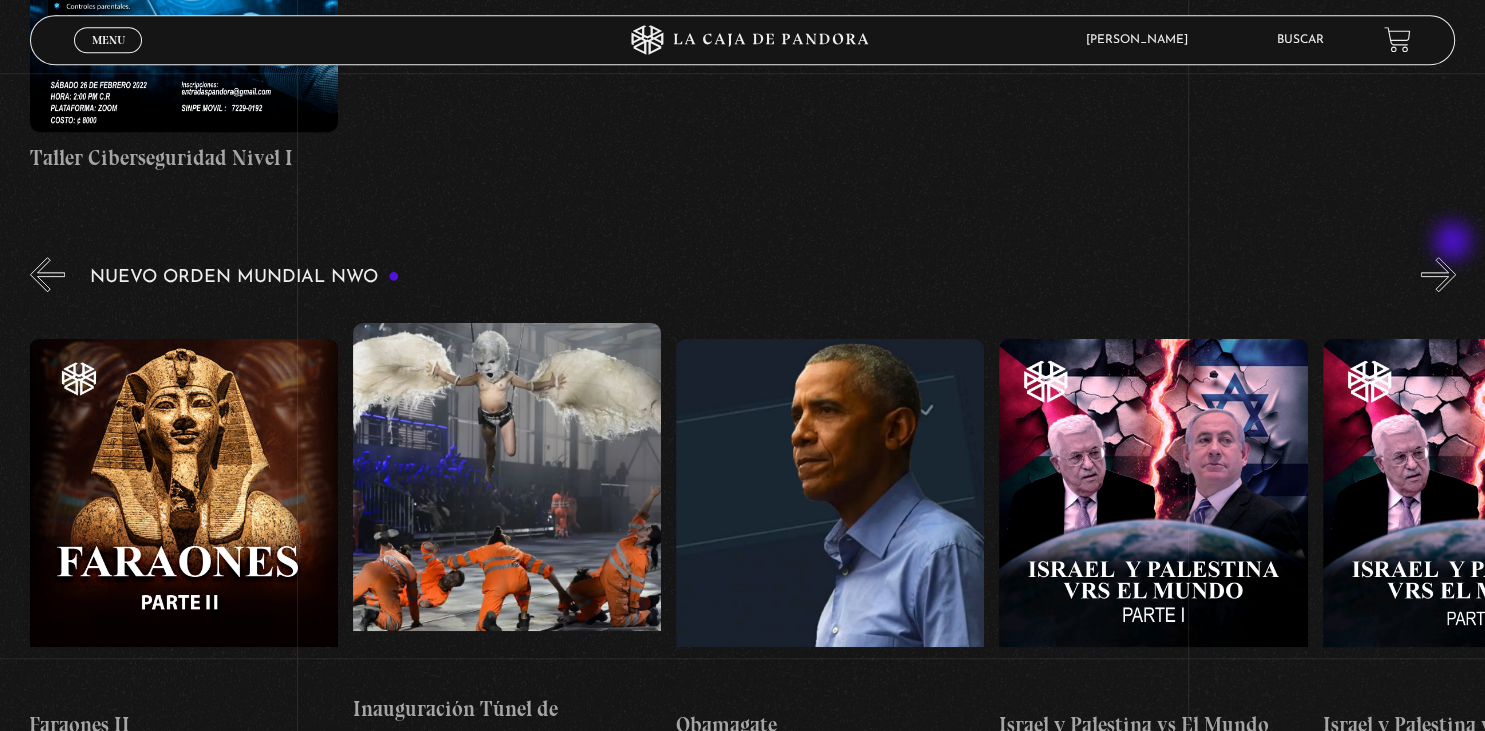 click on "»" at bounding box center (1438, 274) 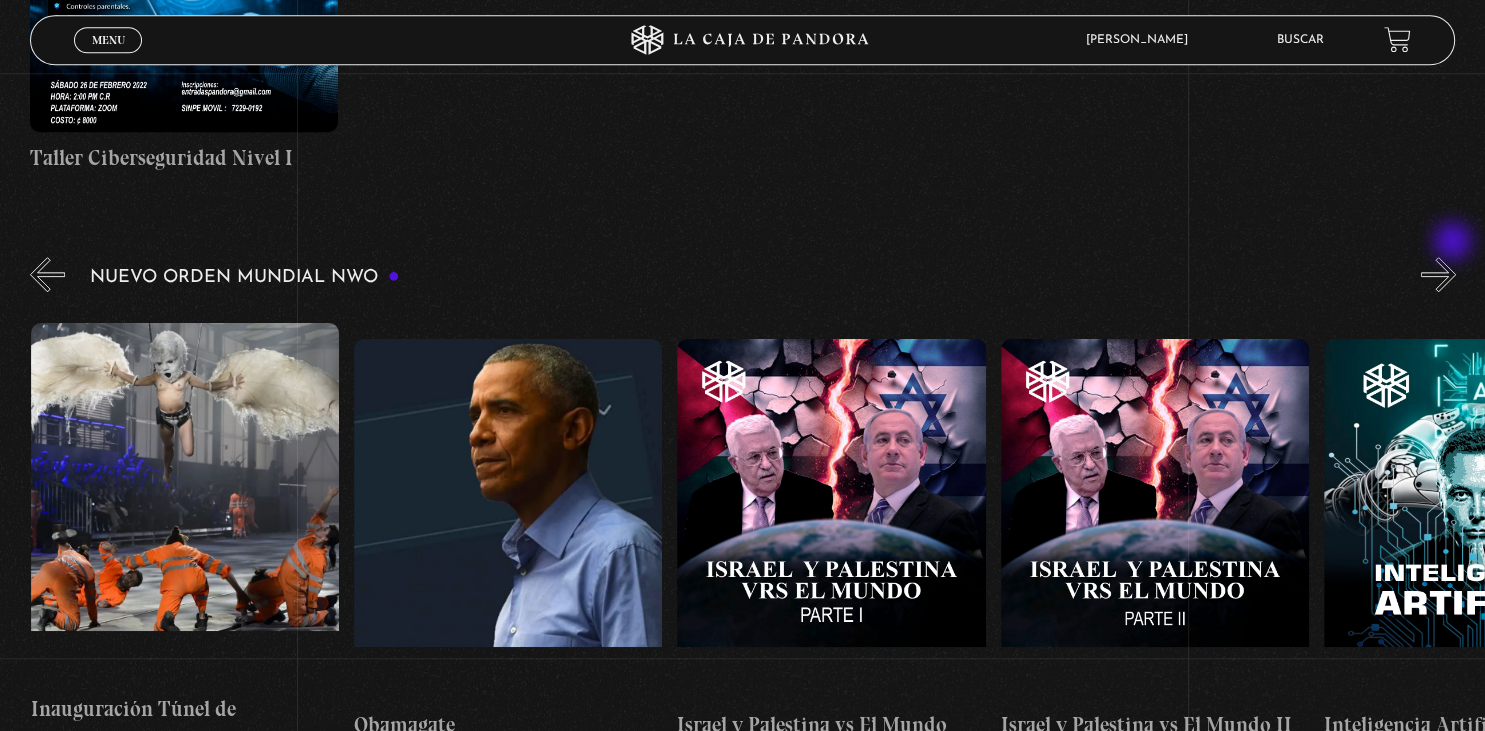 scroll, scrollTop: 0, scrollLeft: 22633, axis: horizontal 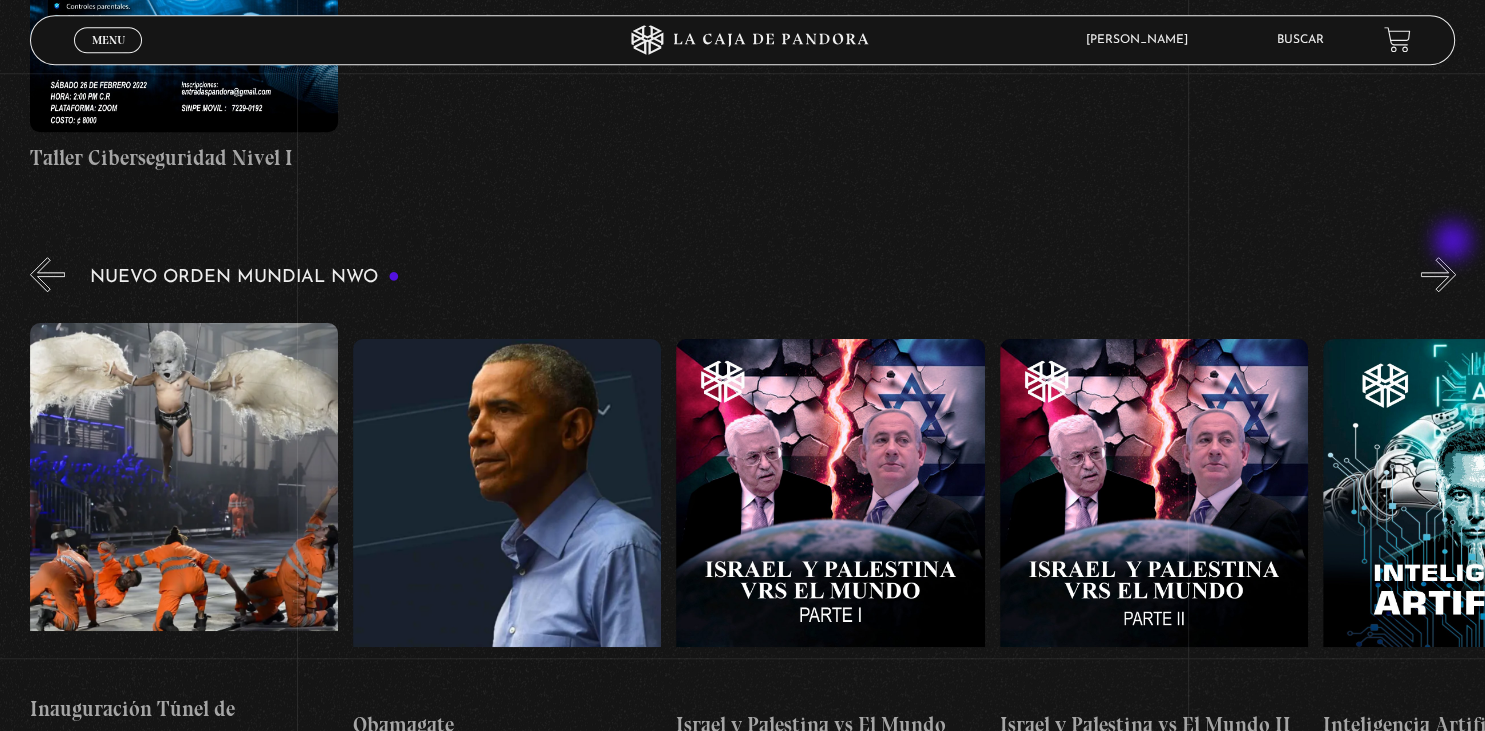 click on "»" at bounding box center (1438, 274) 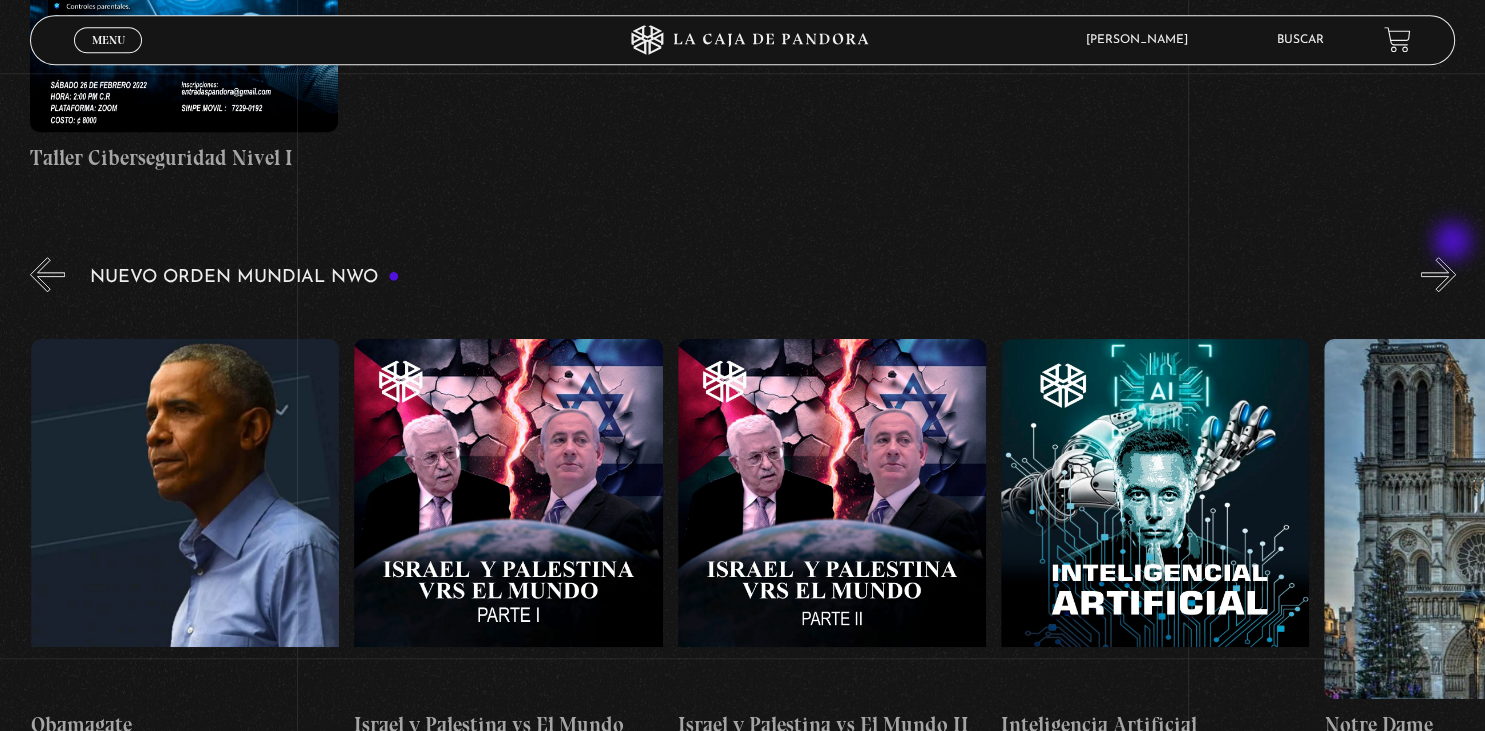 scroll, scrollTop: 0, scrollLeft: 22956, axis: horizontal 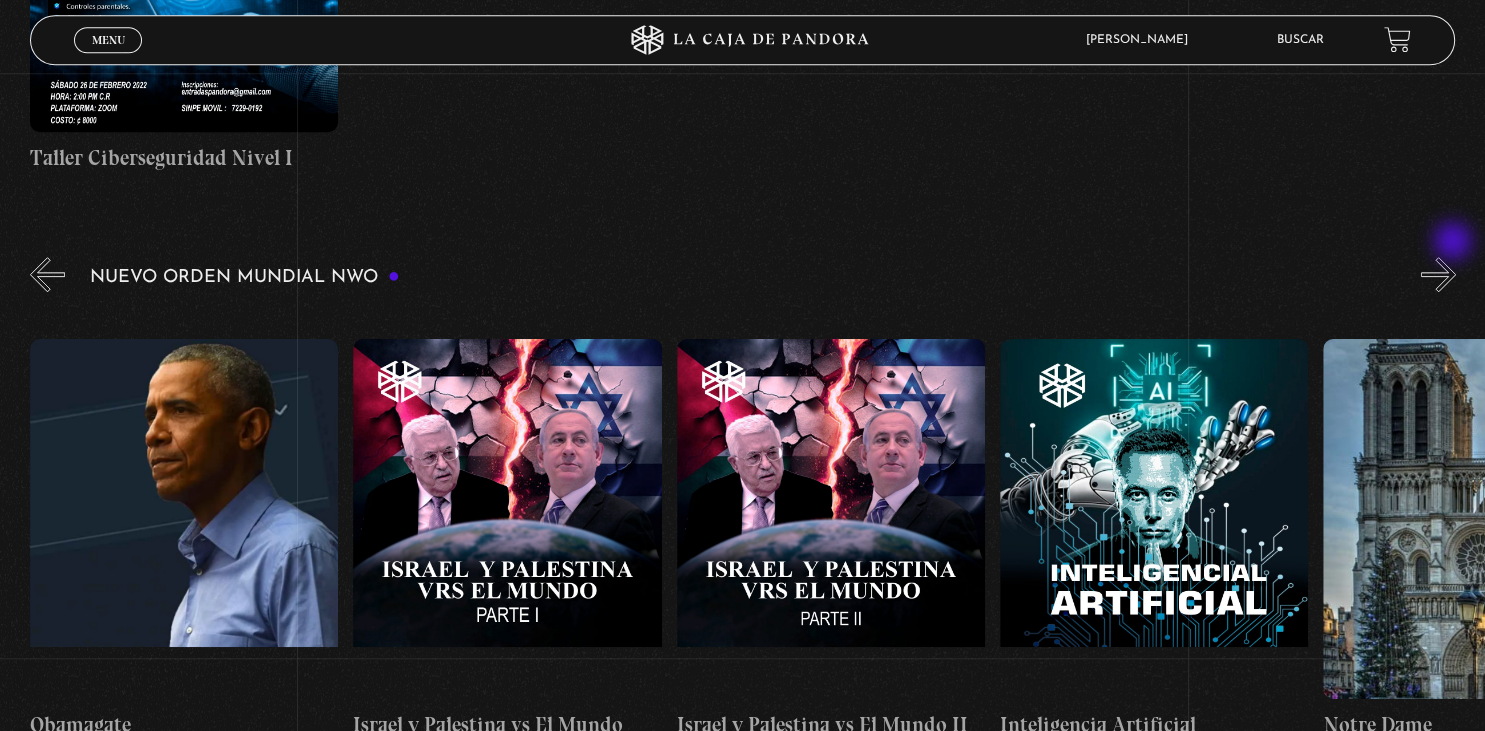 click on "»" at bounding box center [1438, 274] 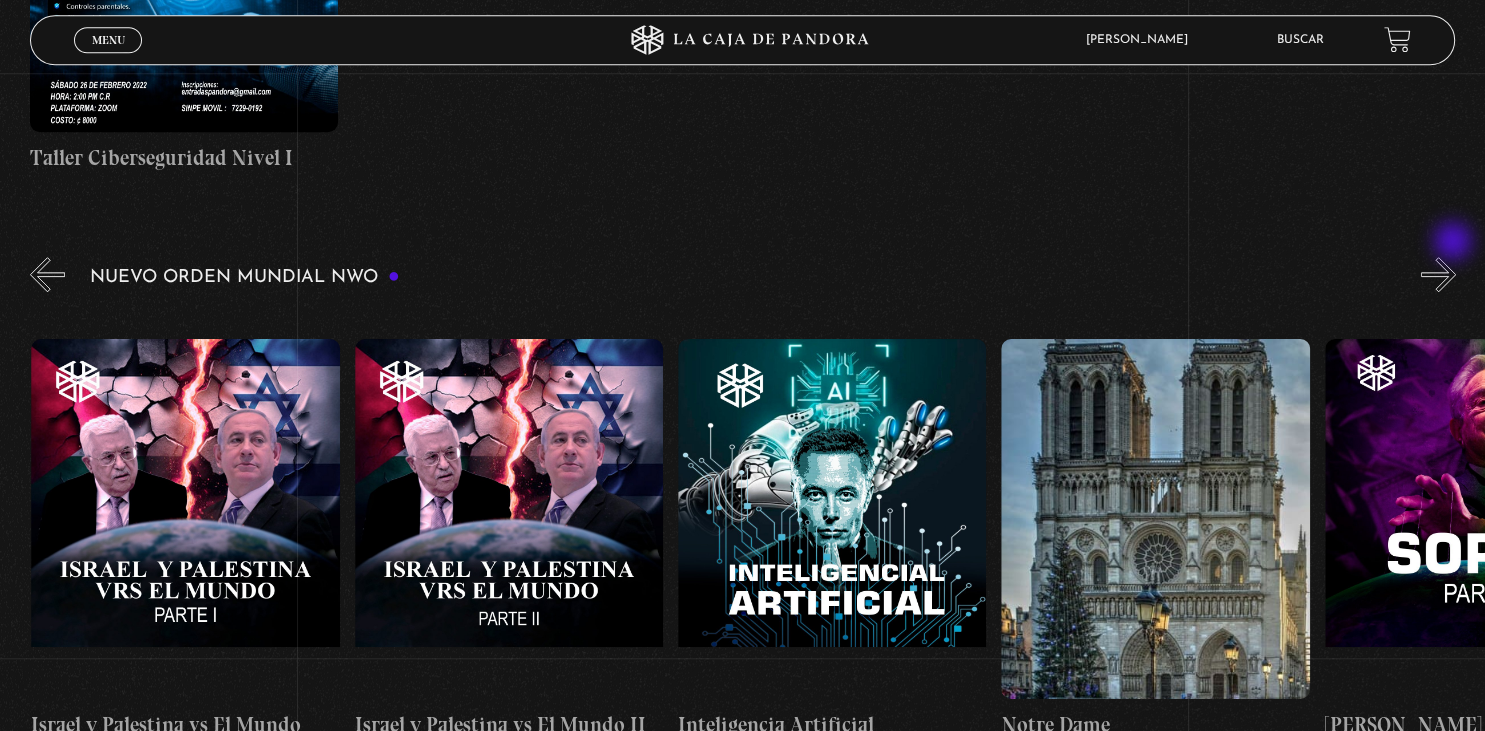 click on "»" at bounding box center [1438, 274] 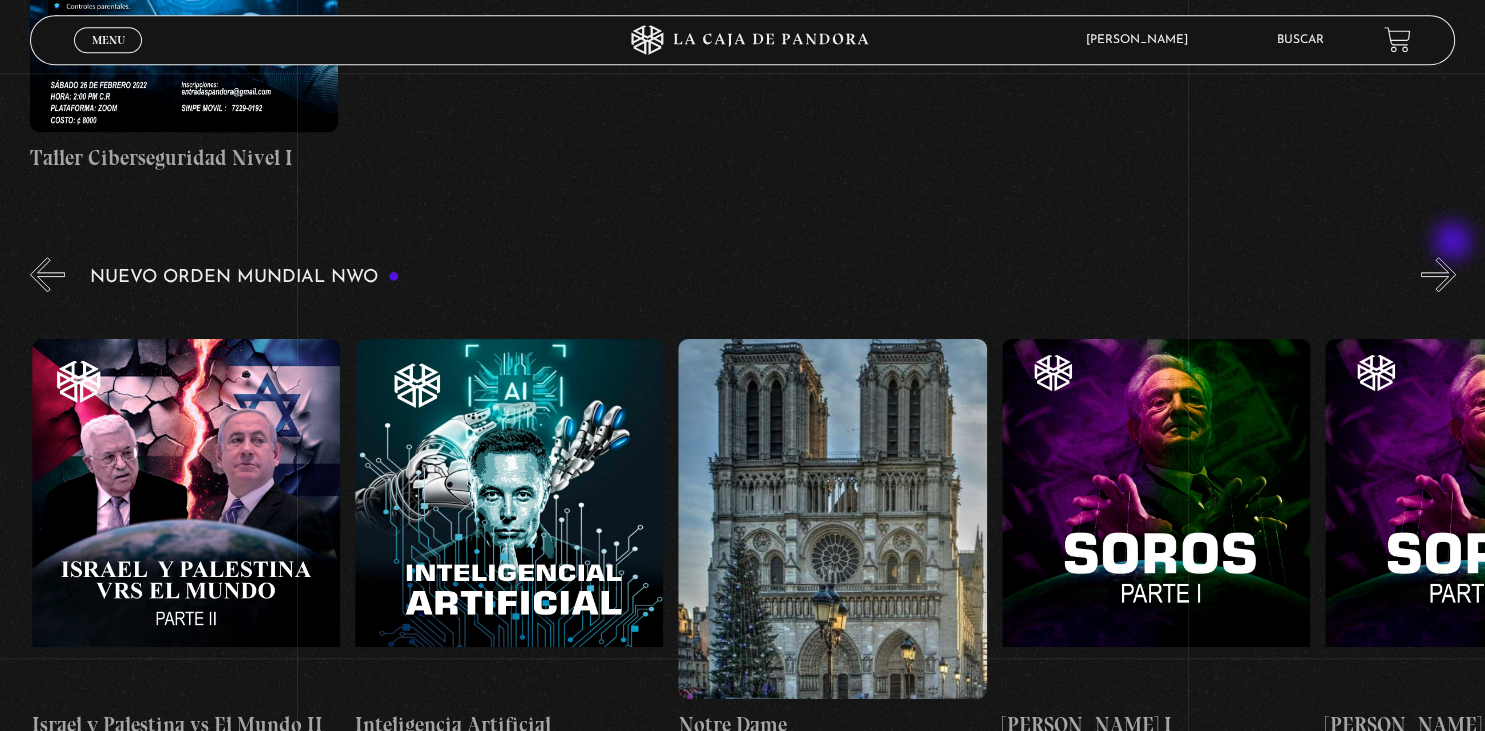 click on "»" at bounding box center [1438, 274] 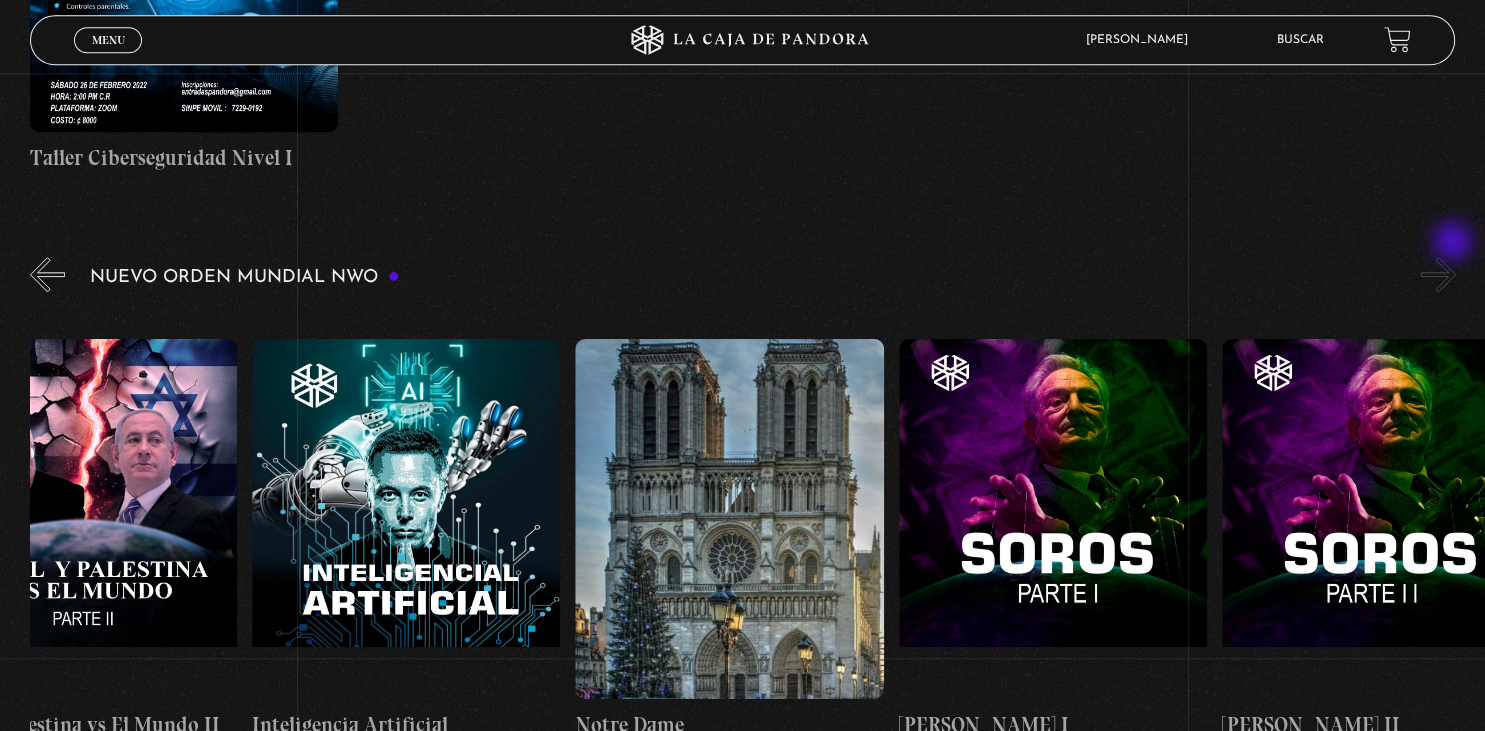 scroll, scrollTop: 0, scrollLeft: 23765, axis: horizontal 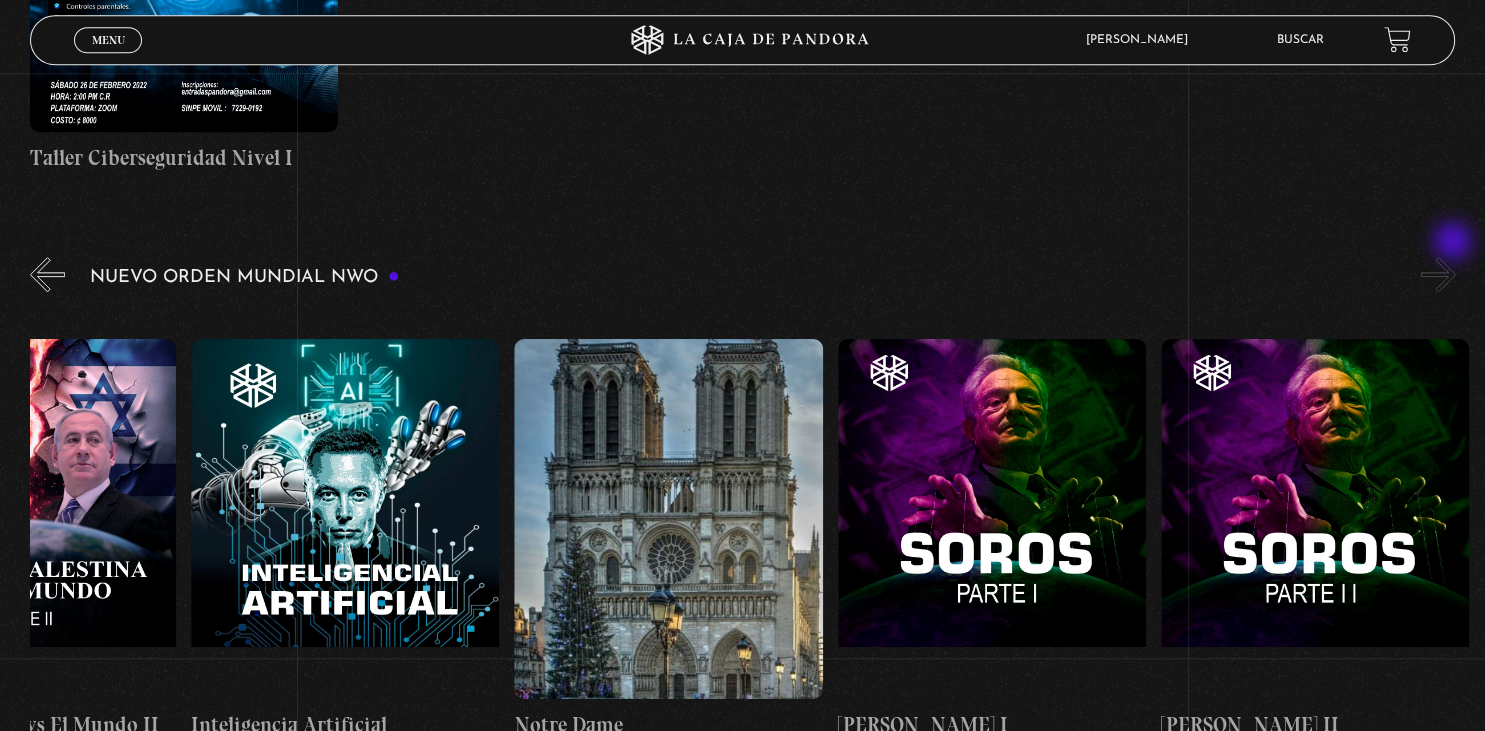 click on "»" at bounding box center (1438, 274) 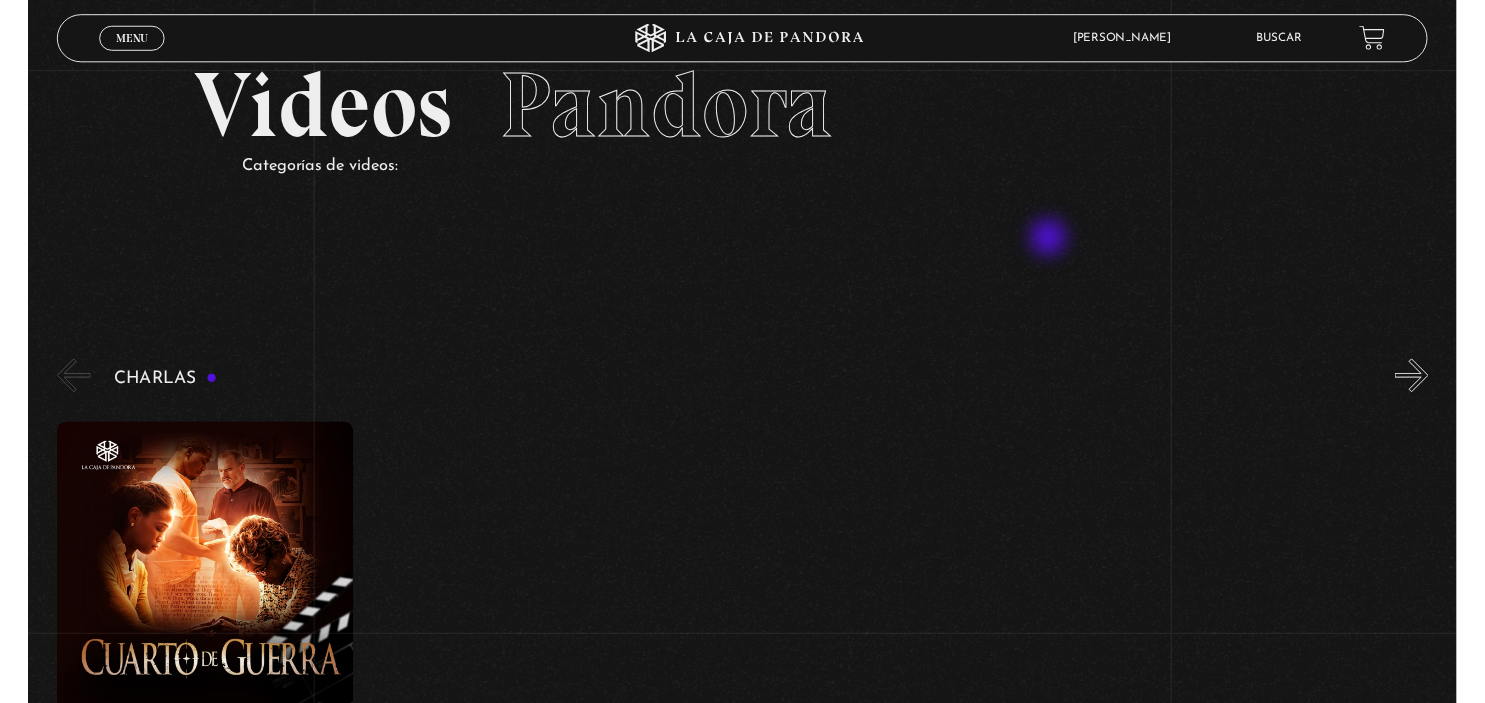 scroll, scrollTop: 169, scrollLeft: 0, axis: vertical 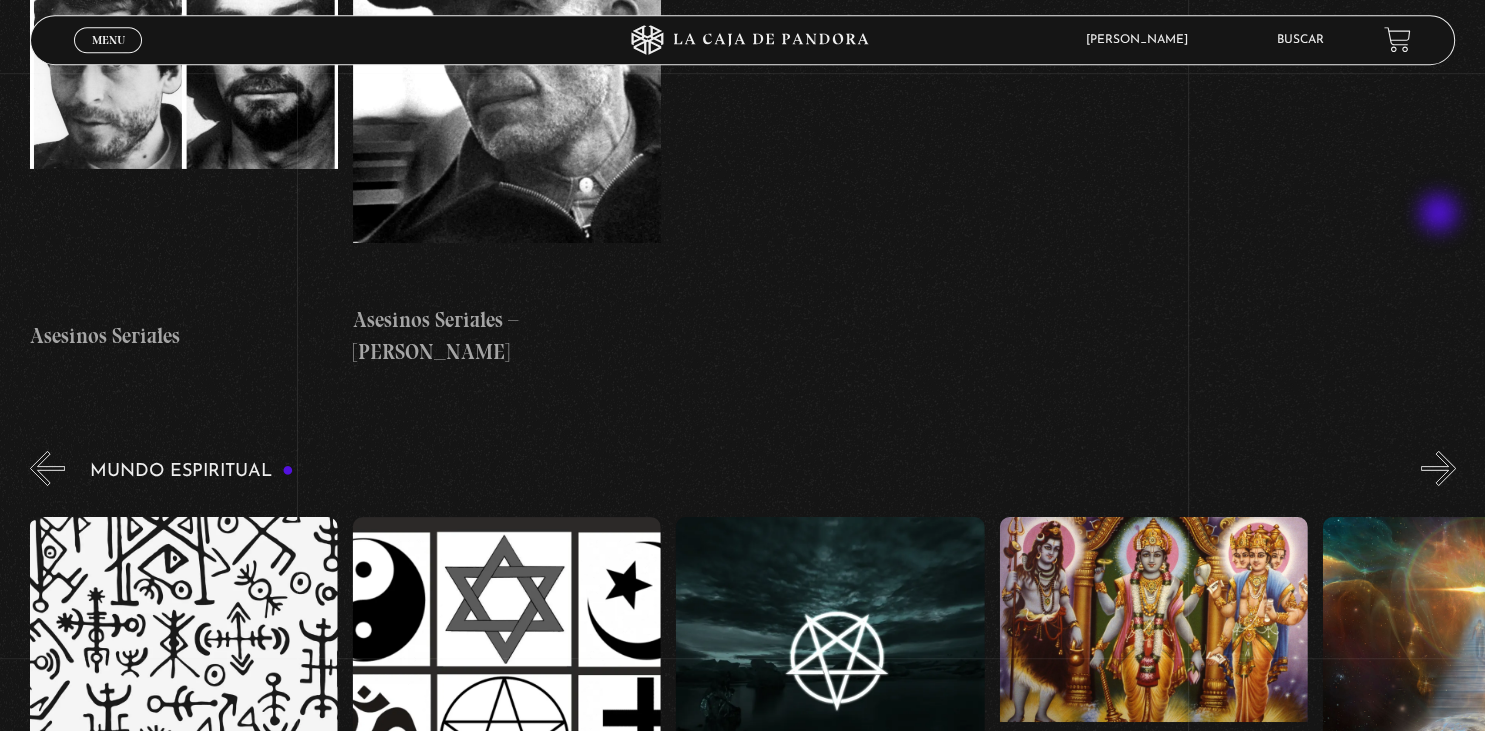 click on "»" at bounding box center (1438, 468) 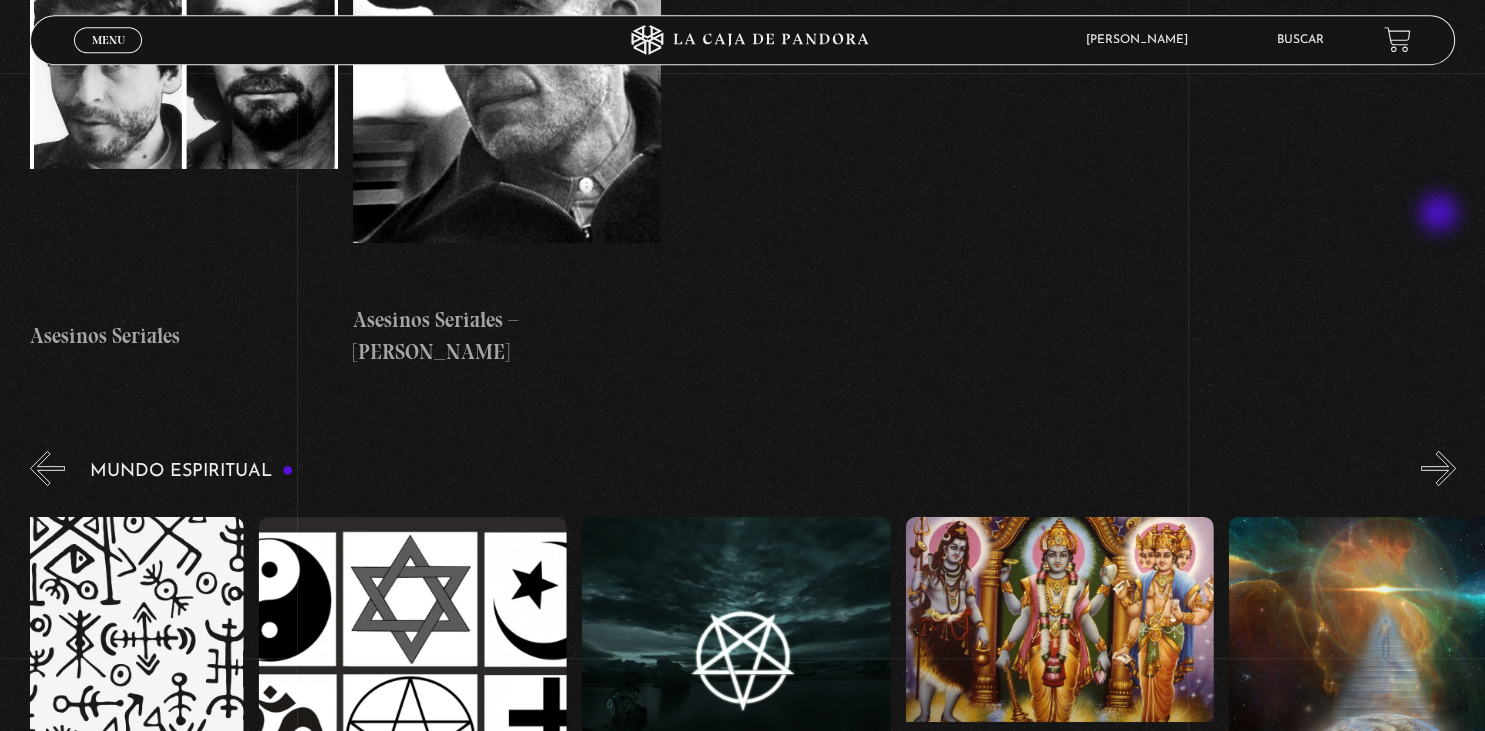 scroll, scrollTop: 0, scrollLeft: 5011, axis: horizontal 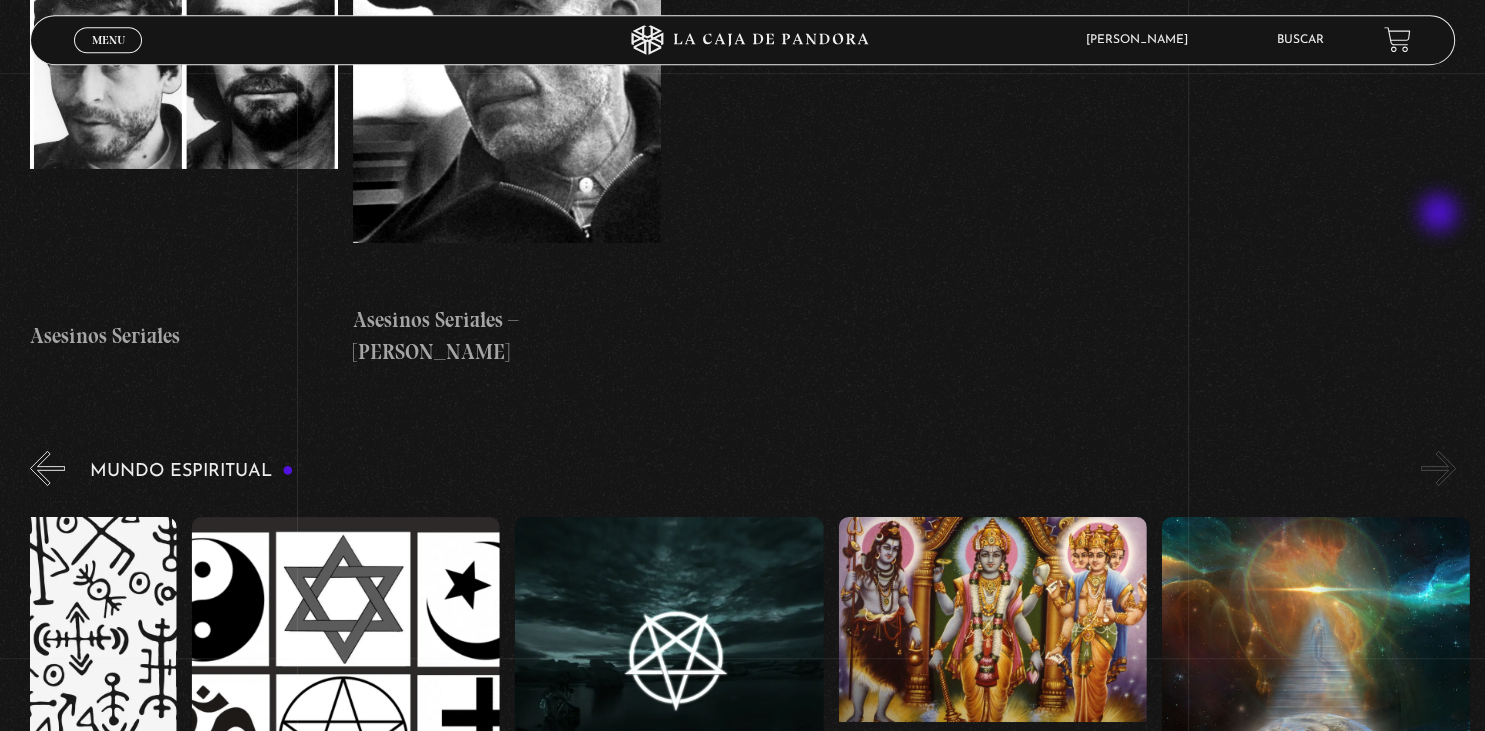 click on "»" at bounding box center (1438, 468) 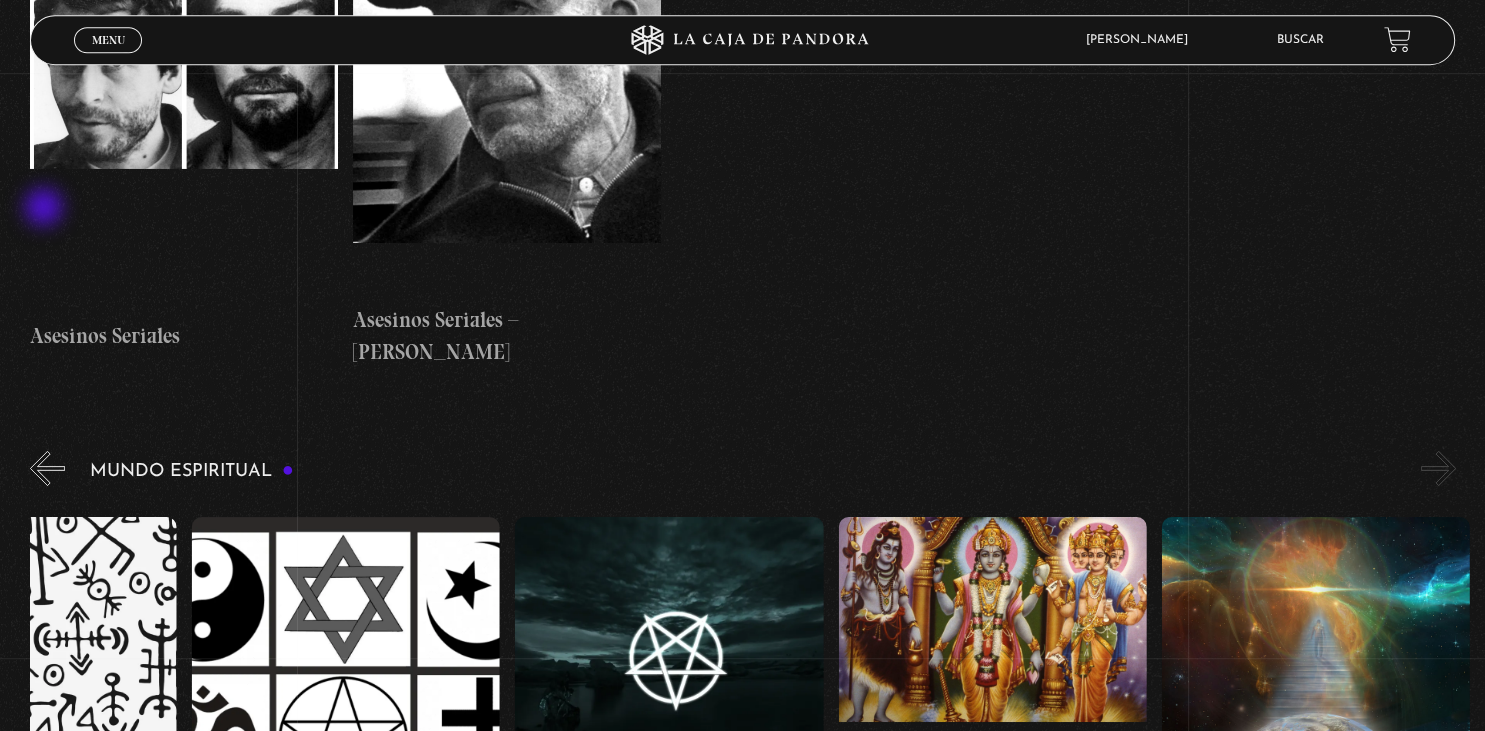 click on "«" at bounding box center (47, 468) 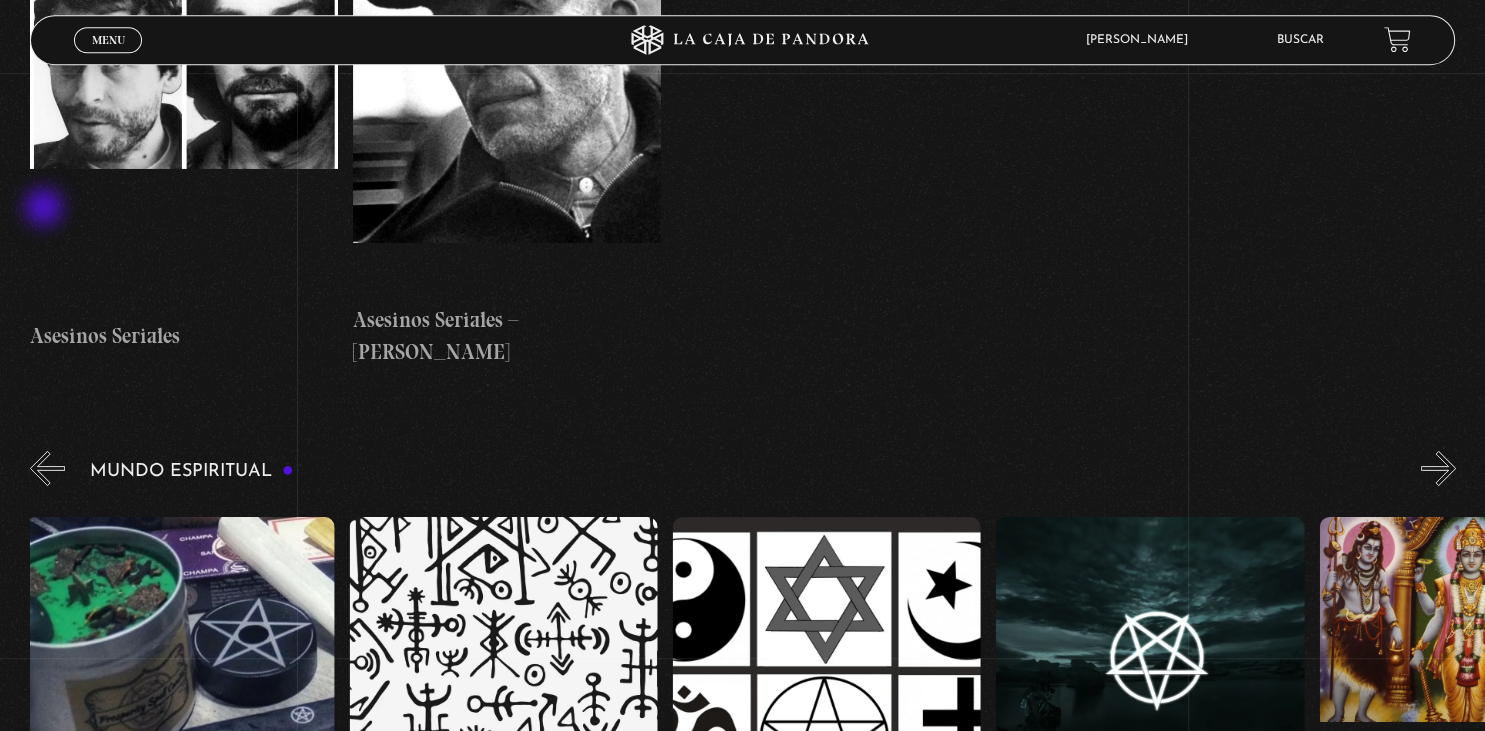 click on "«" at bounding box center (47, 468) 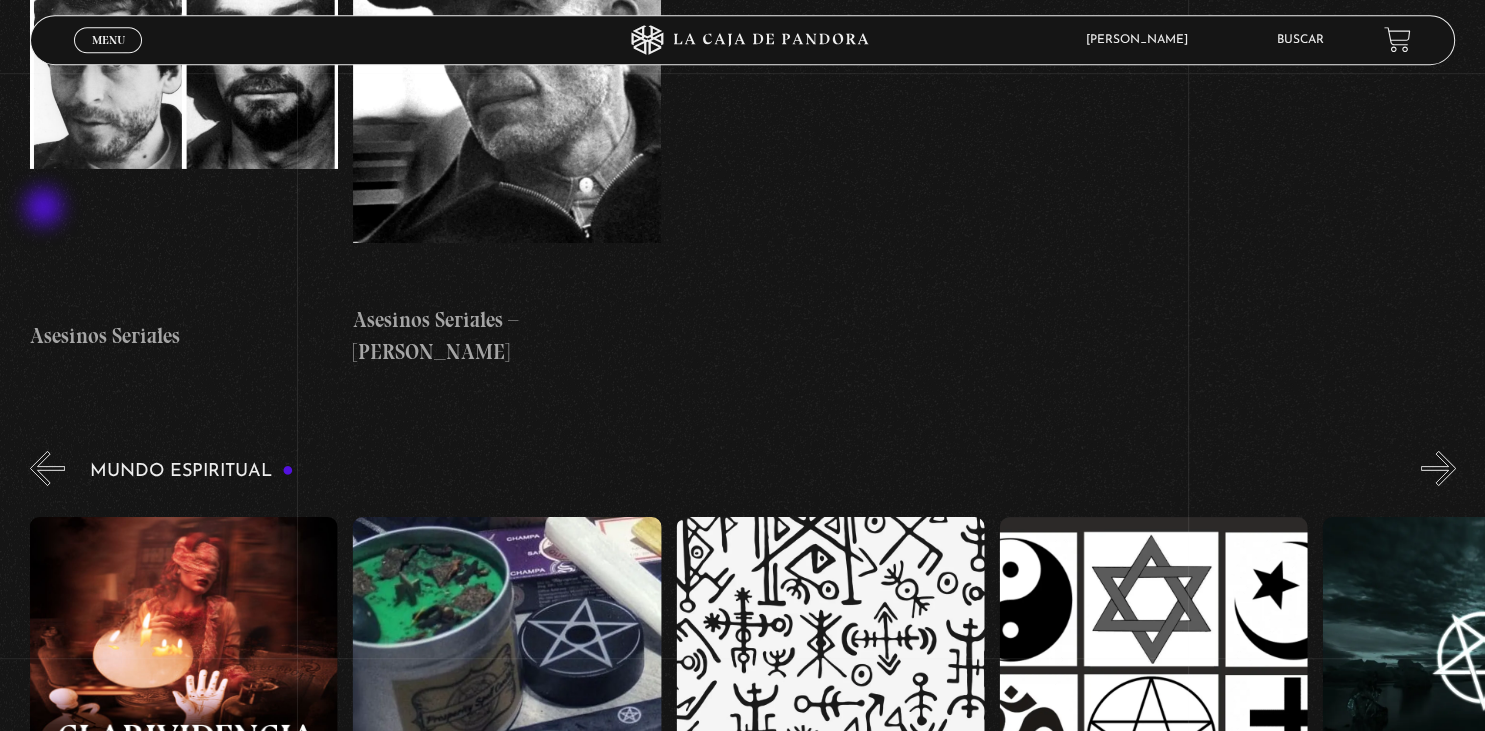 click on "«" at bounding box center [47, 468] 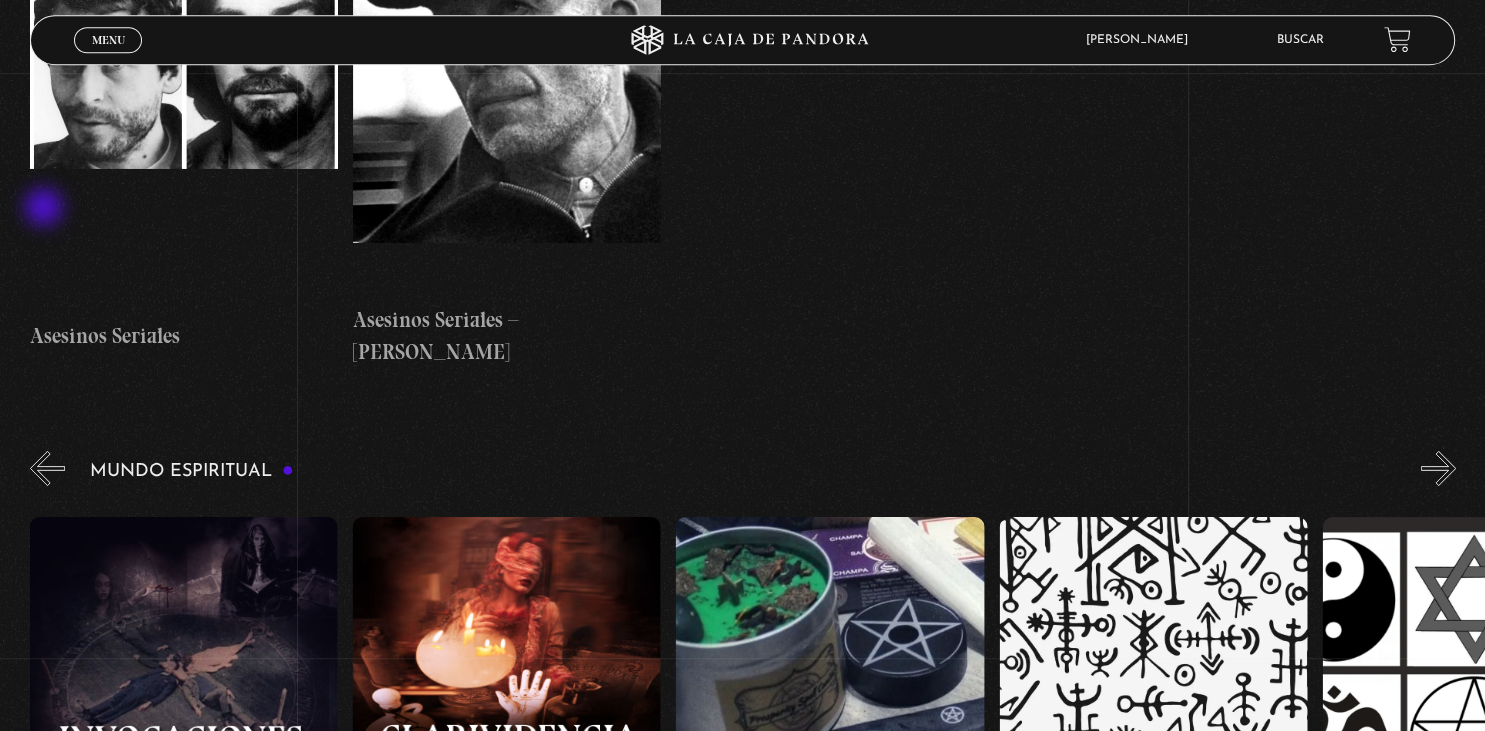 click on "«" at bounding box center [47, 468] 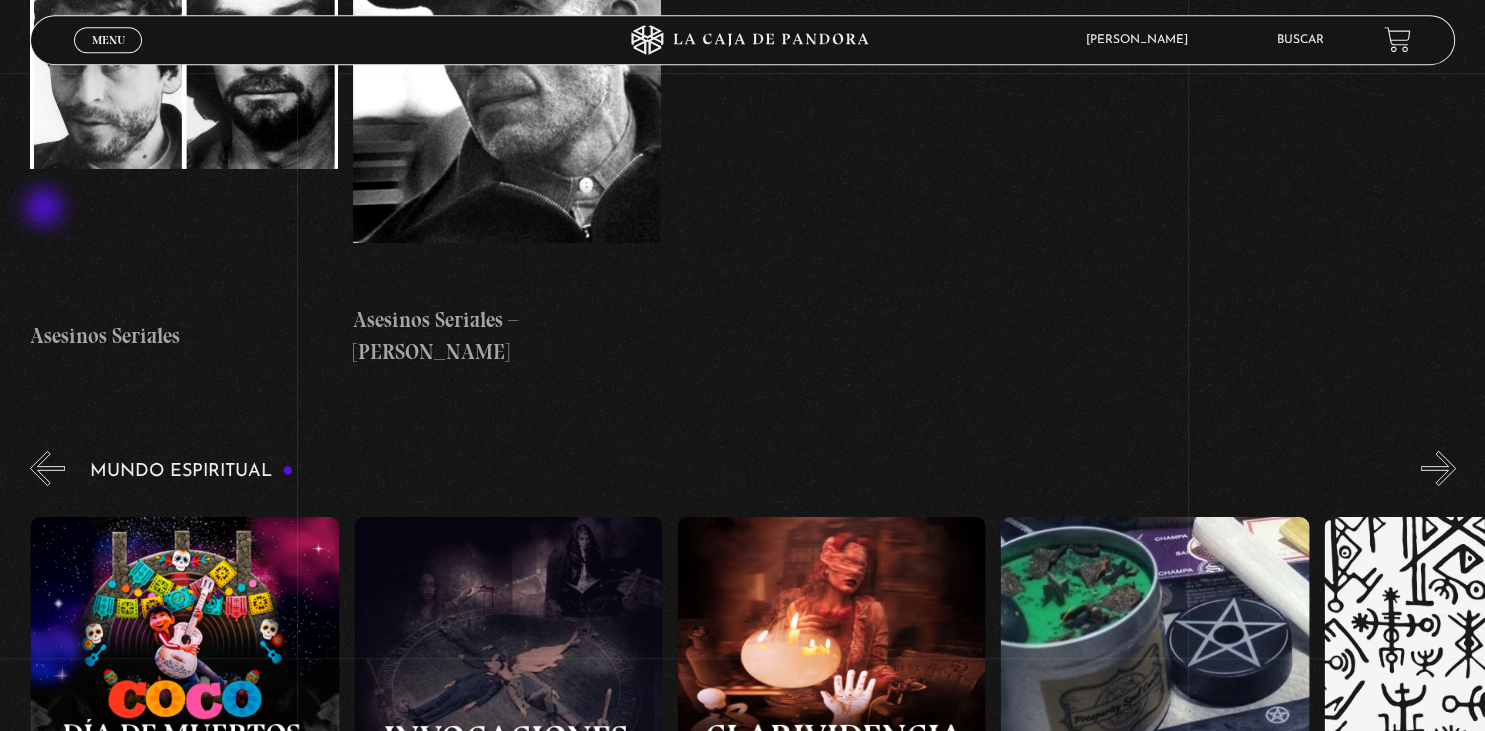 click on "«" at bounding box center (47, 468) 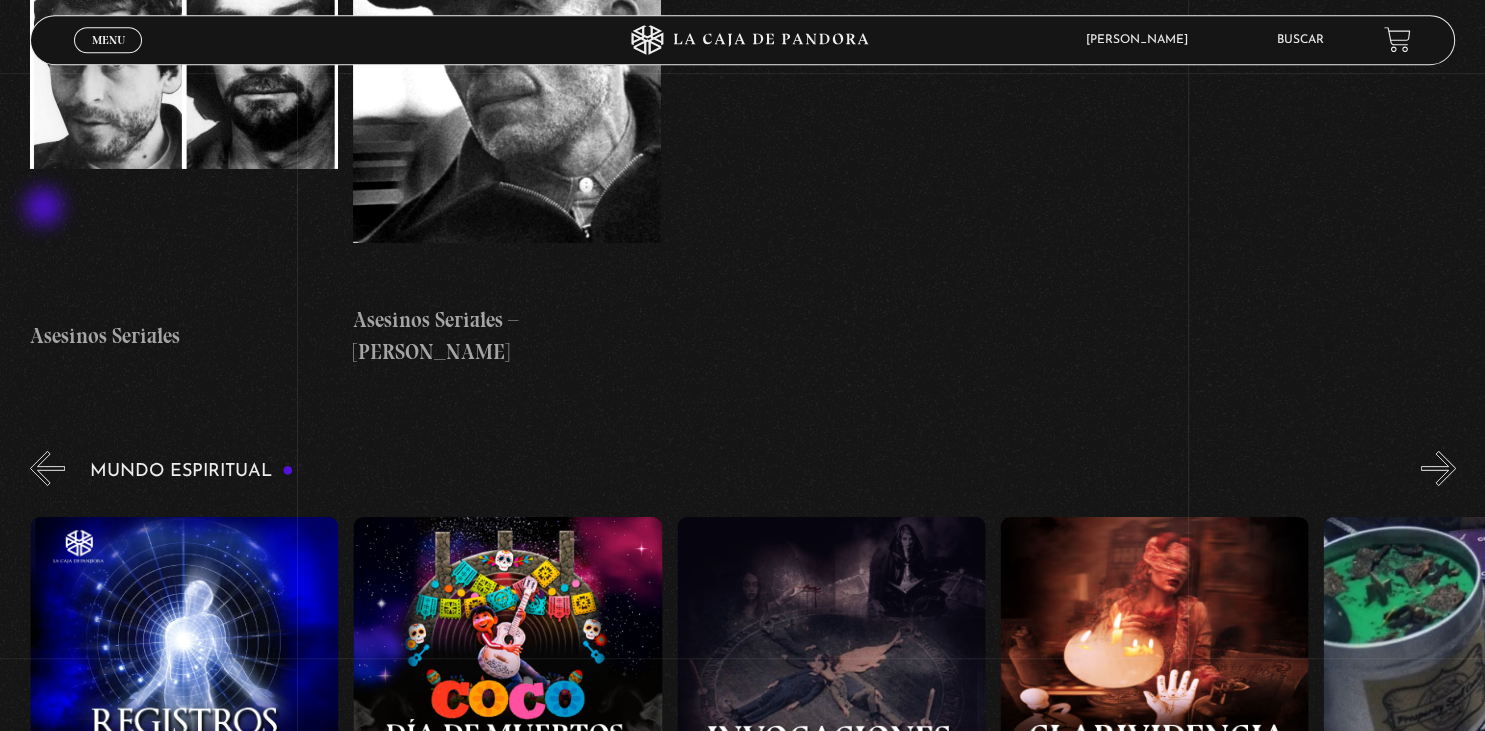 click on "«" at bounding box center [47, 468] 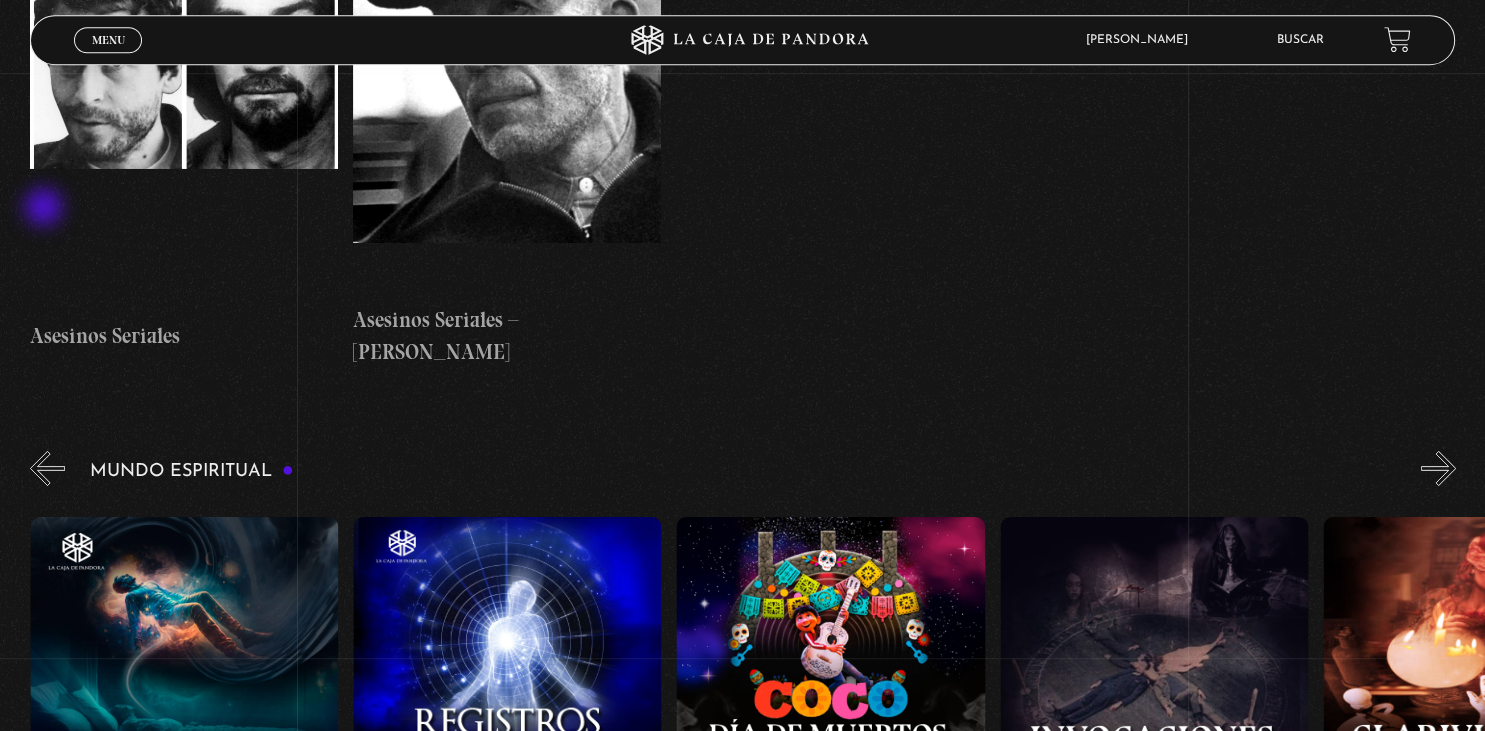 click on "«" at bounding box center [47, 468] 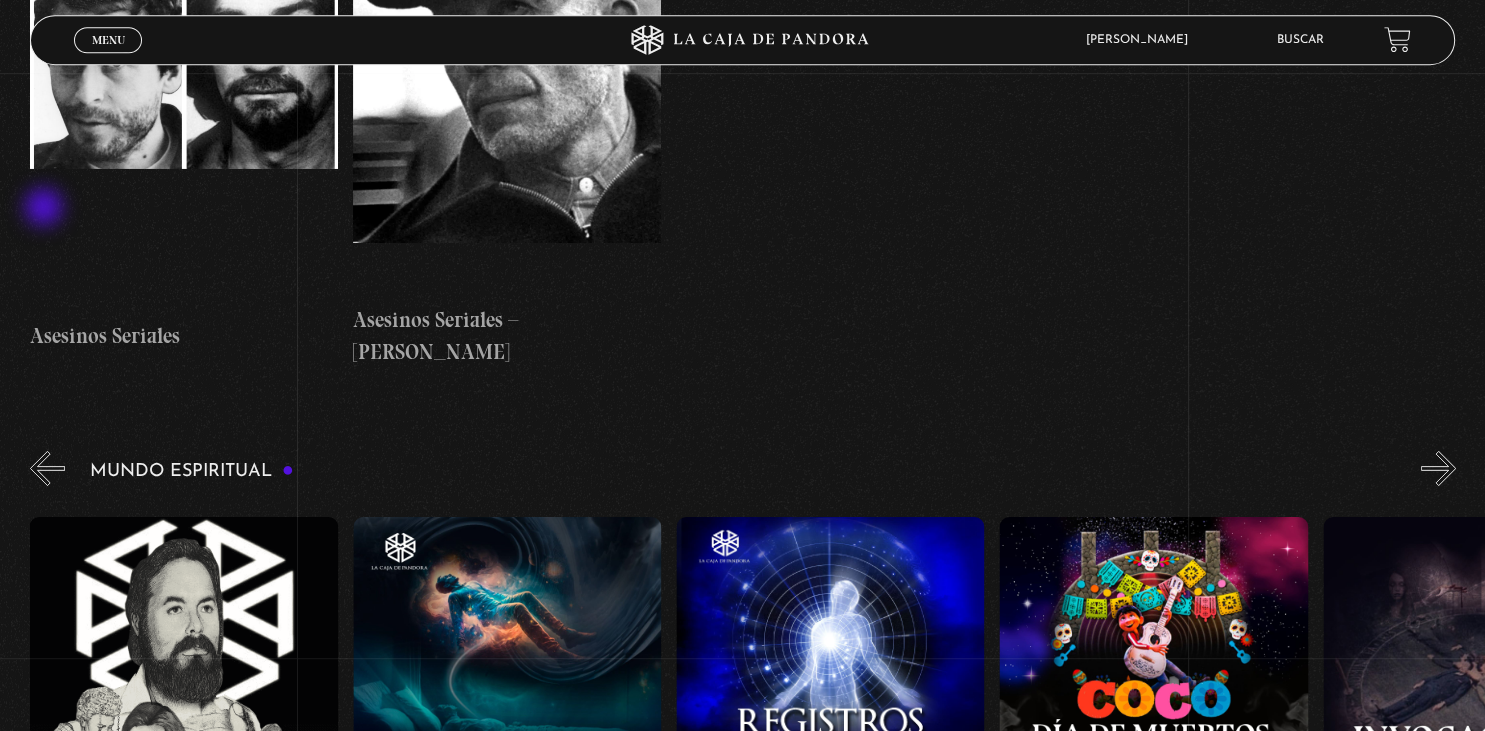 scroll, scrollTop: 0, scrollLeft: 2586, axis: horizontal 